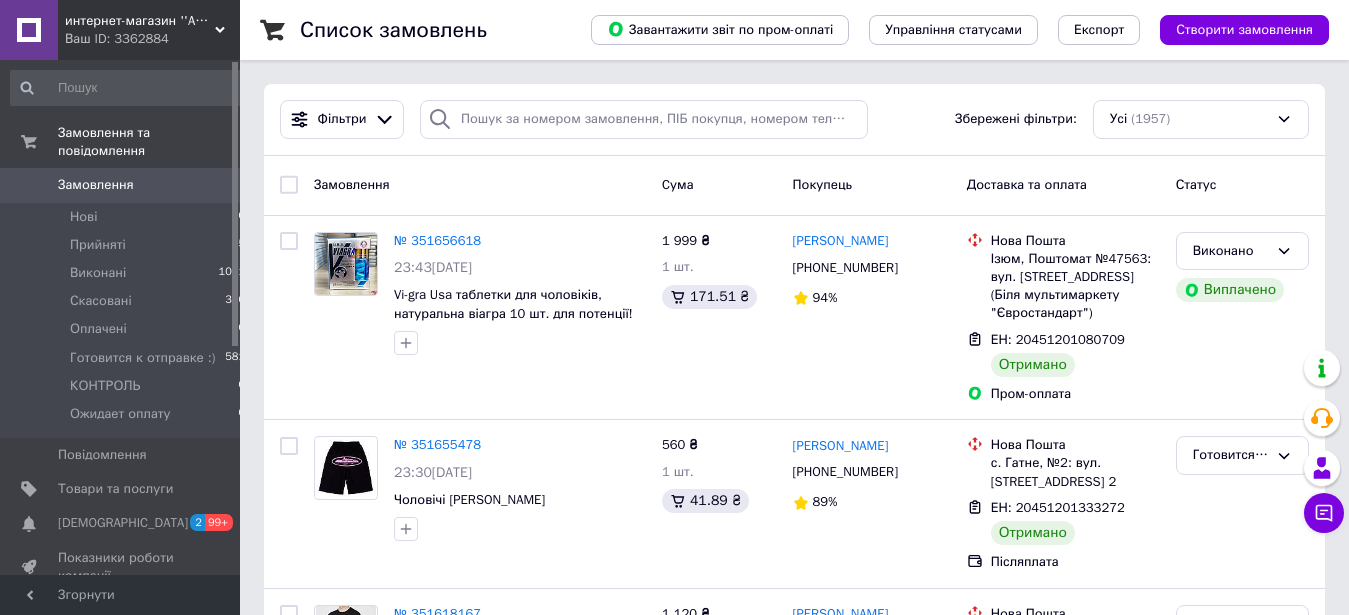 scroll, scrollTop: 0, scrollLeft: 0, axis: both 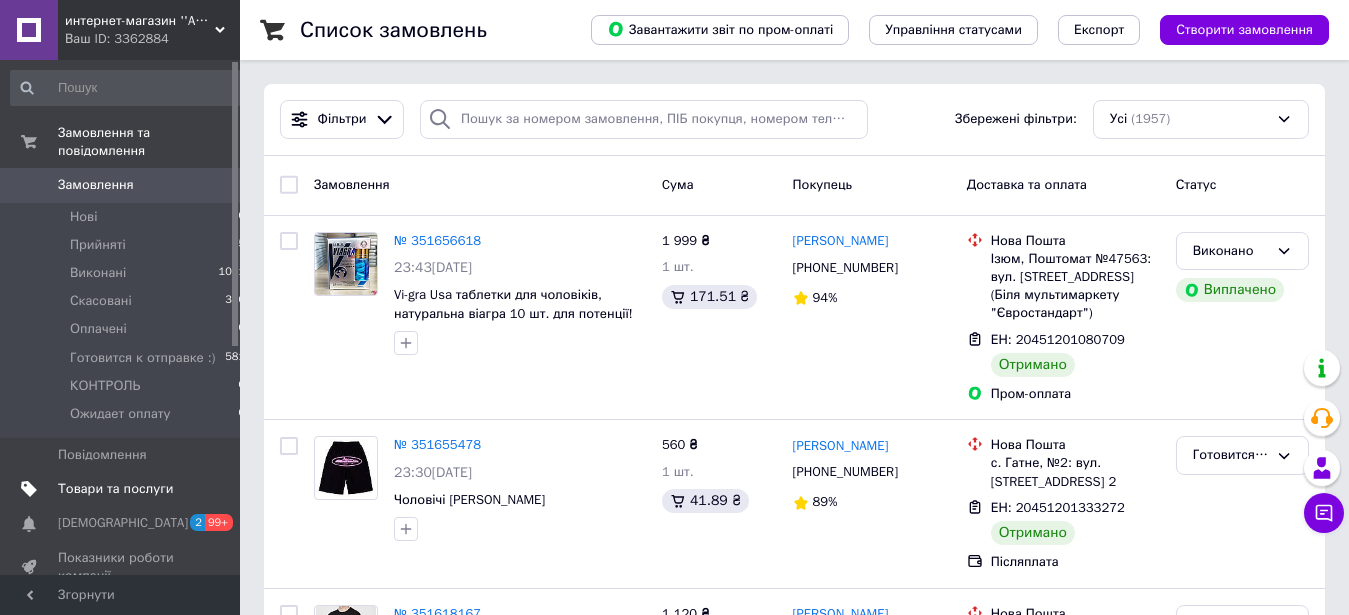 click on "Товари та послуги" at bounding box center [115, 489] 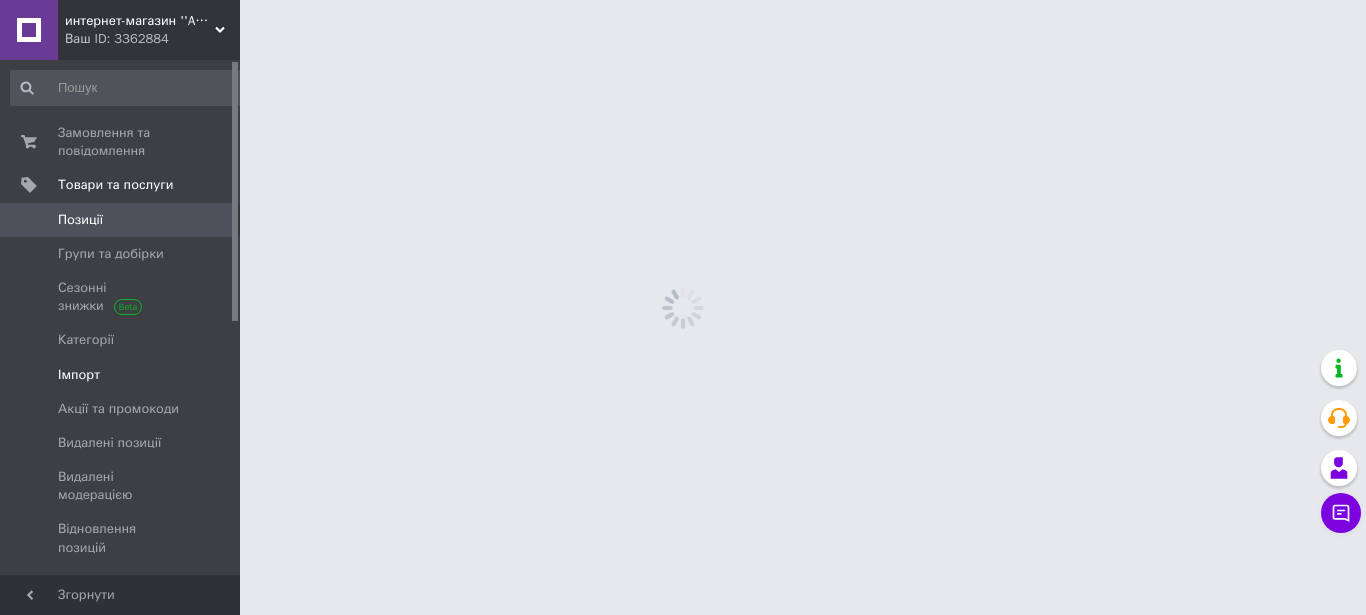 click on "Імпорт" at bounding box center (79, 375) 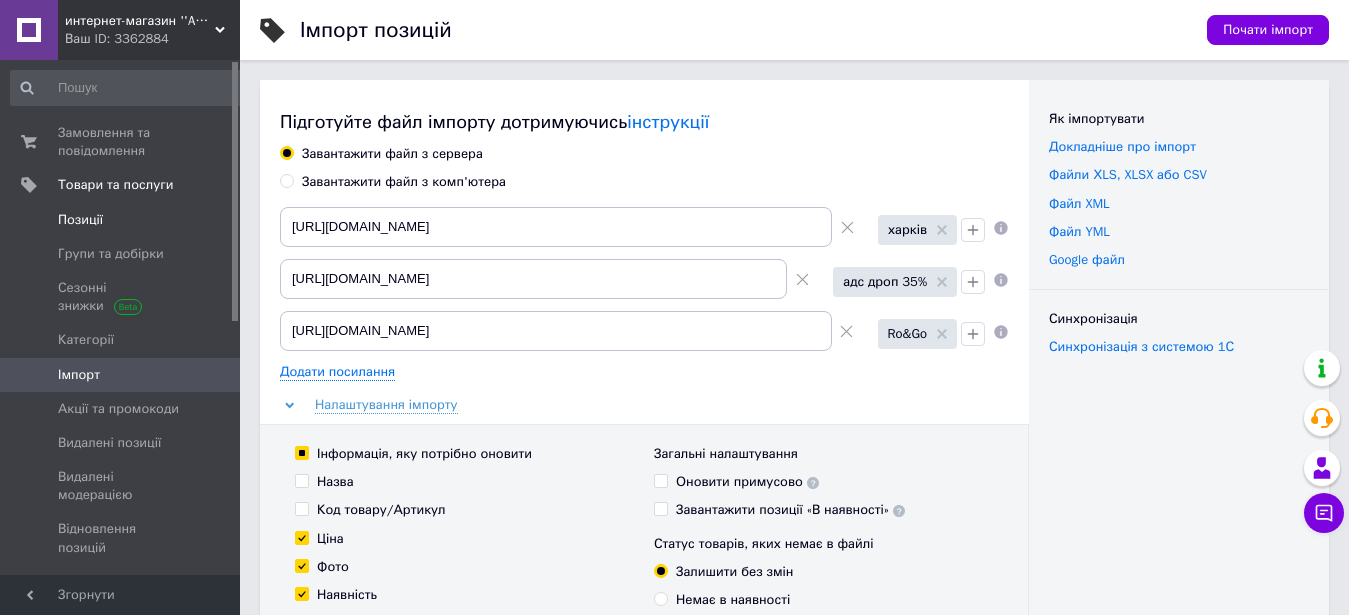 click on "Позиції" at bounding box center [80, 220] 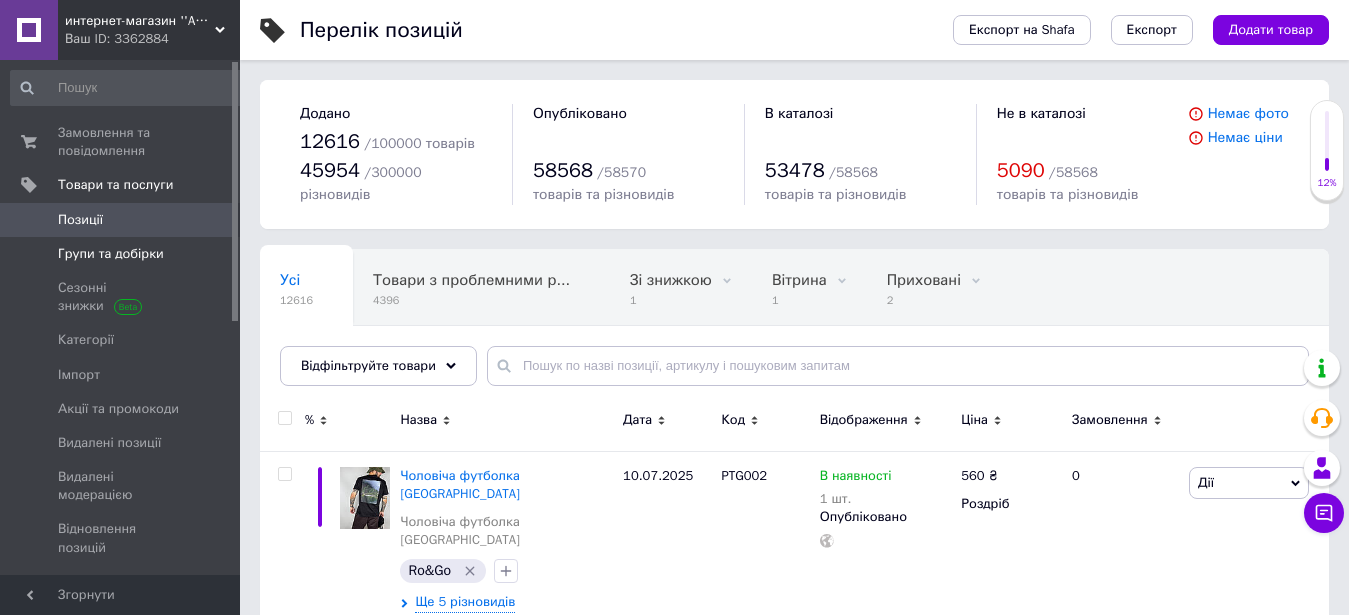 click on "Групи та добірки" at bounding box center (111, 254) 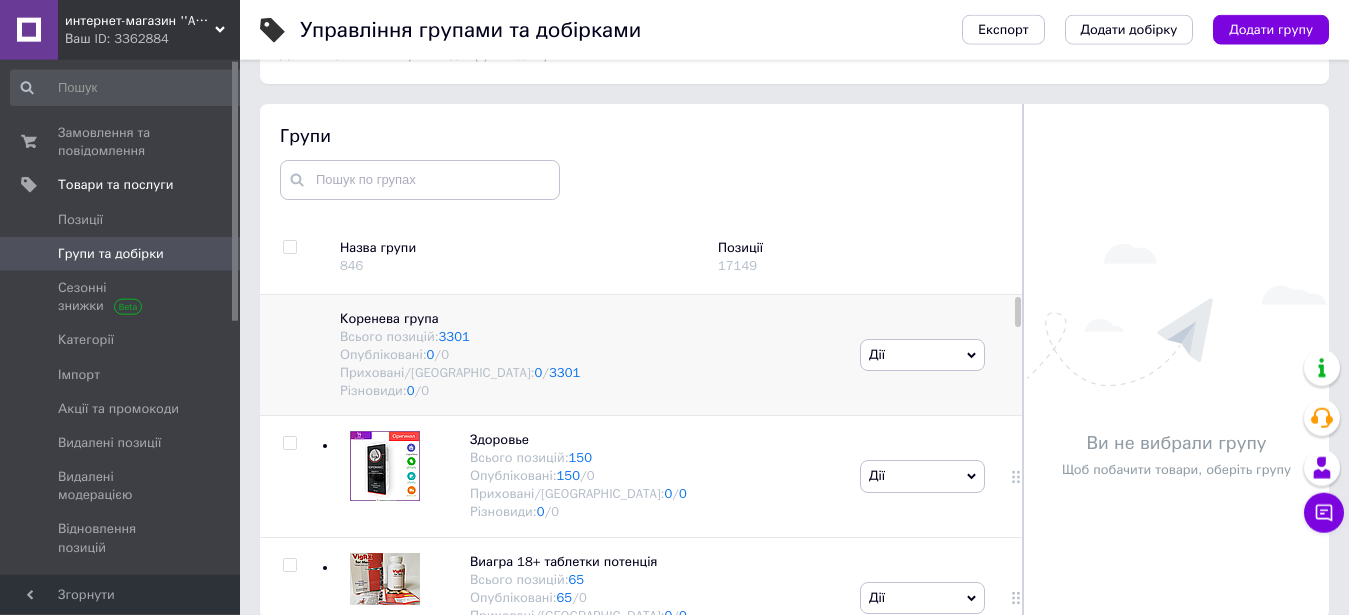 scroll, scrollTop: 113, scrollLeft: 0, axis: vertical 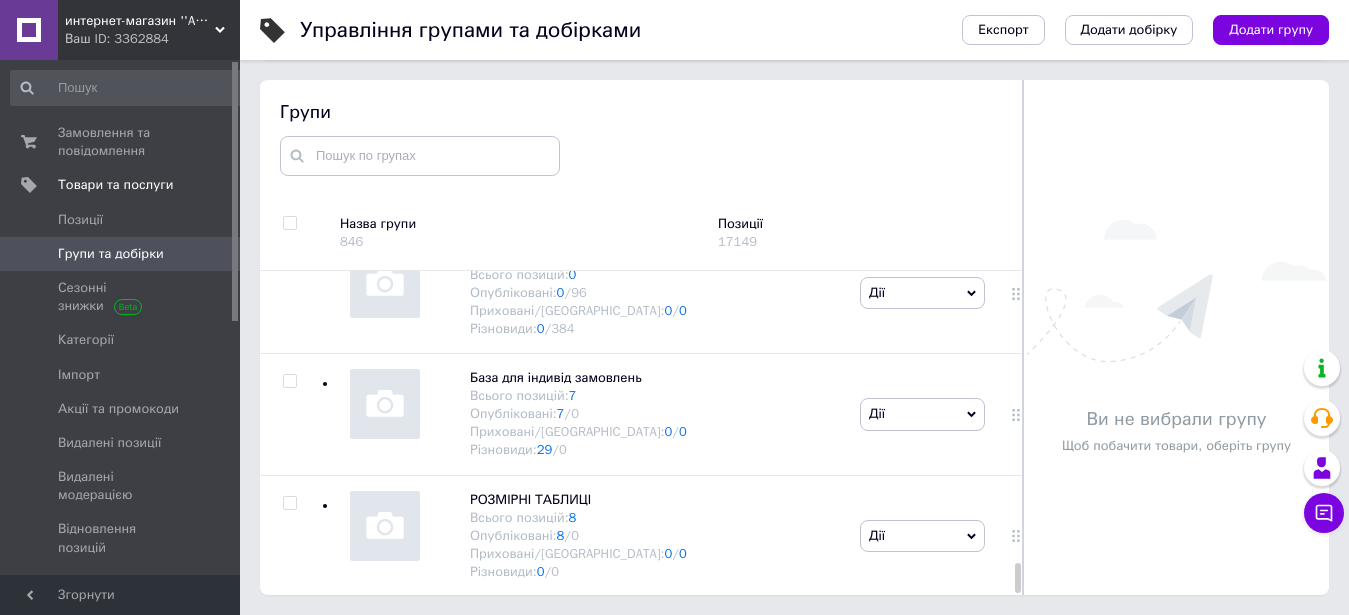 click on "Піжами" at bounding box center [493, 741] 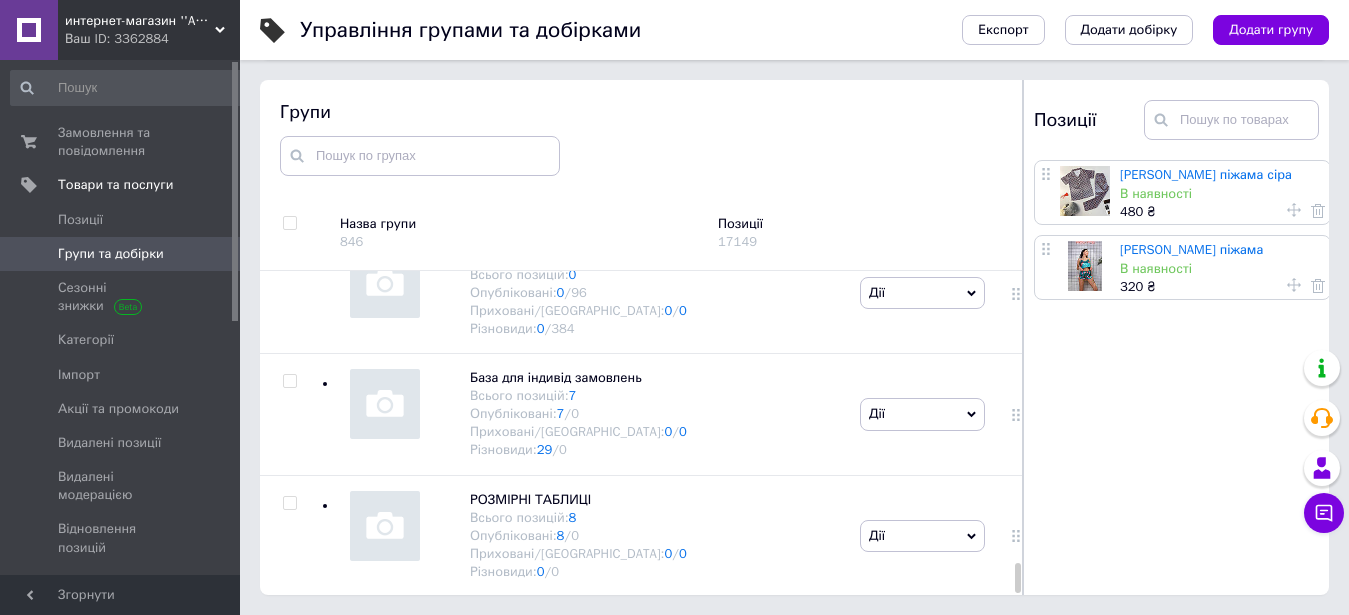 click at bounding box center (289, 745) 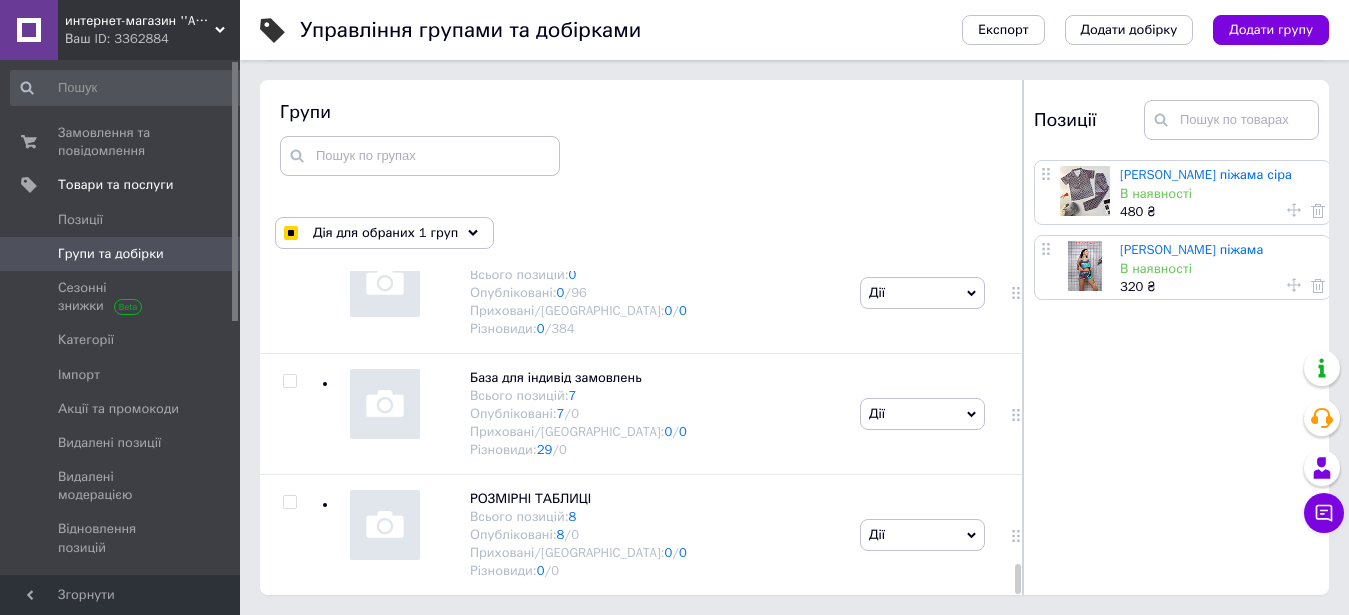 click at bounding box center [289, 624] 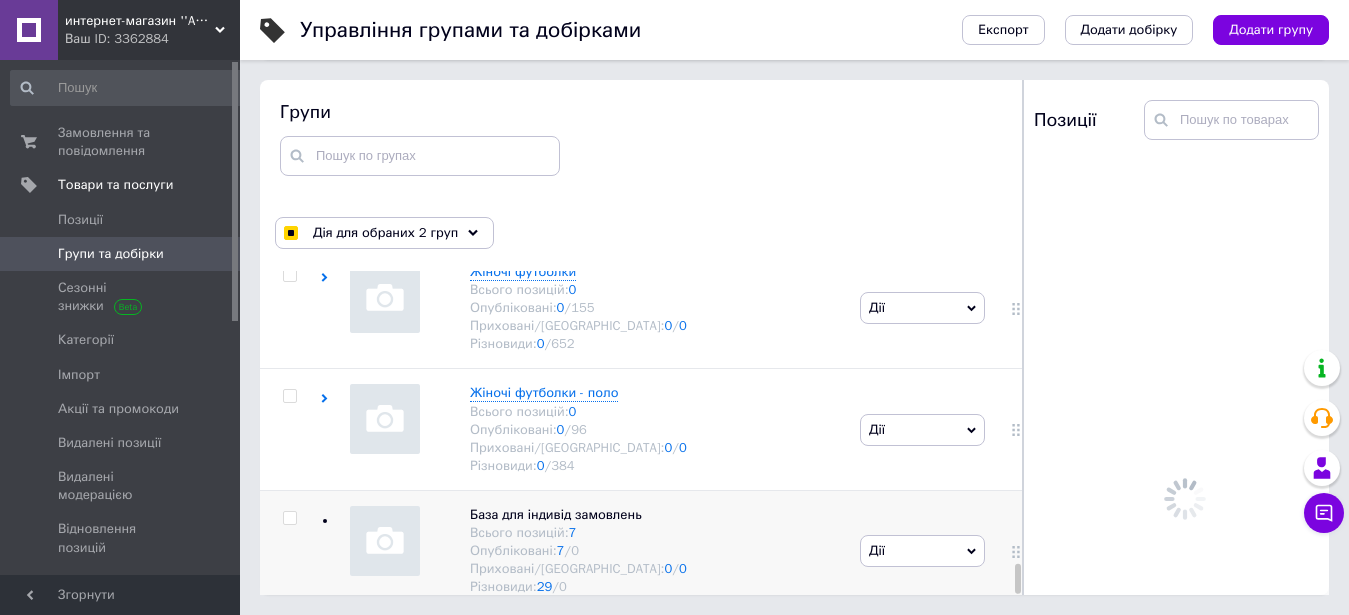 scroll, scrollTop: 7483, scrollLeft: 0, axis: vertical 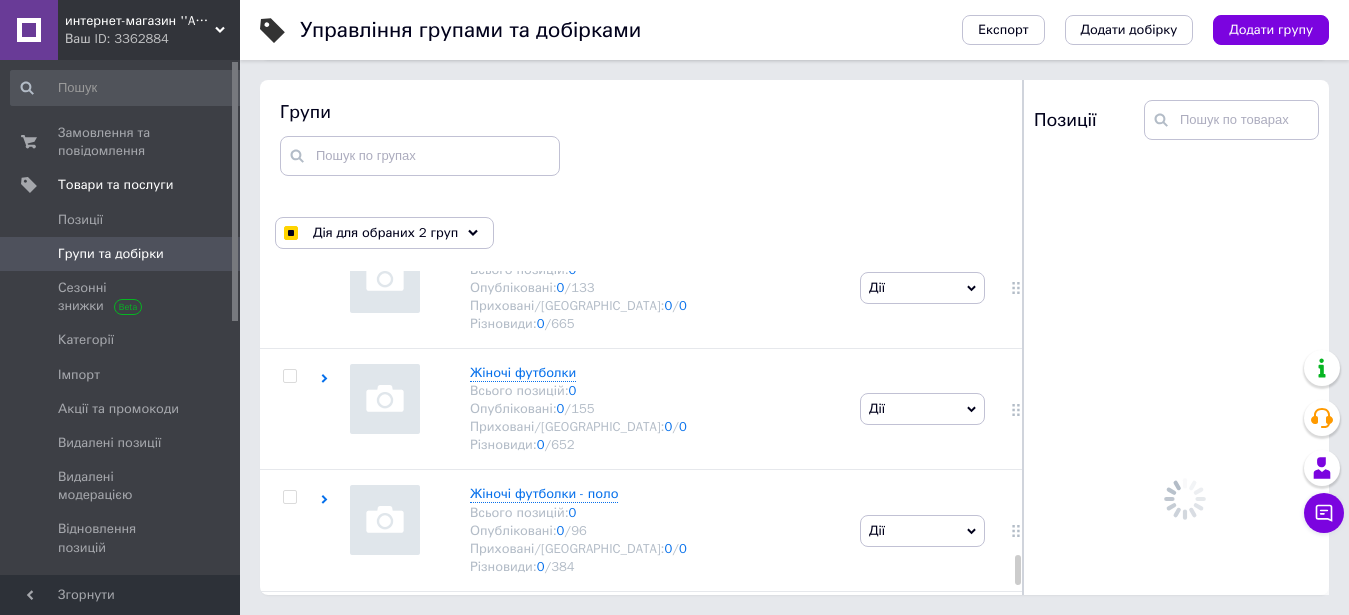 click at bounding box center [289, 740] 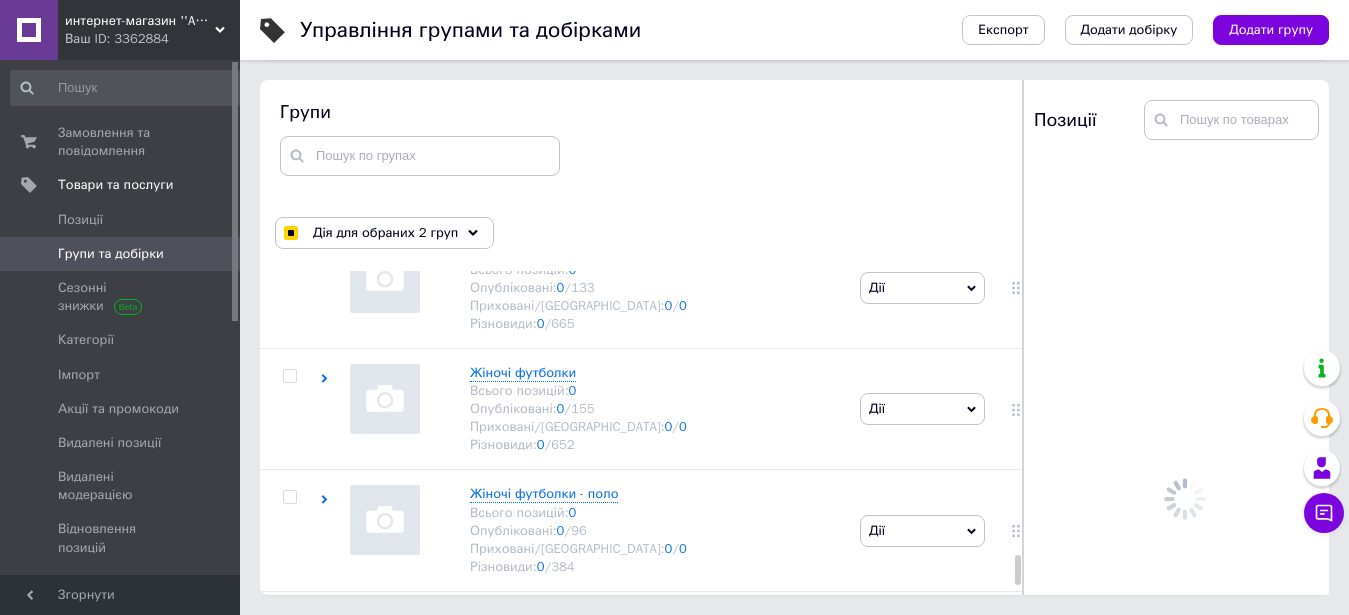 checkbox on "true" 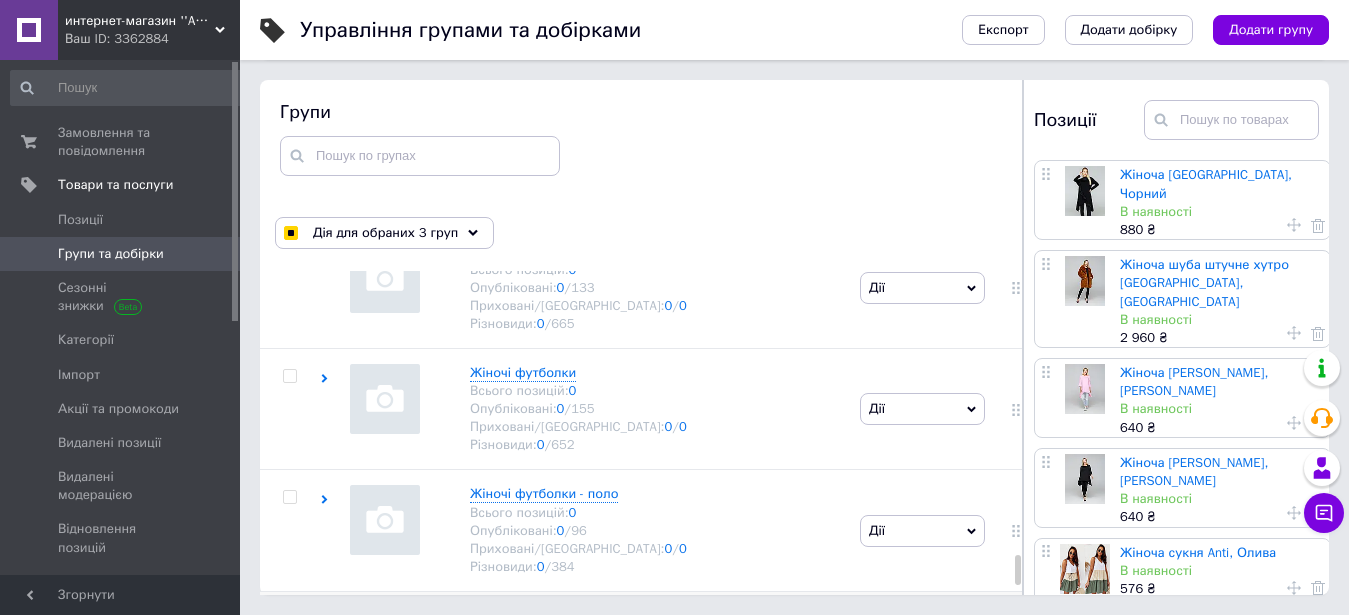 click at bounding box center [289, 619] 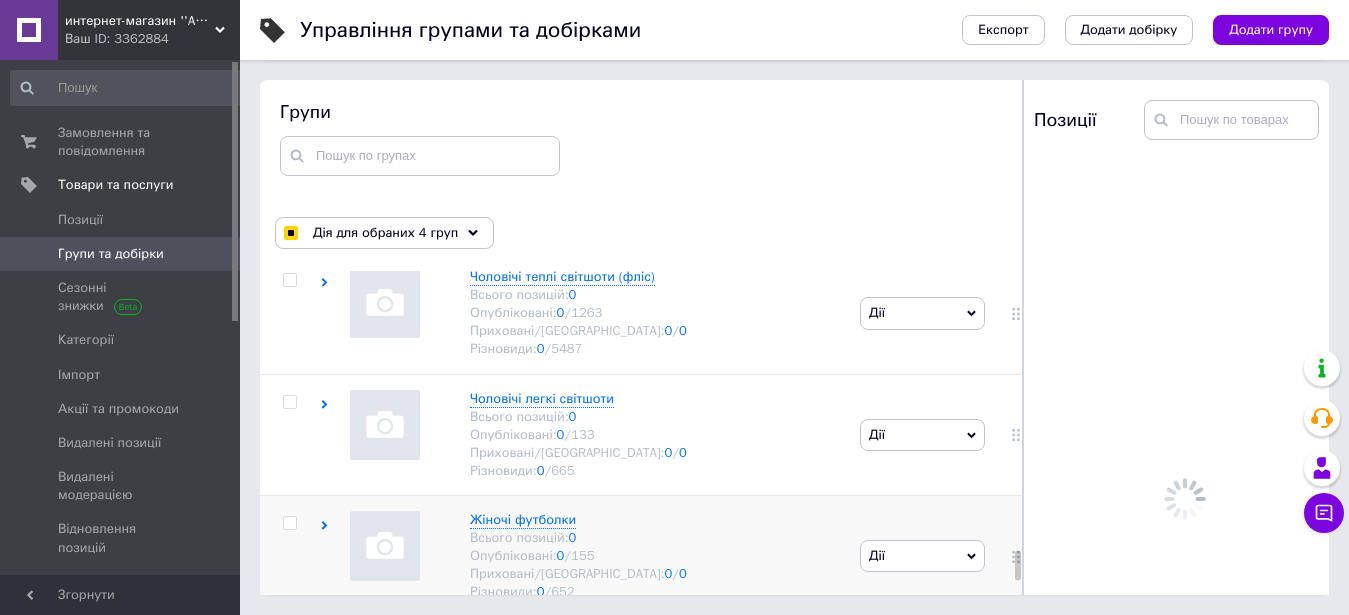 scroll, scrollTop: 7245, scrollLeft: 0, axis: vertical 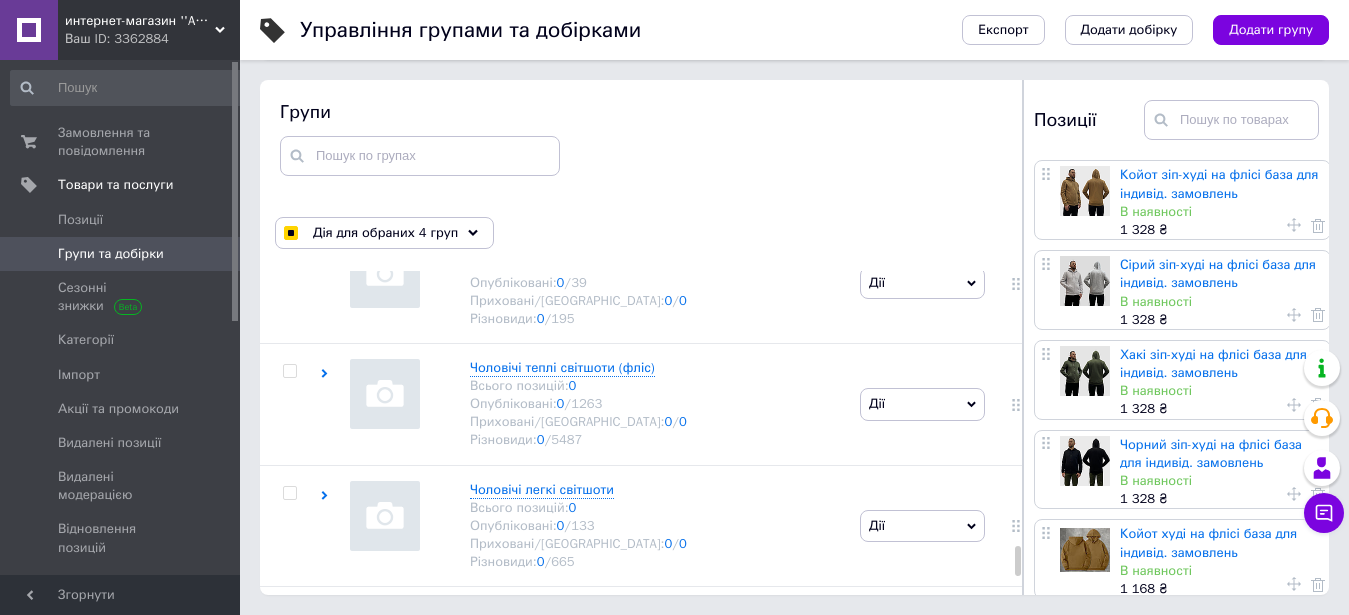 click at bounding box center (289, 735) 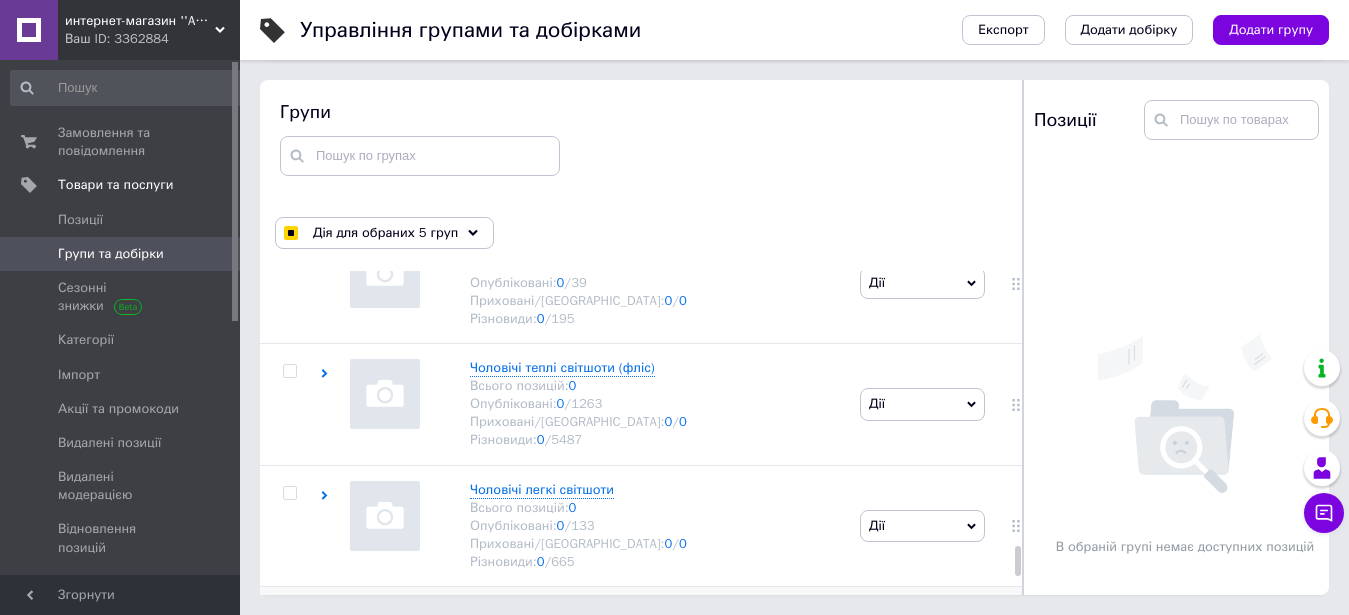 click at bounding box center [289, 614] 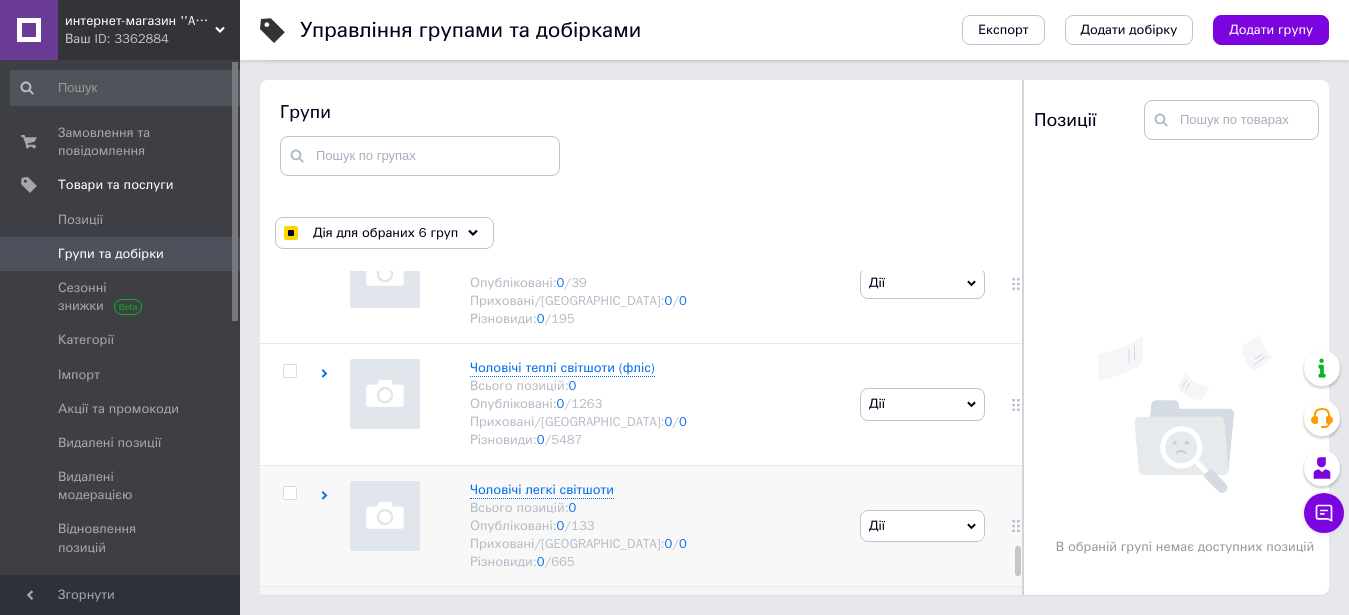 click at bounding box center (289, 493) 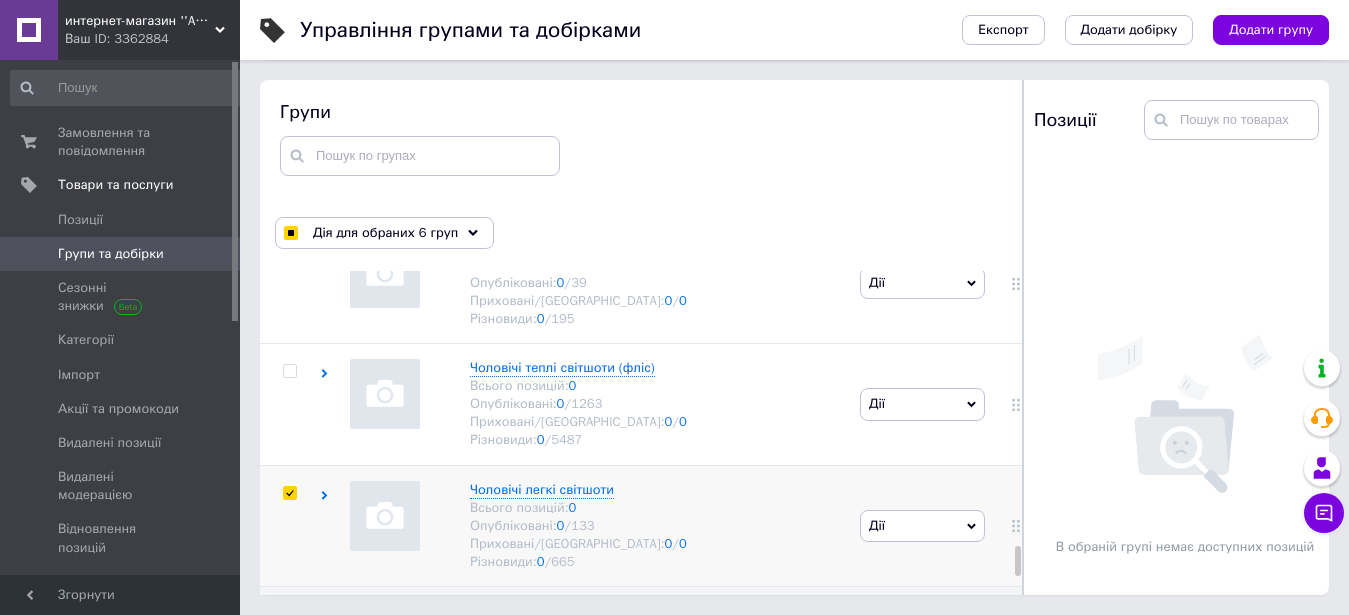 checkbox on "true" 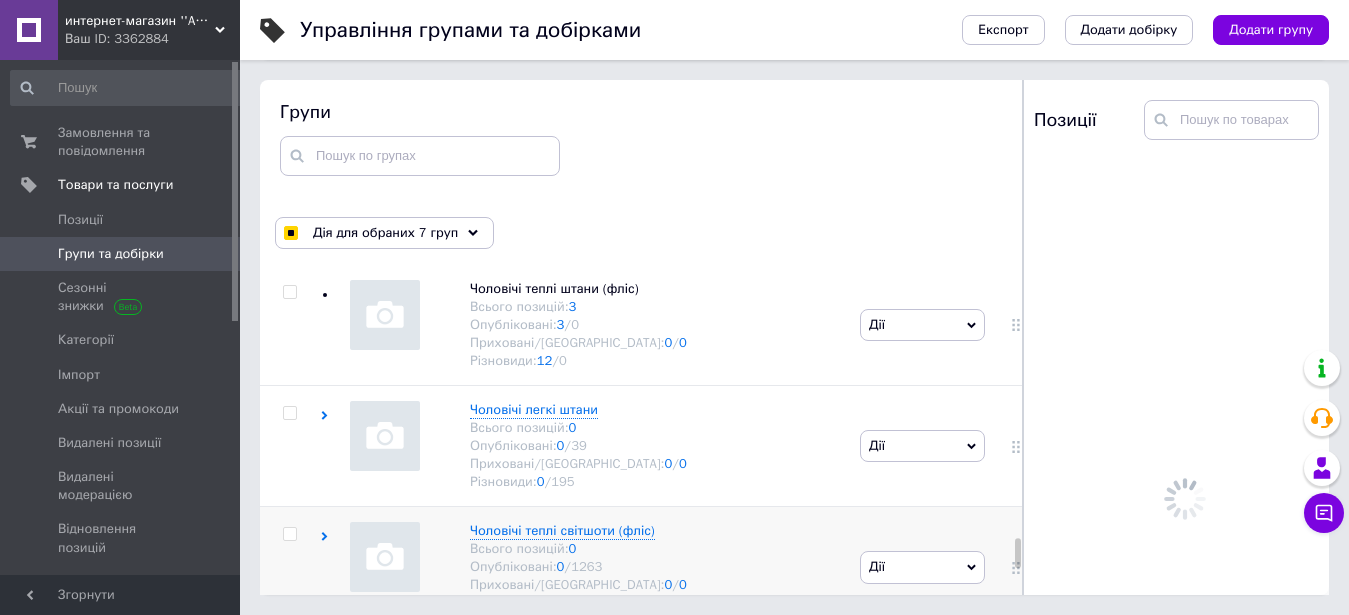 scroll, scrollTop: 7007, scrollLeft: 0, axis: vertical 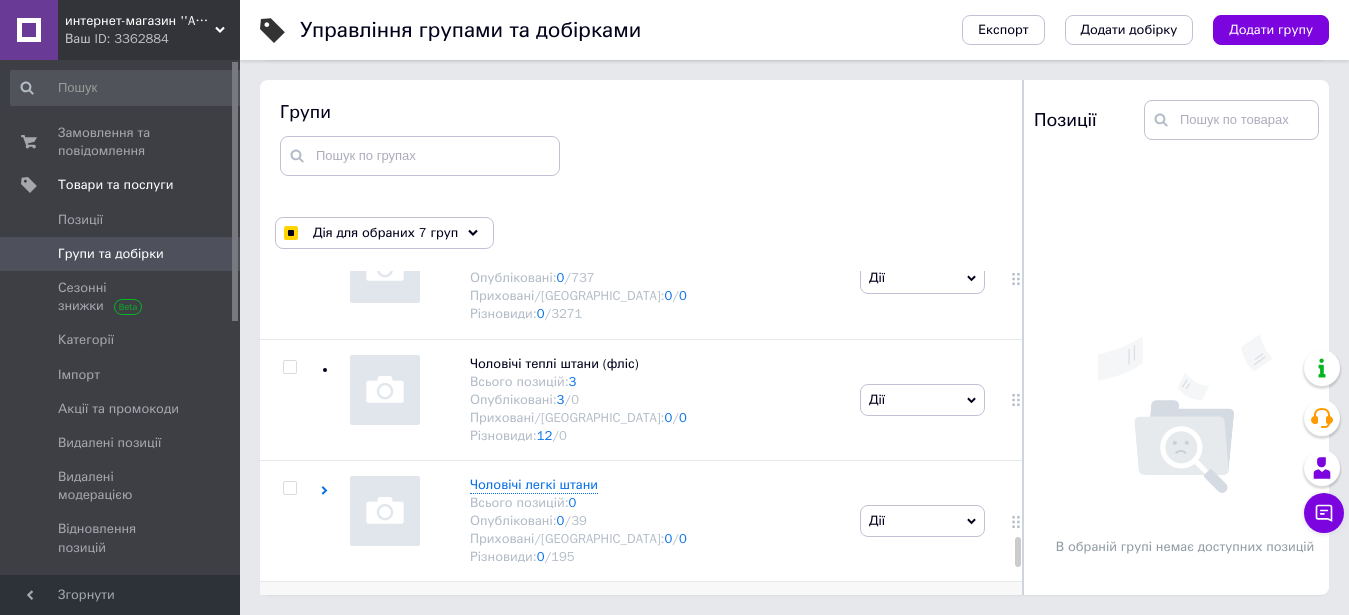 click at bounding box center (289, 609) 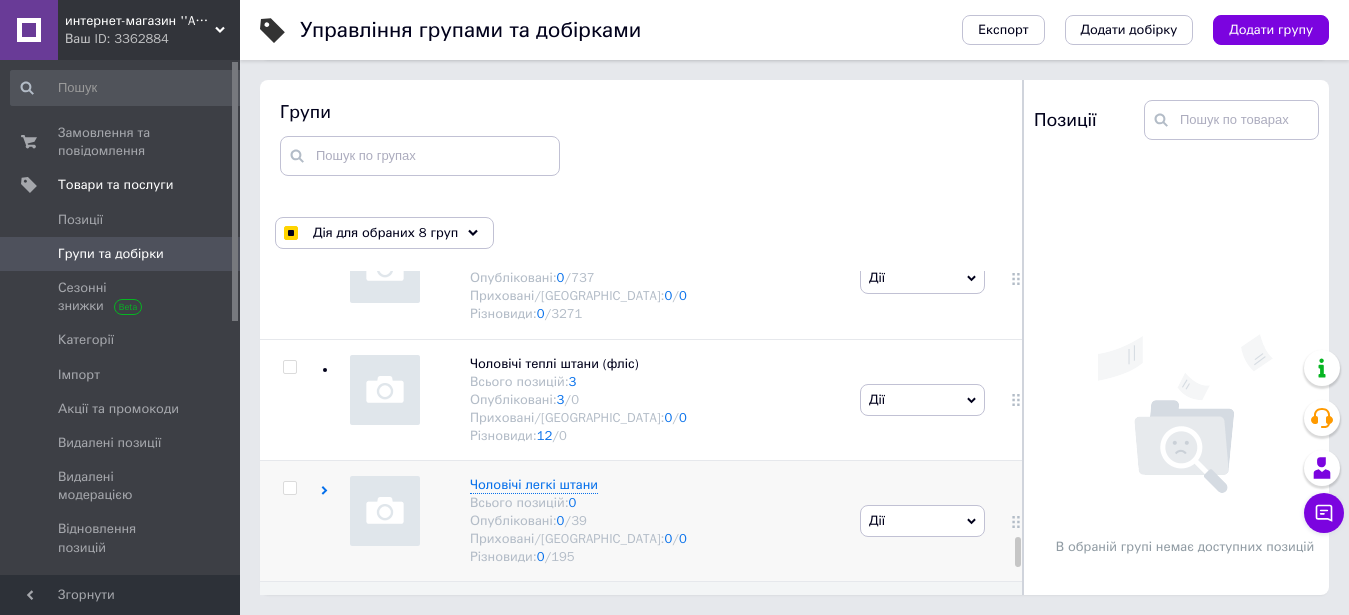 click at bounding box center [289, 488] 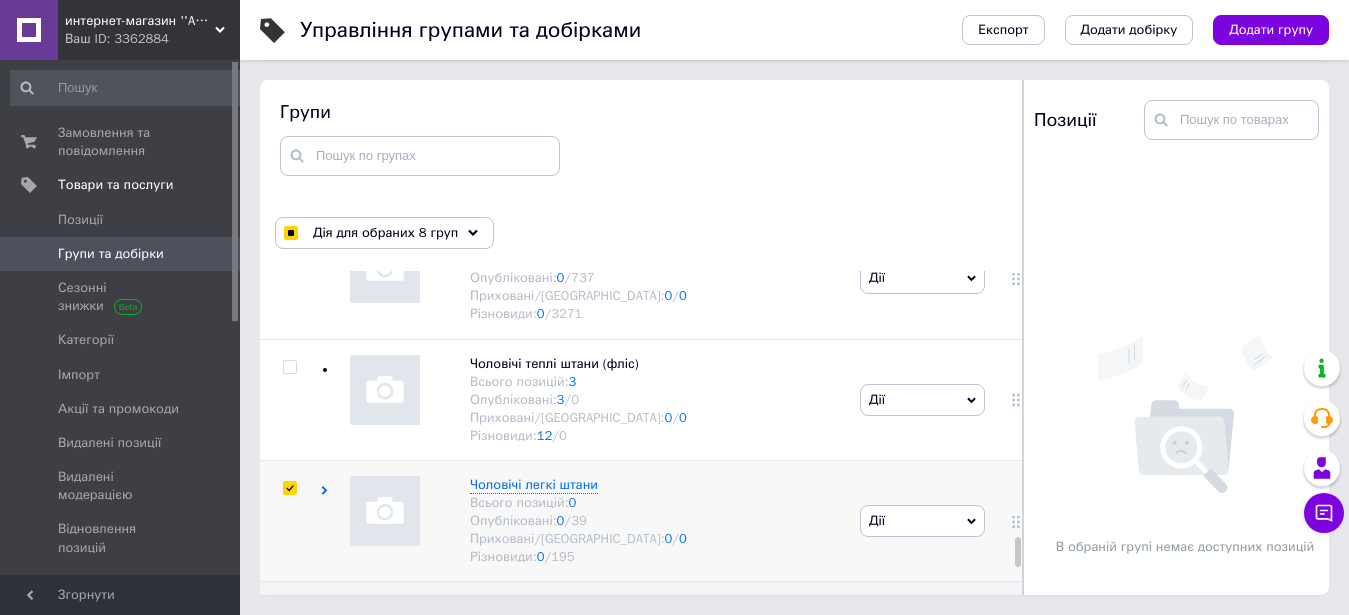 checkbox on "true" 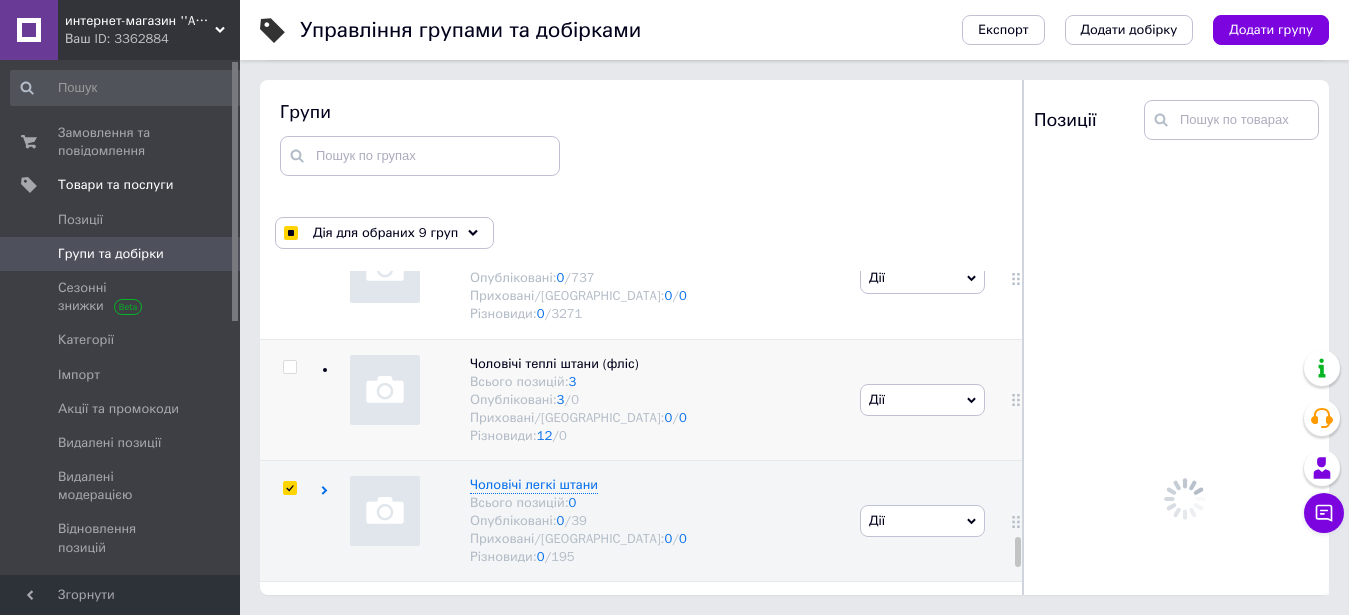 scroll, scrollTop: 6769, scrollLeft: 0, axis: vertical 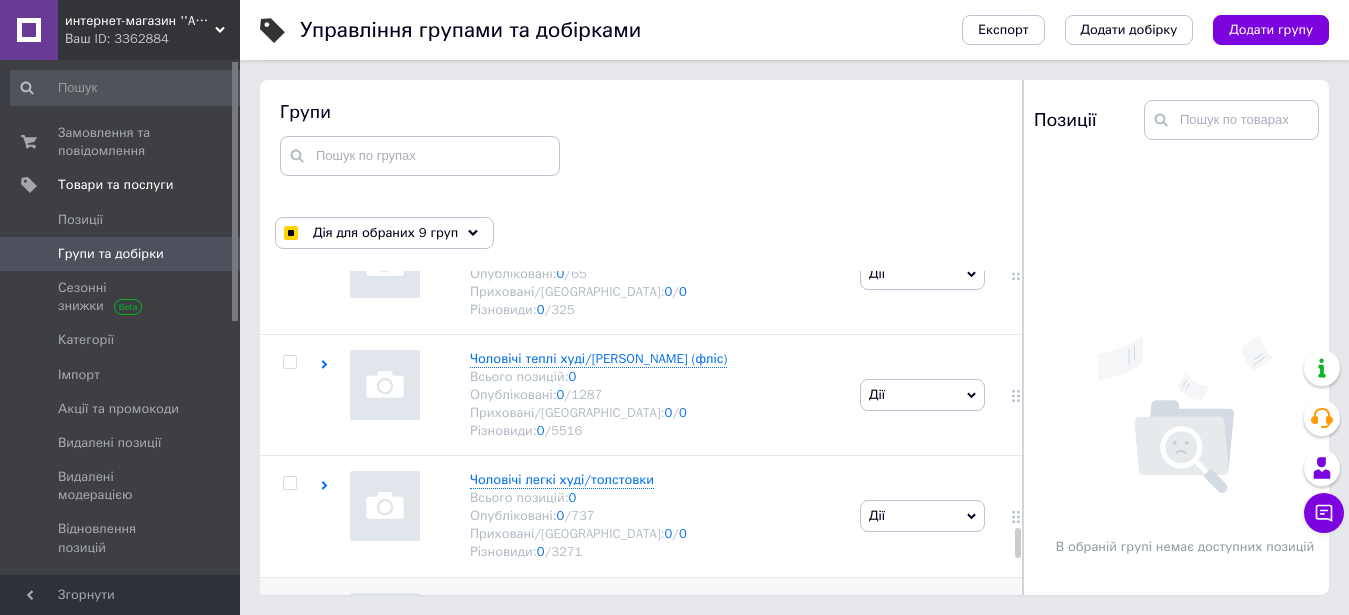 click at bounding box center (289, 605) 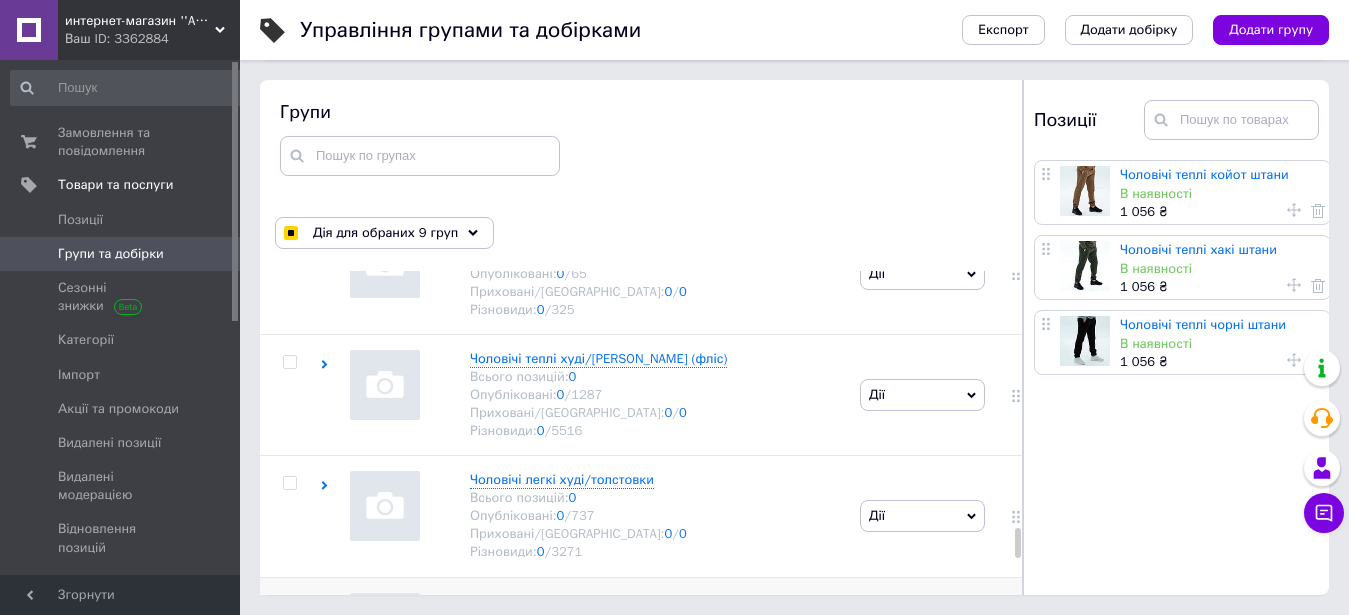 click at bounding box center (289, 605) 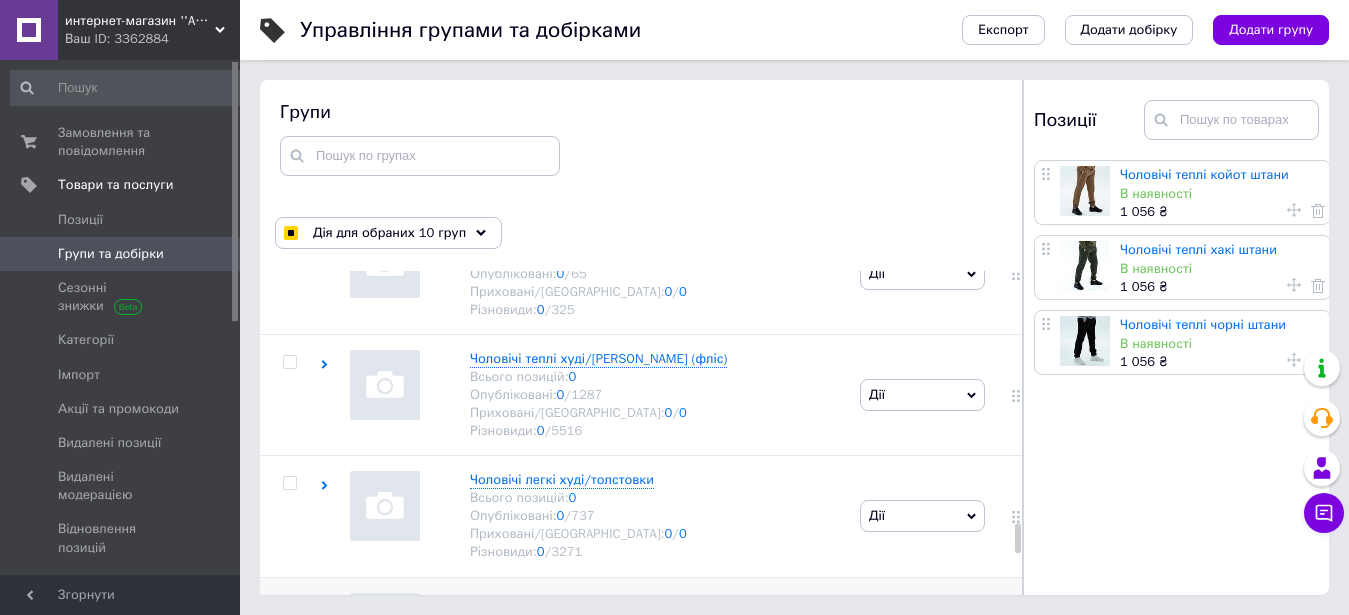 scroll, scrollTop: 6531, scrollLeft: 0, axis: vertical 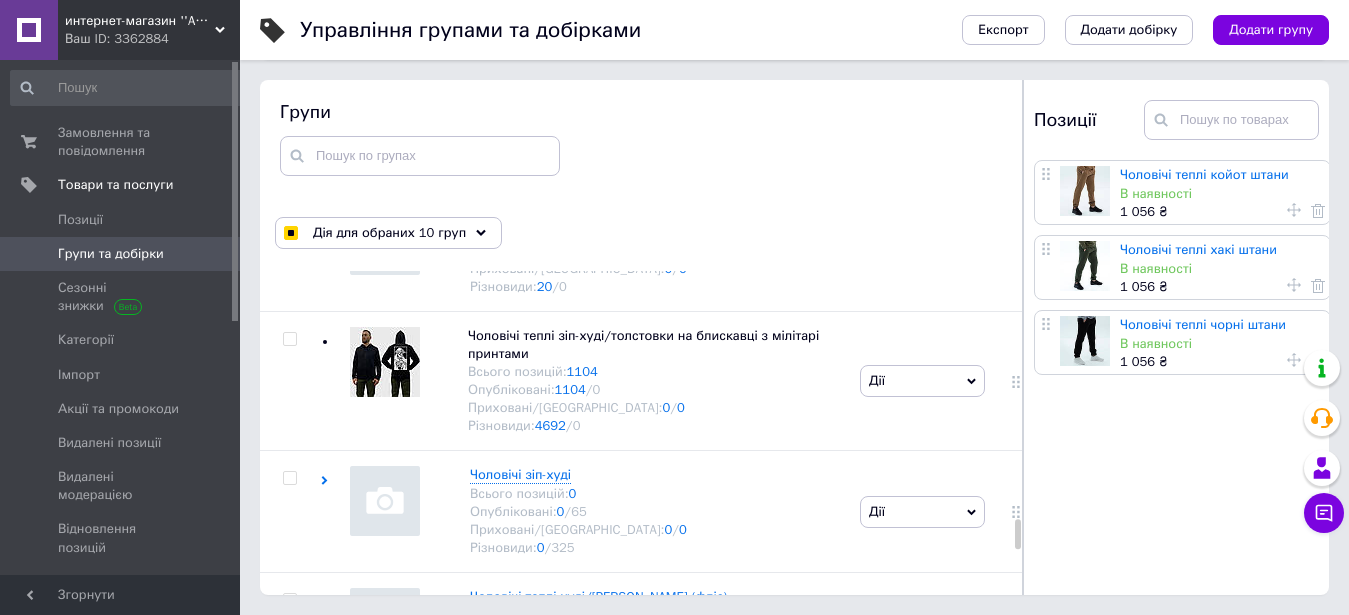 click at bounding box center (289, 721) 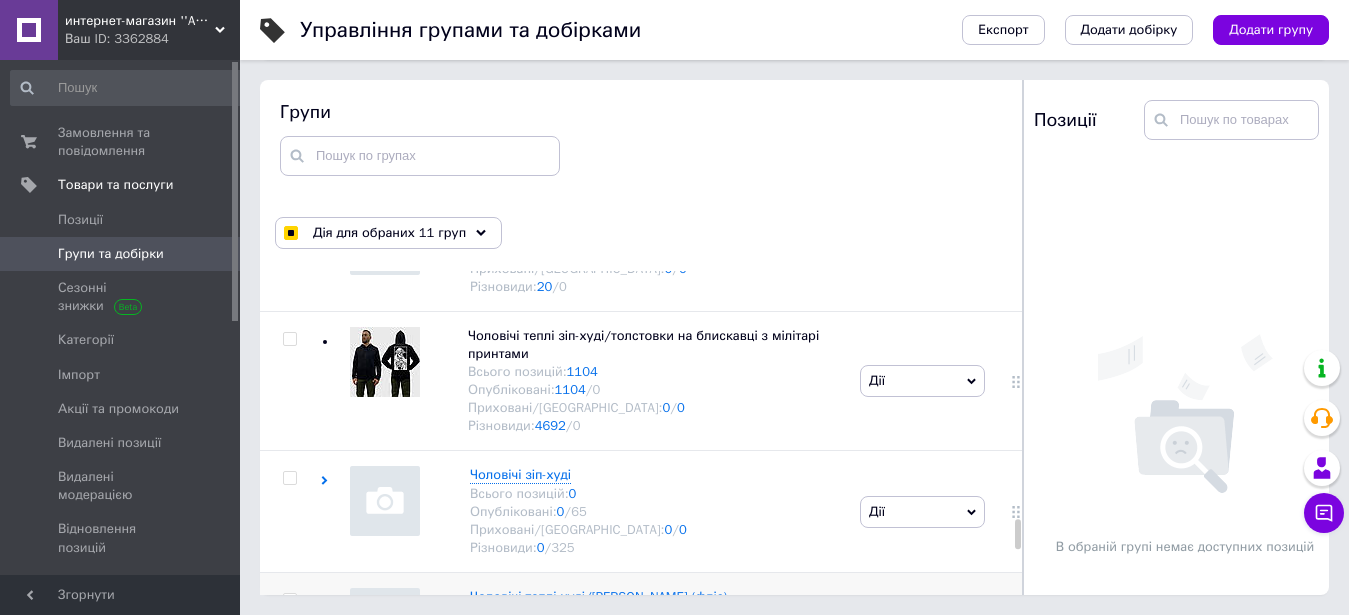 click at bounding box center [289, 600] 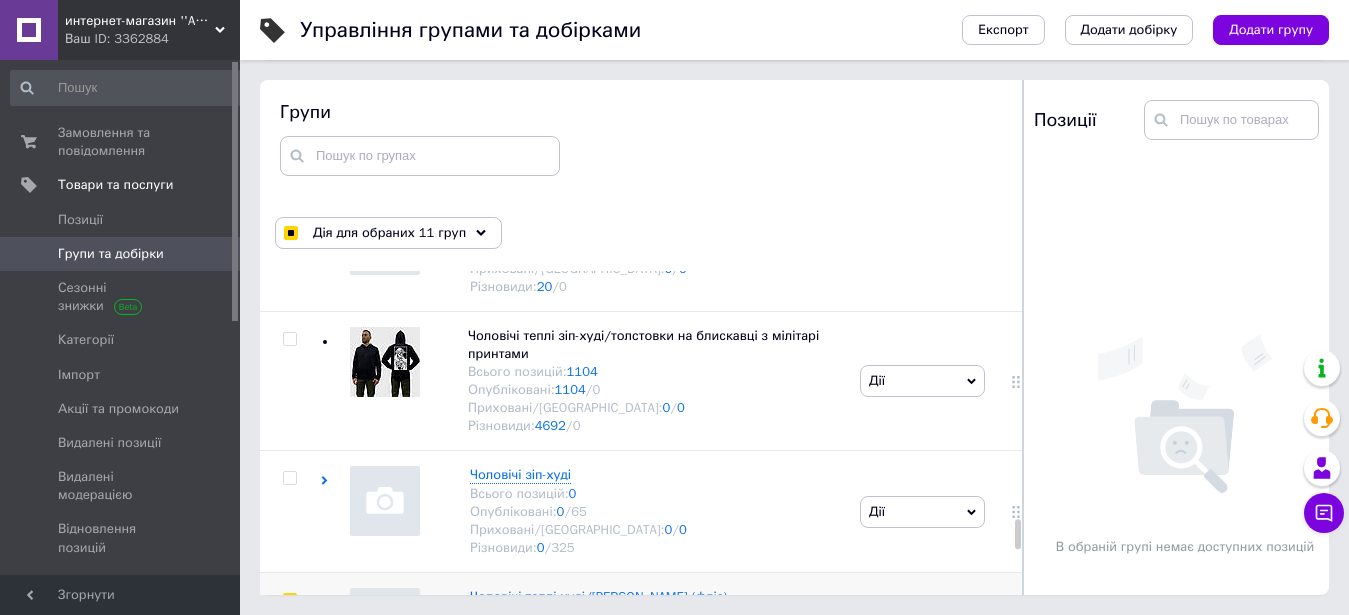 checkbox on "true" 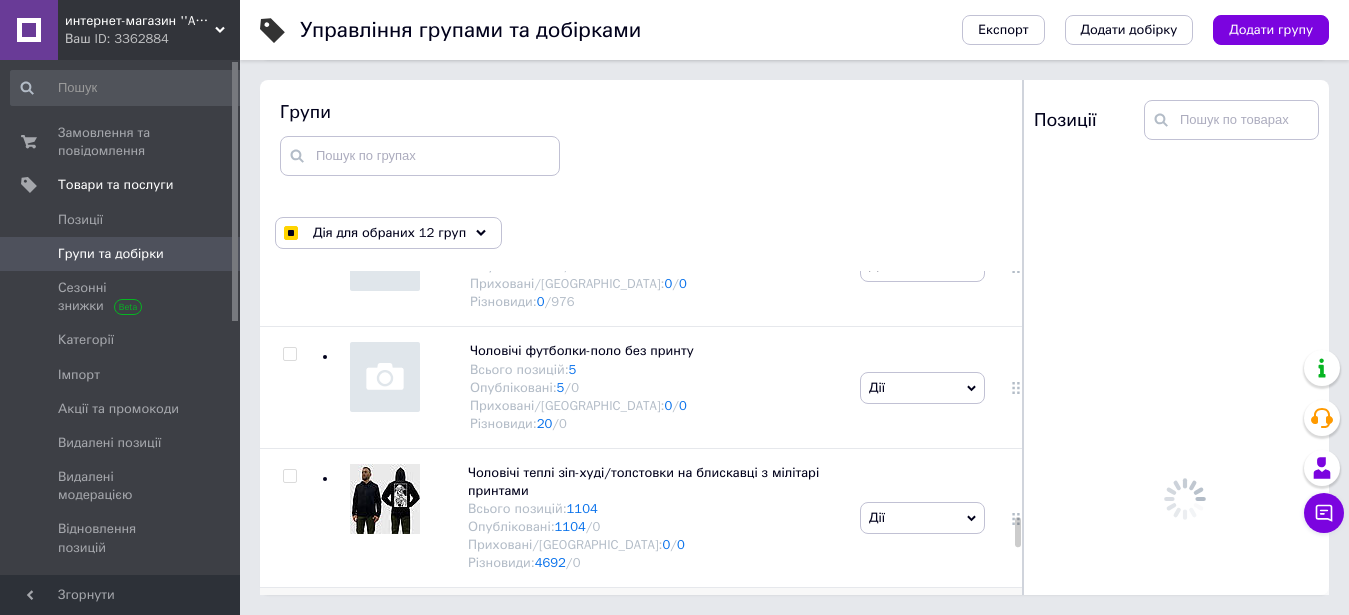 scroll, scrollTop: 6293, scrollLeft: 0, axis: vertical 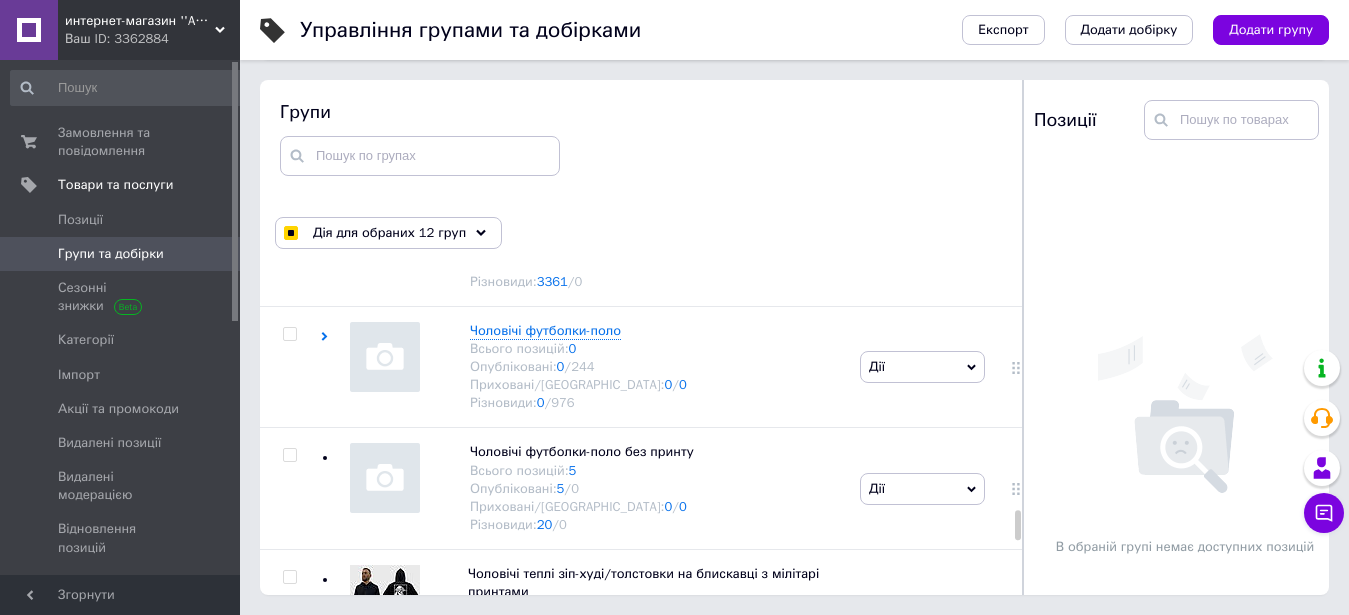 click at bounding box center [289, 716] 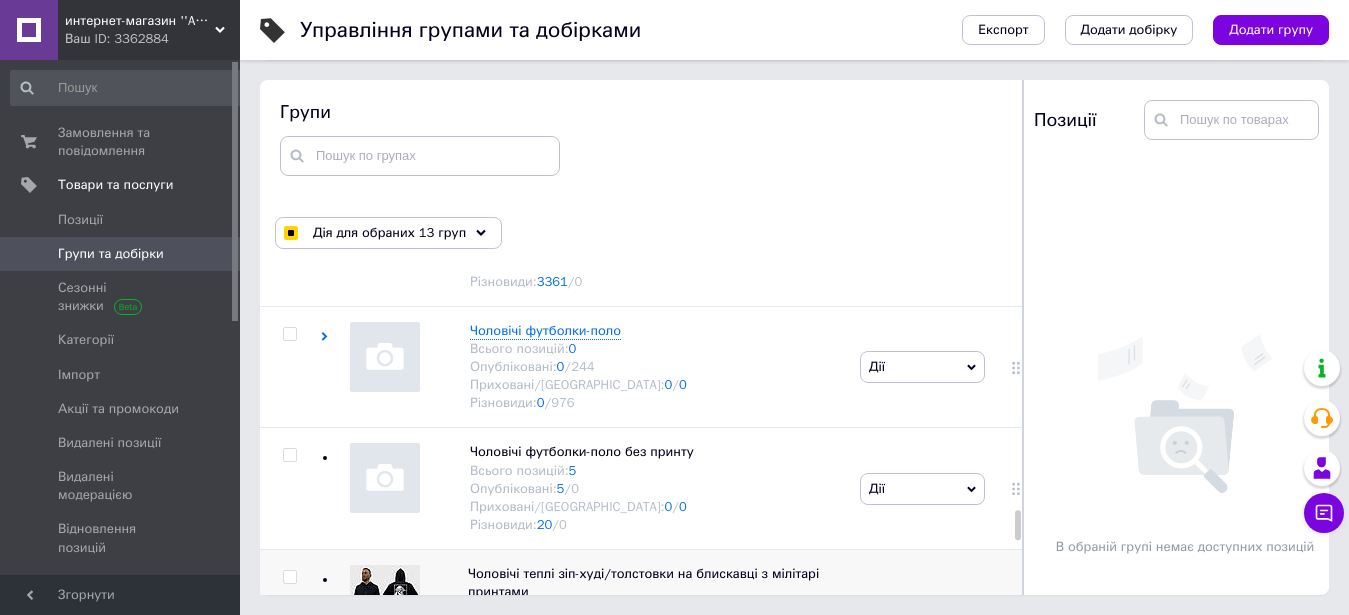 click at bounding box center (289, 577) 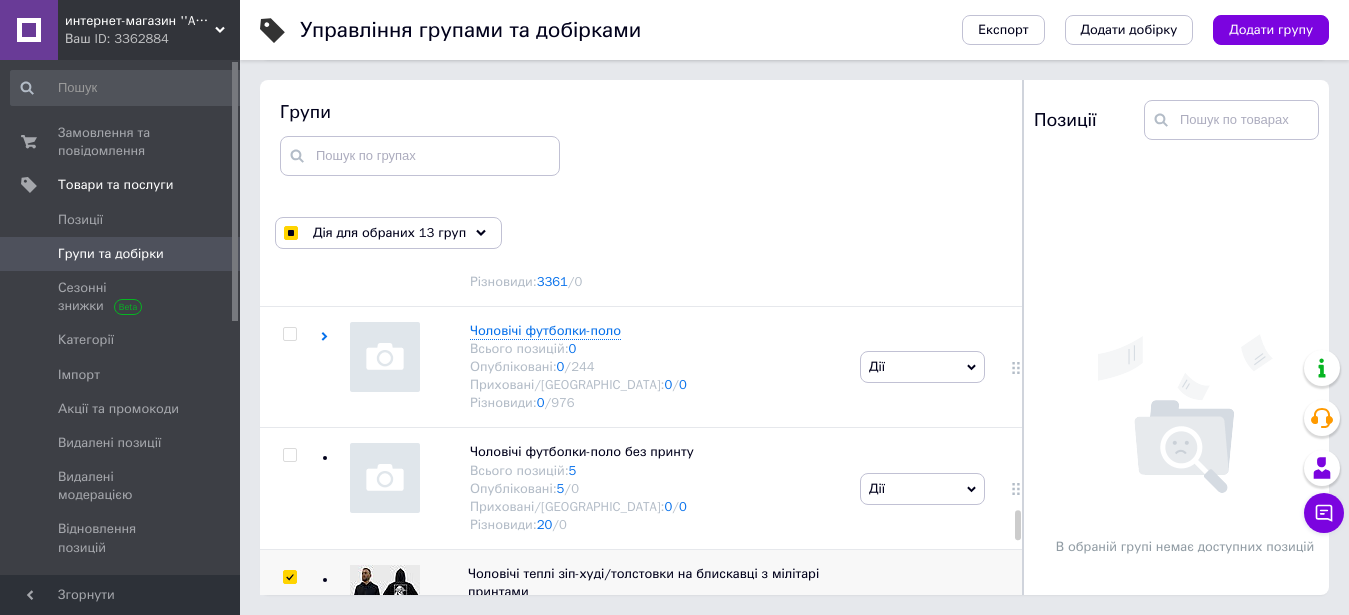 checkbox on "true" 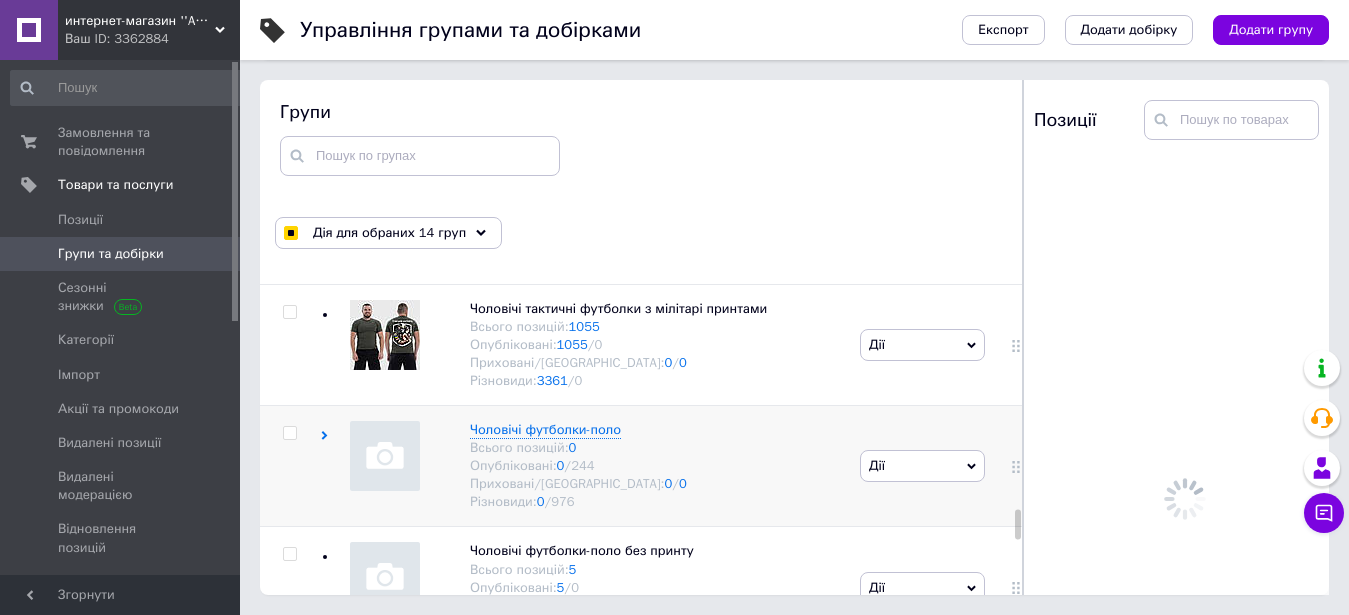 scroll, scrollTop: 6055, scrollLeft: 0, axis: vertical 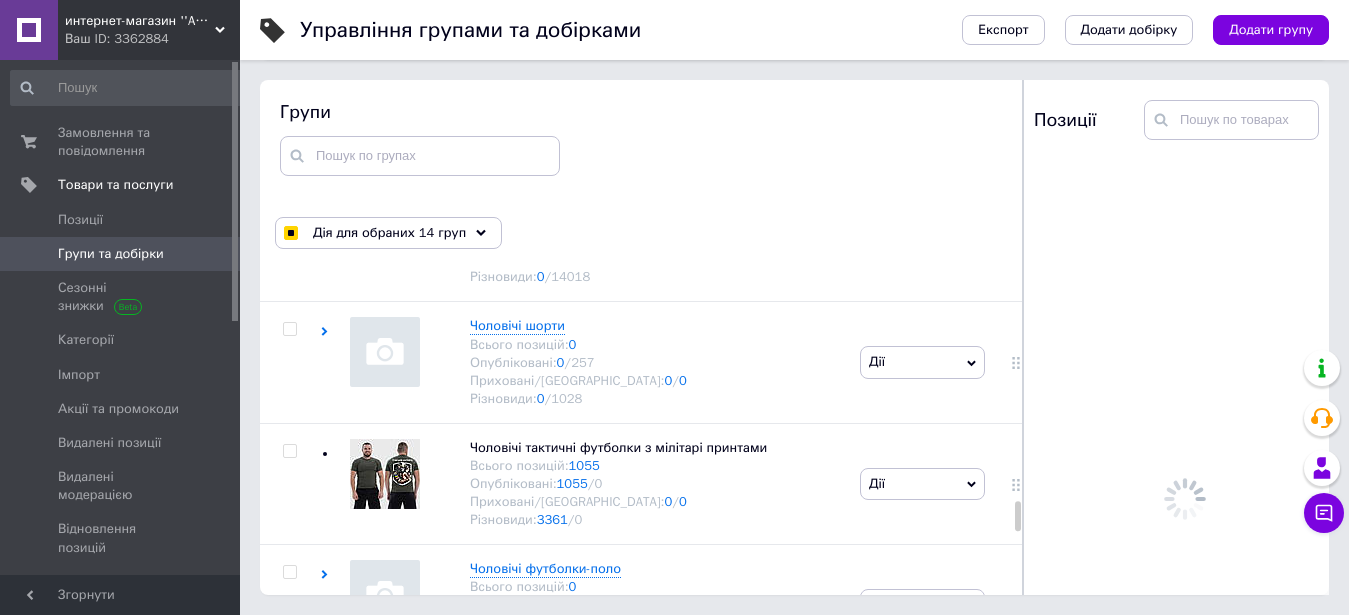 click at bounding box center [289, 693] 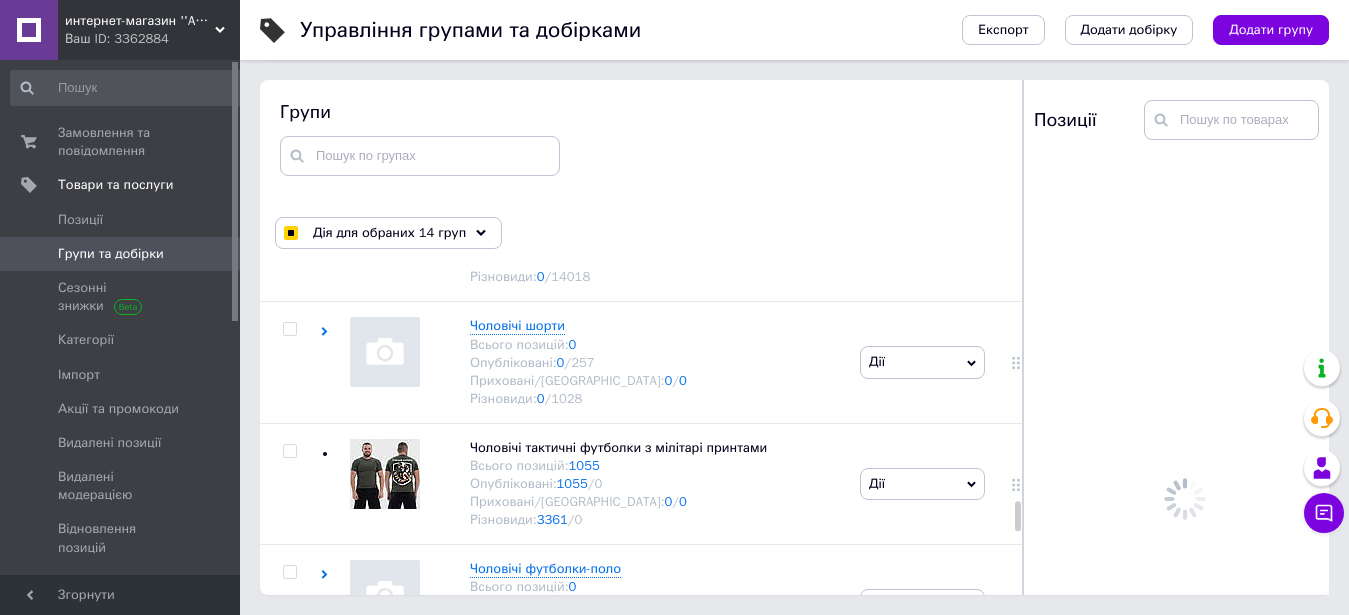 click at bounding box center [289, 693] 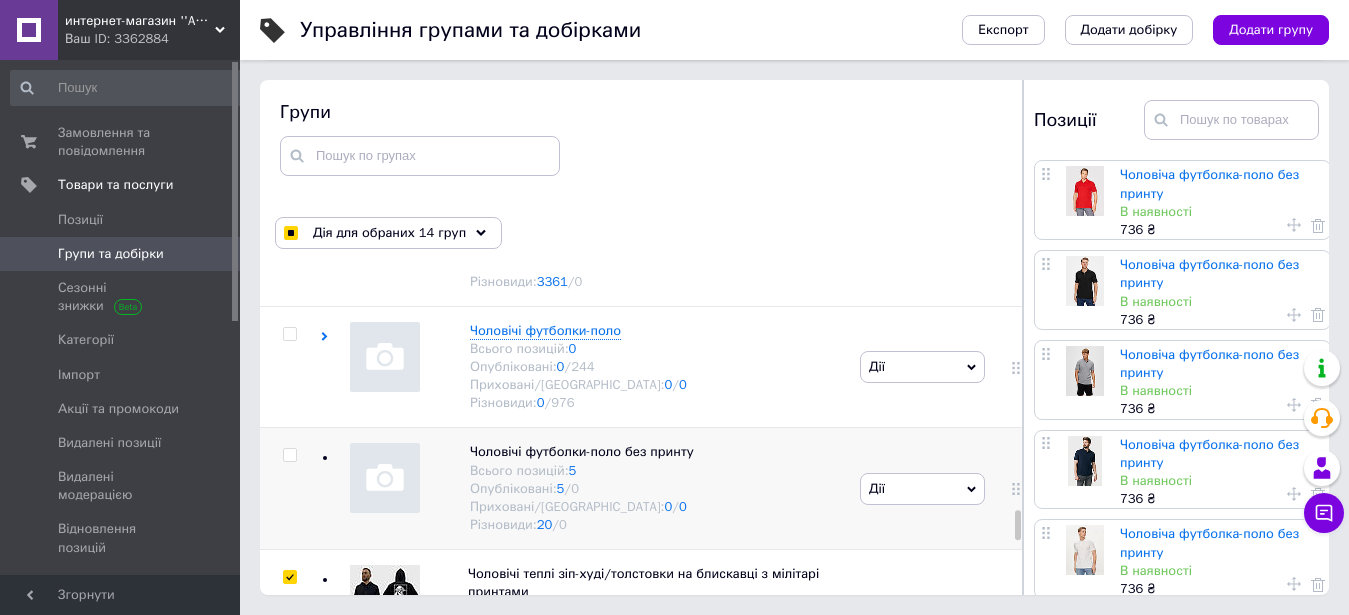 scroll, scrollTop: 6055, scrollLeft: 0, axis: vertical 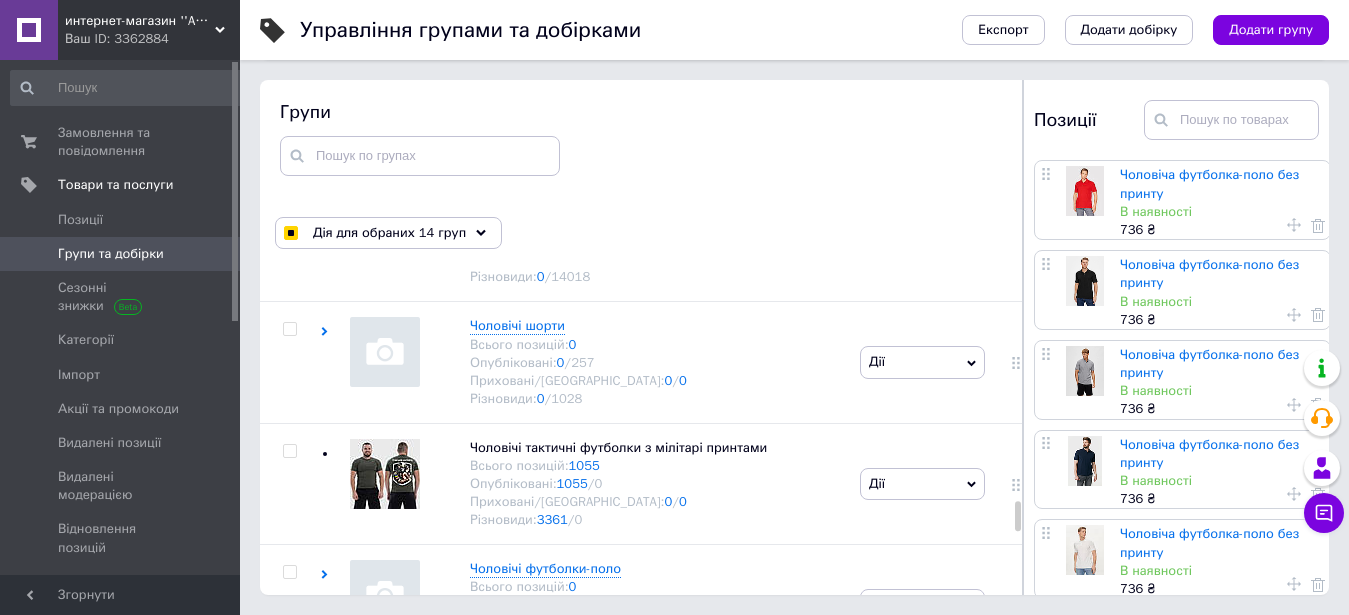 click at bounding box center (290, 693) 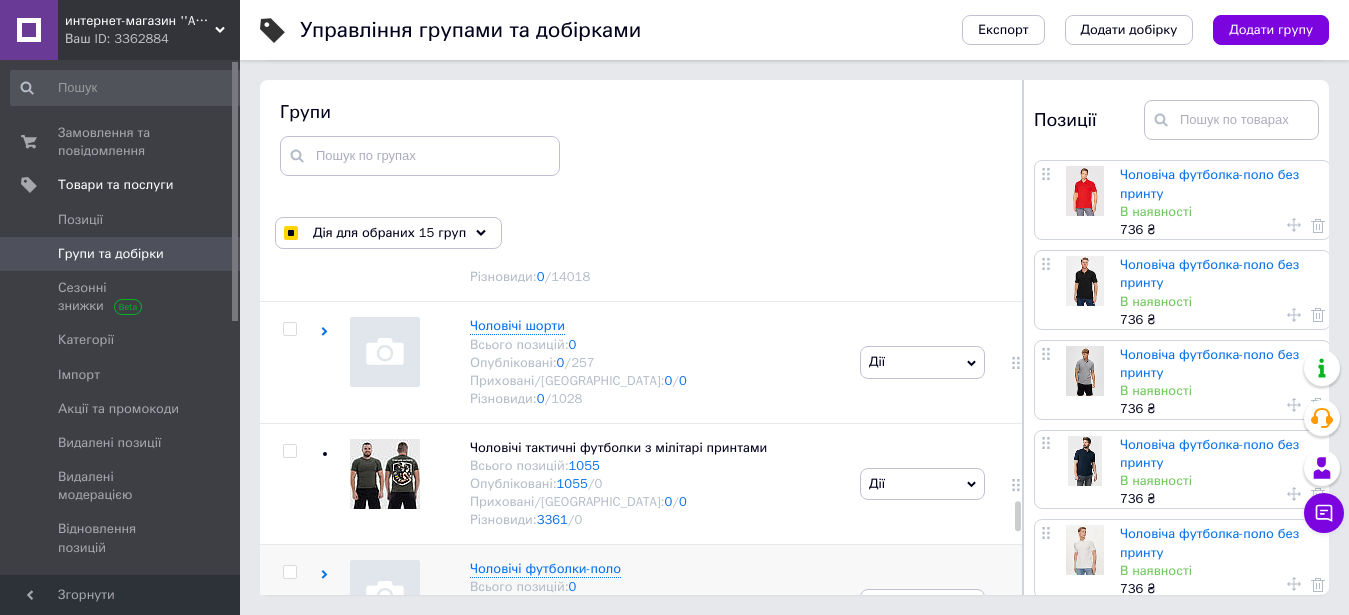 click at bounding box center [289, 572] 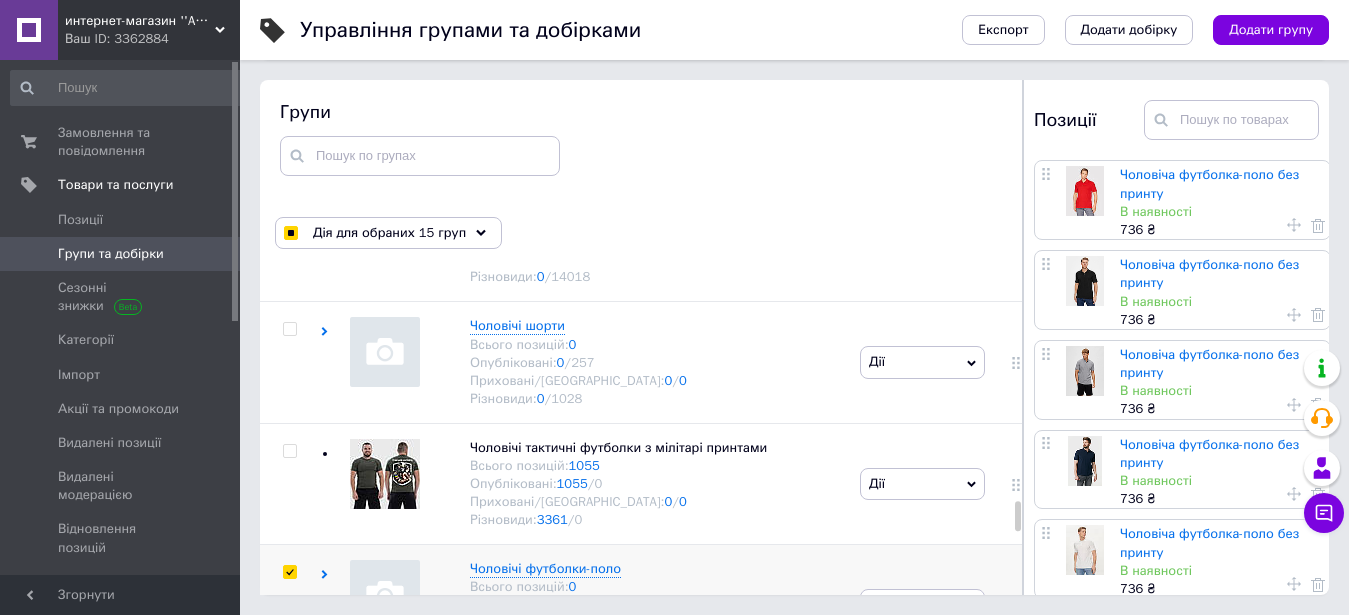 checkbox on "true" 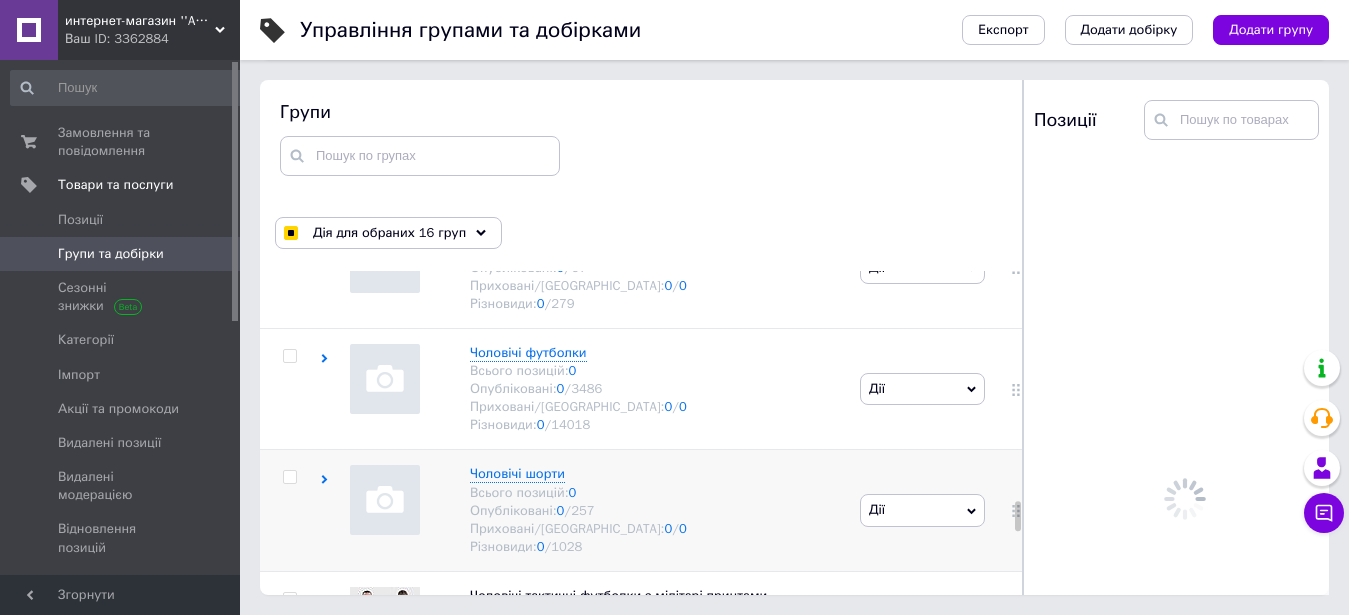 scroll, scrollTop: 5817, scrollLeft: 0, axis: vertical 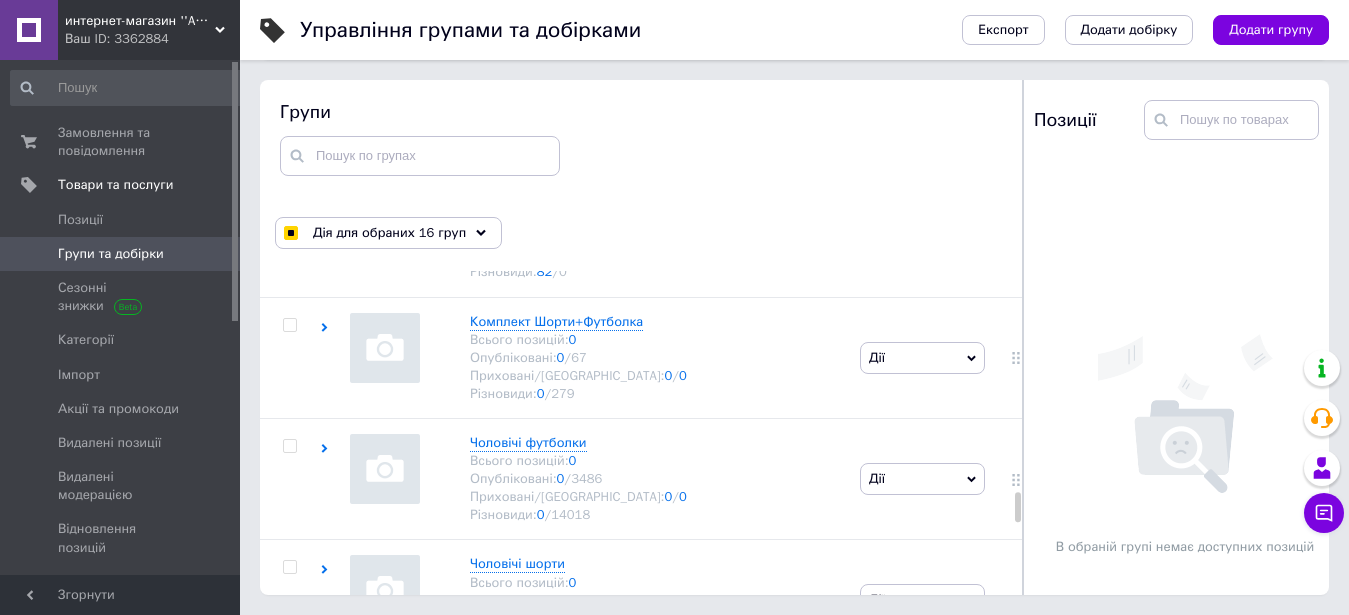 click at bounding box center [289, 689] 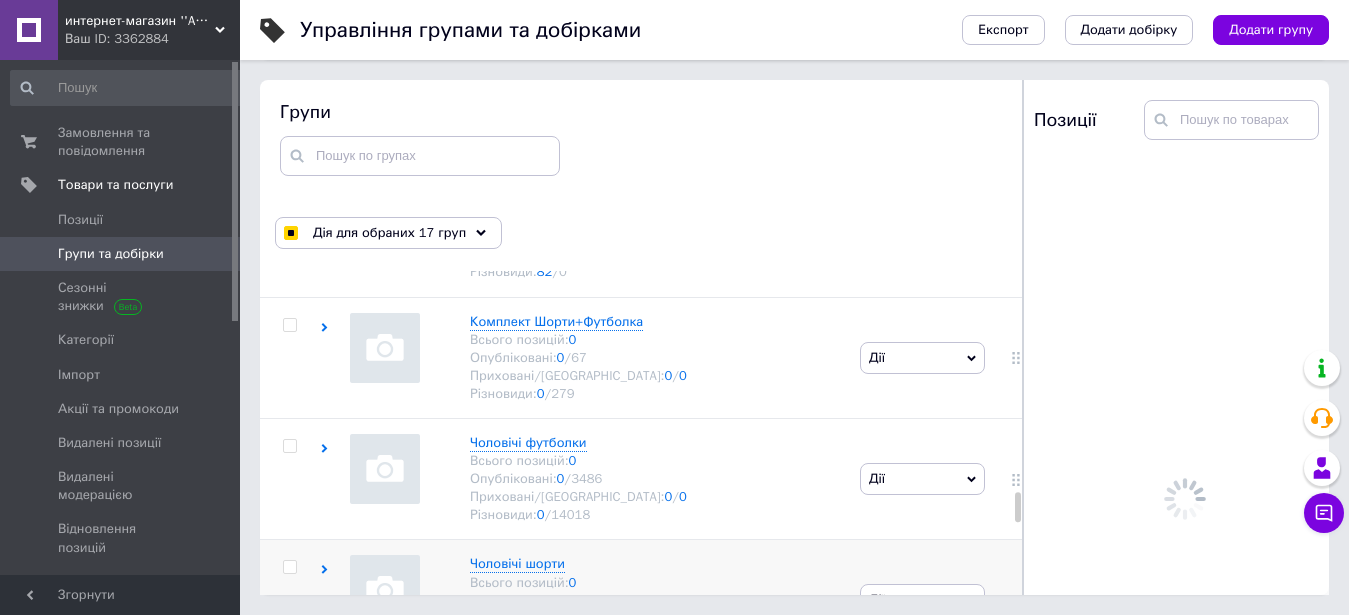 click at bounding box center [289, 567] 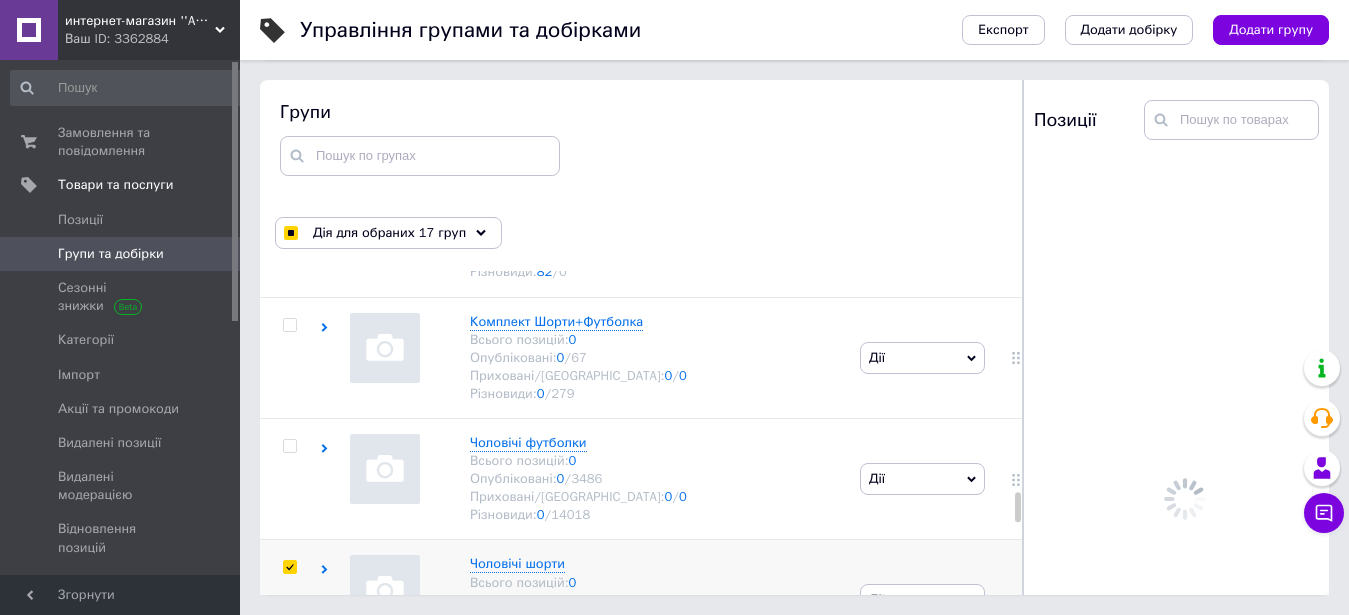 checkbox on "true" 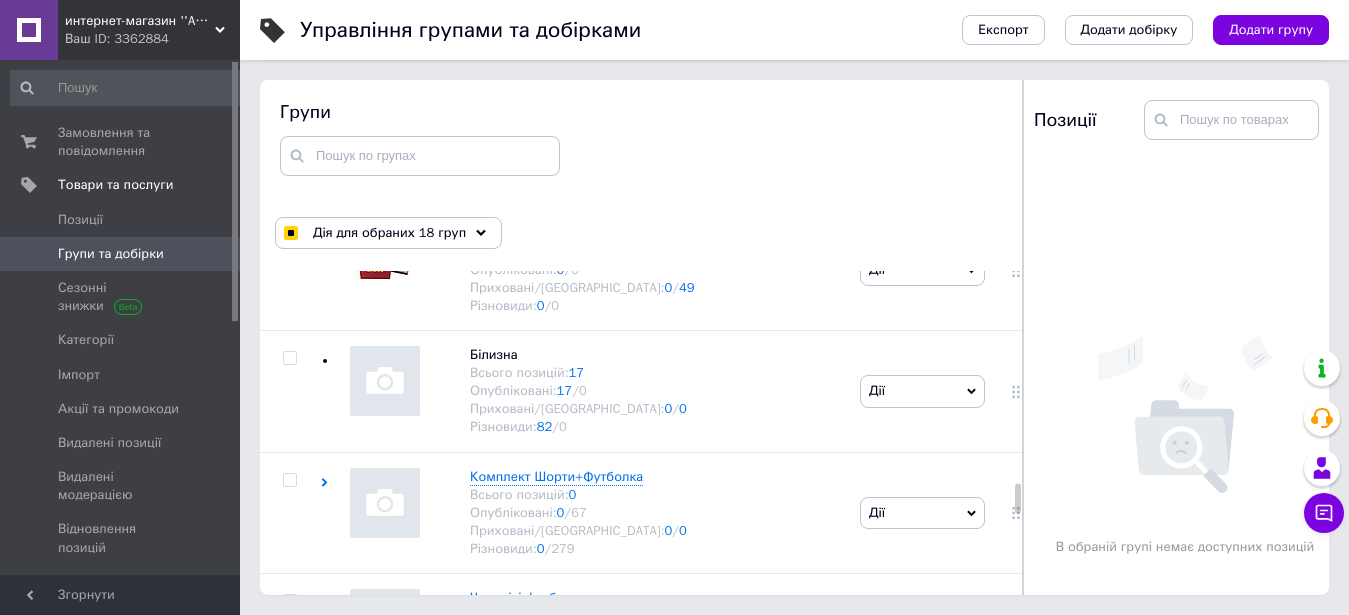 scroll, scrollTop: 5579, scrollLeft: 0, axis: vertical 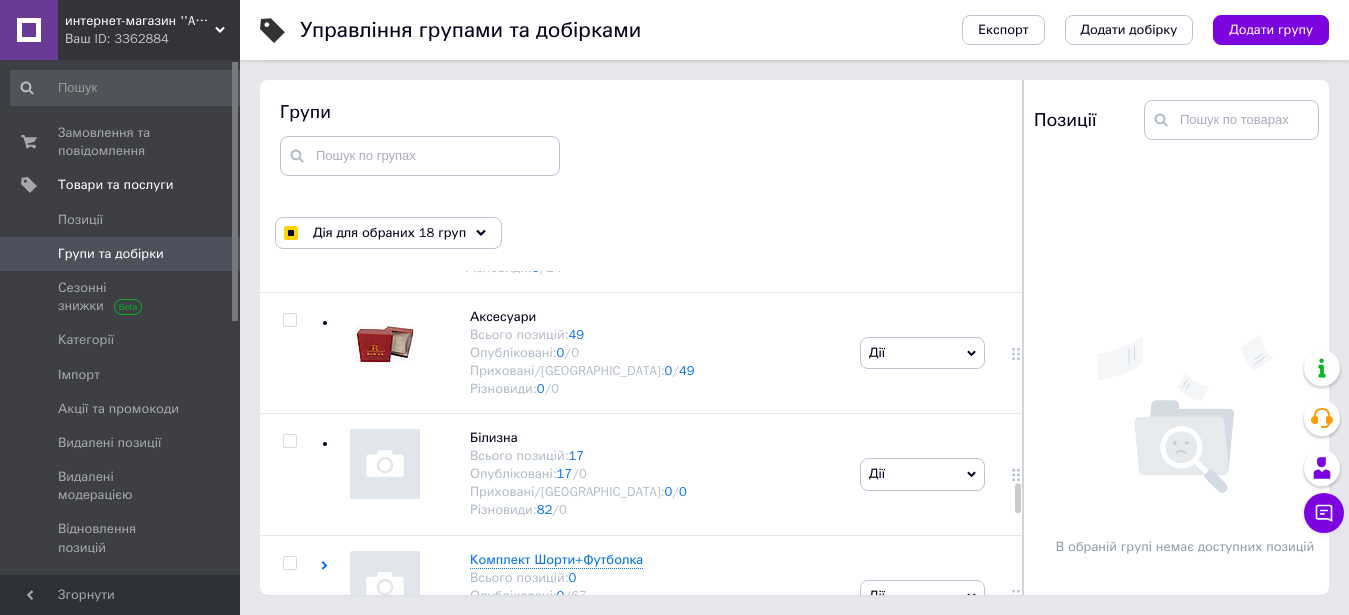 click at bounding box center (289, 684) 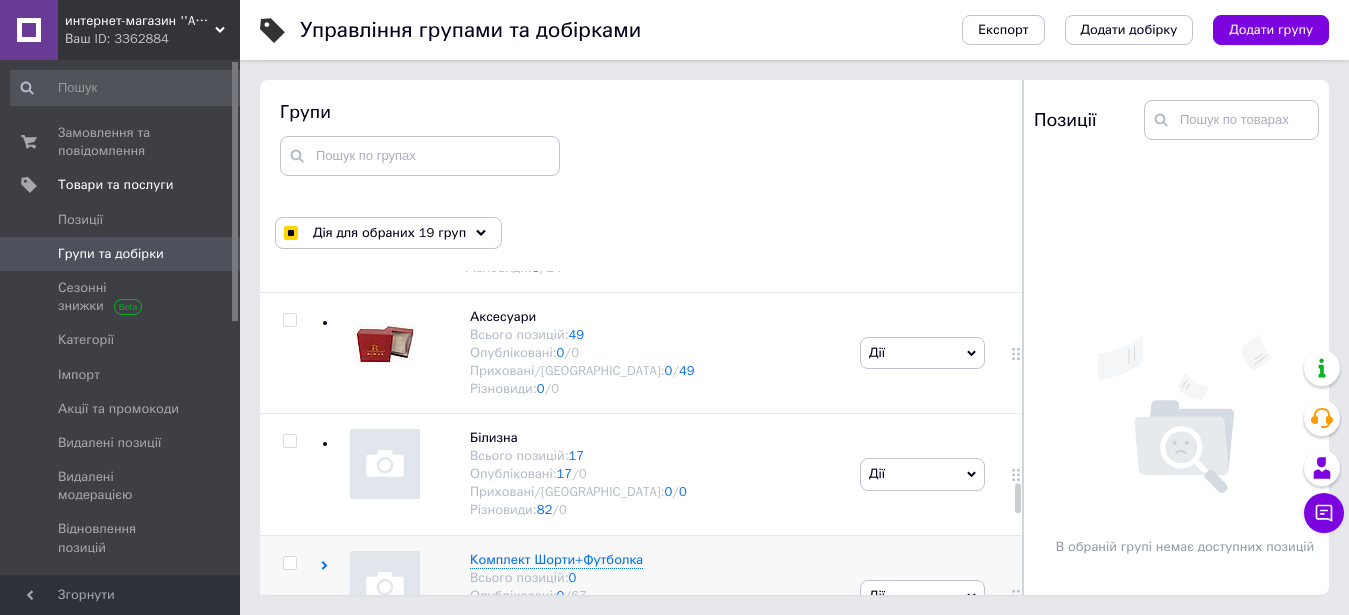 click at bounding box center [289, 563] 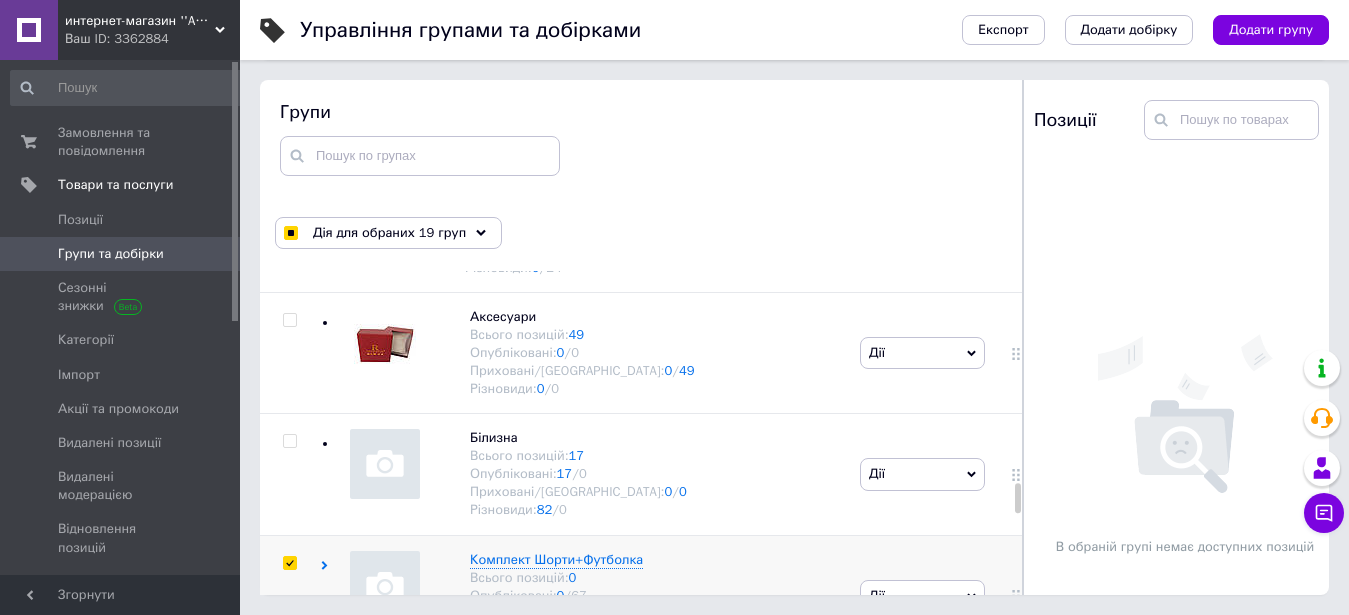 checkbox on "true" 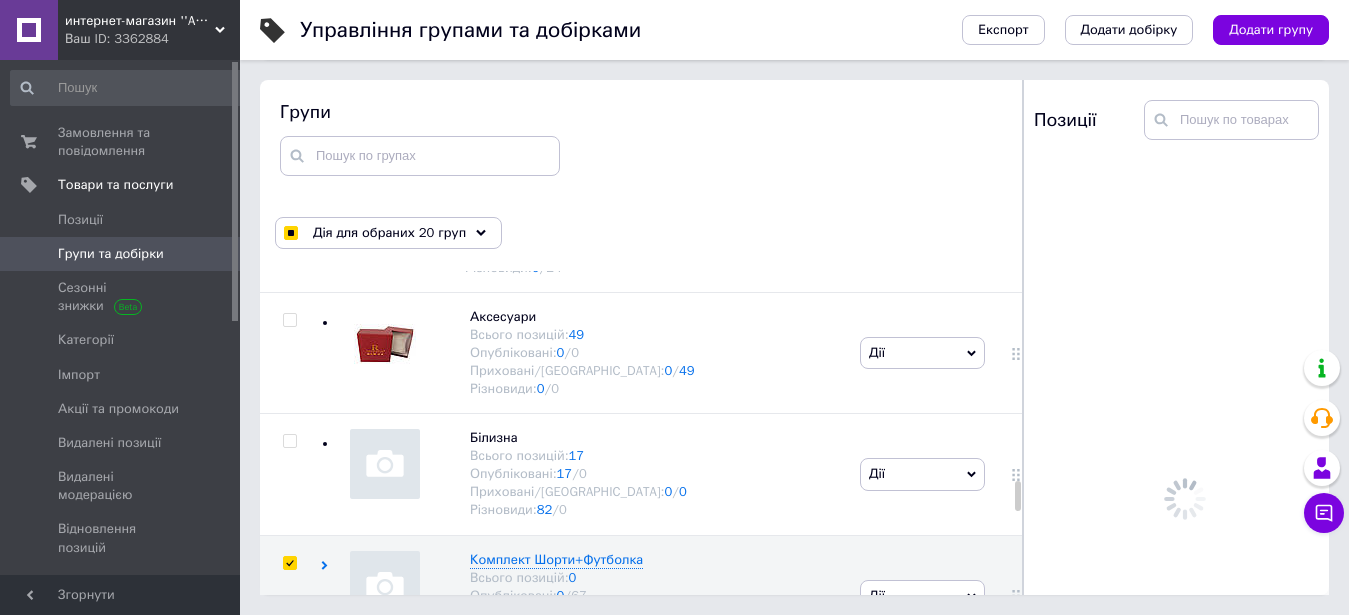 scroll, scrollTop: 5341, scrollLeft: 0, axis: vertical 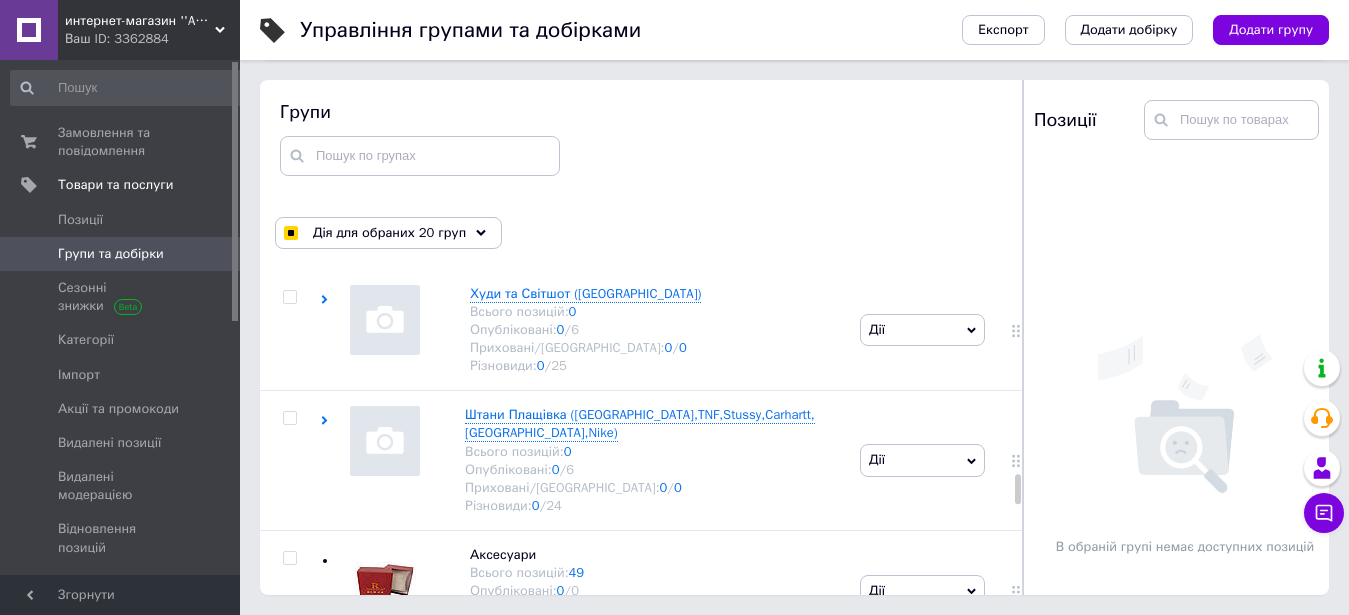click at bounding box center [289, 679] 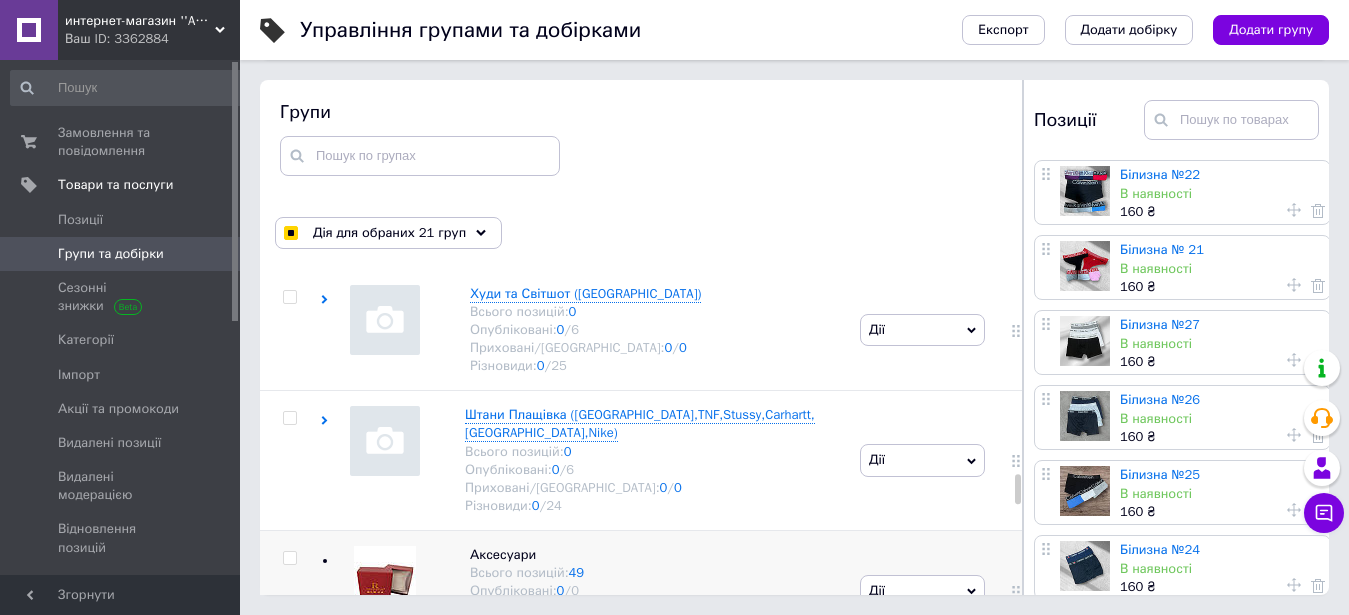 click at bounding box center (289, 558) 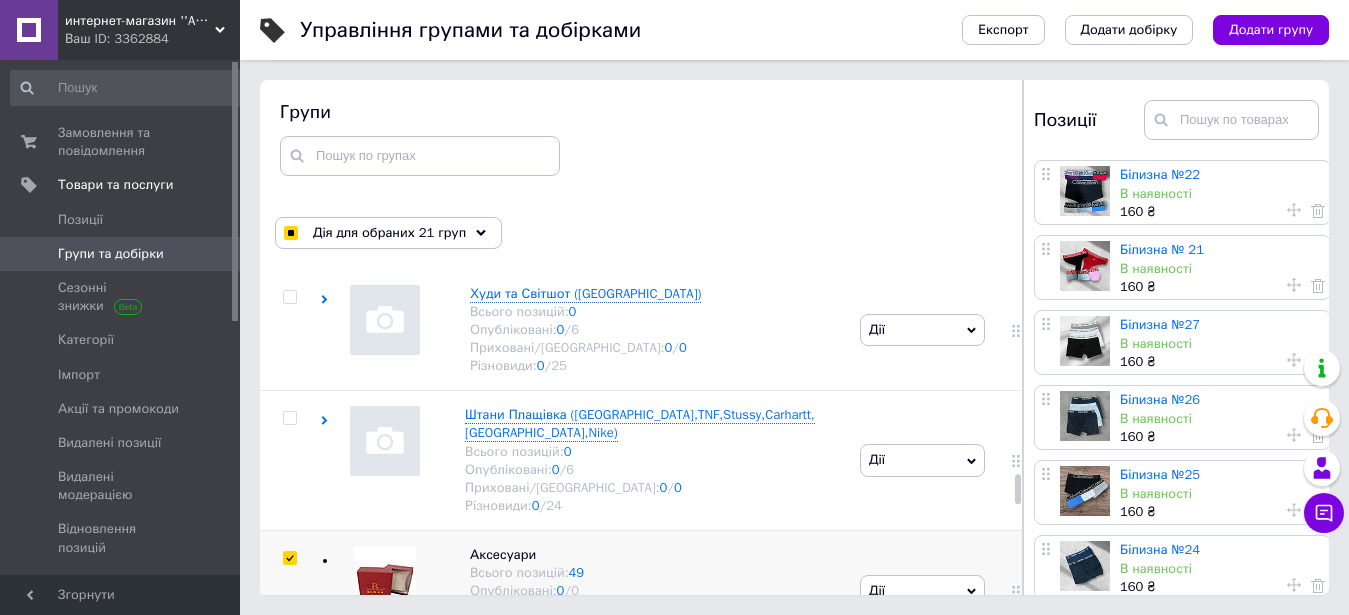 checkbox on "true" 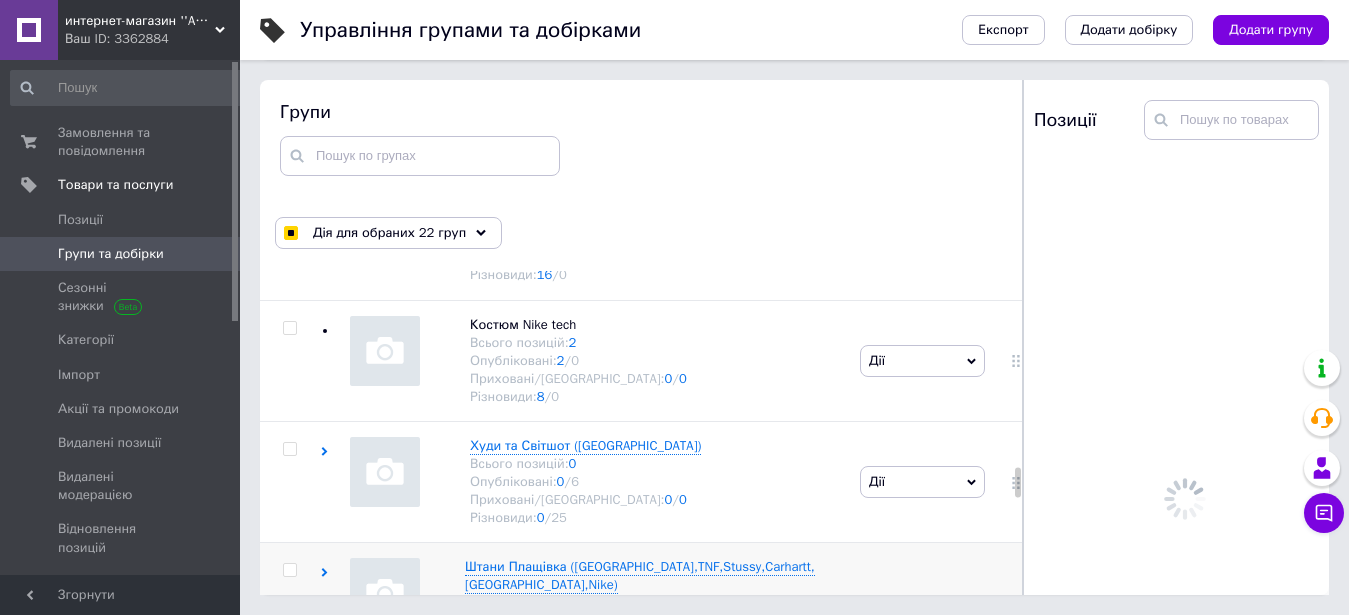 scroll, scrollTop: 5103, scrollLeft: 0, axis: vertical 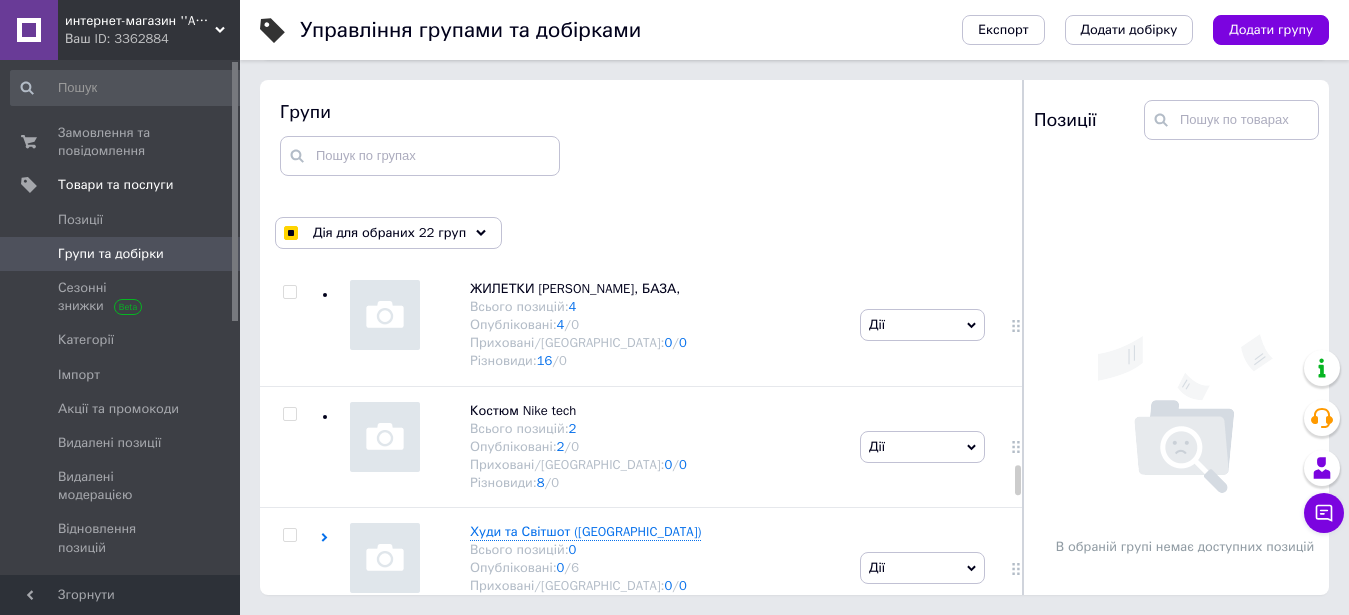 click at bounding box center [289, 656] 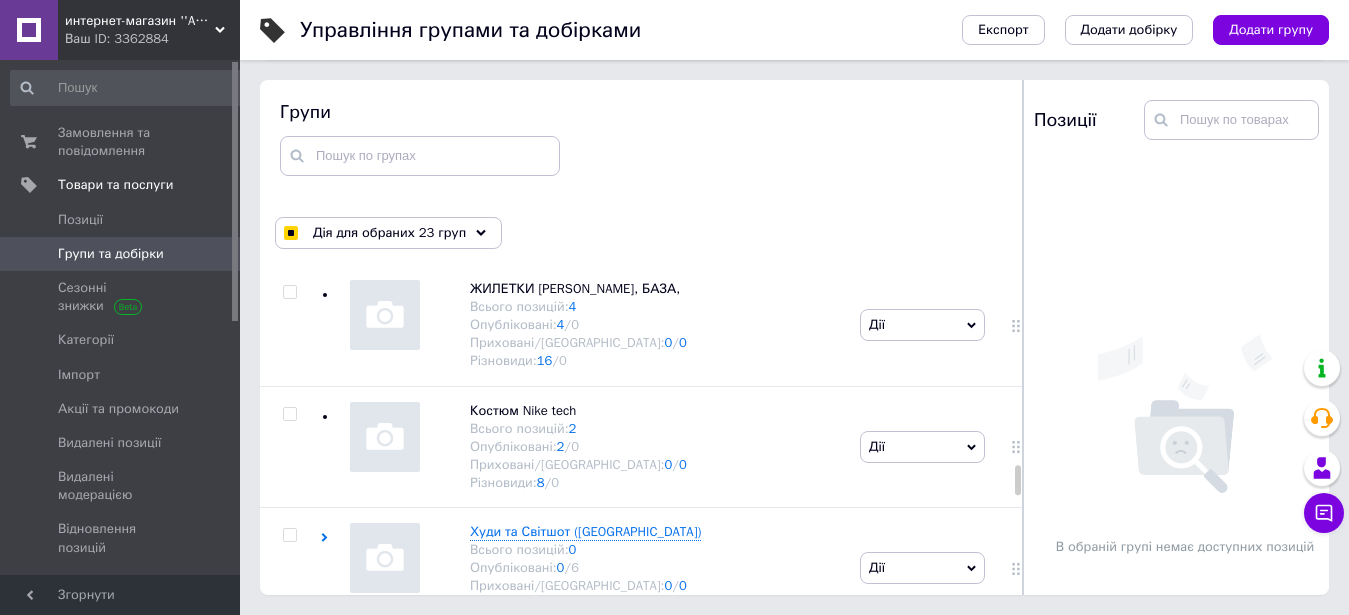 click at bounding box center (289, 656) 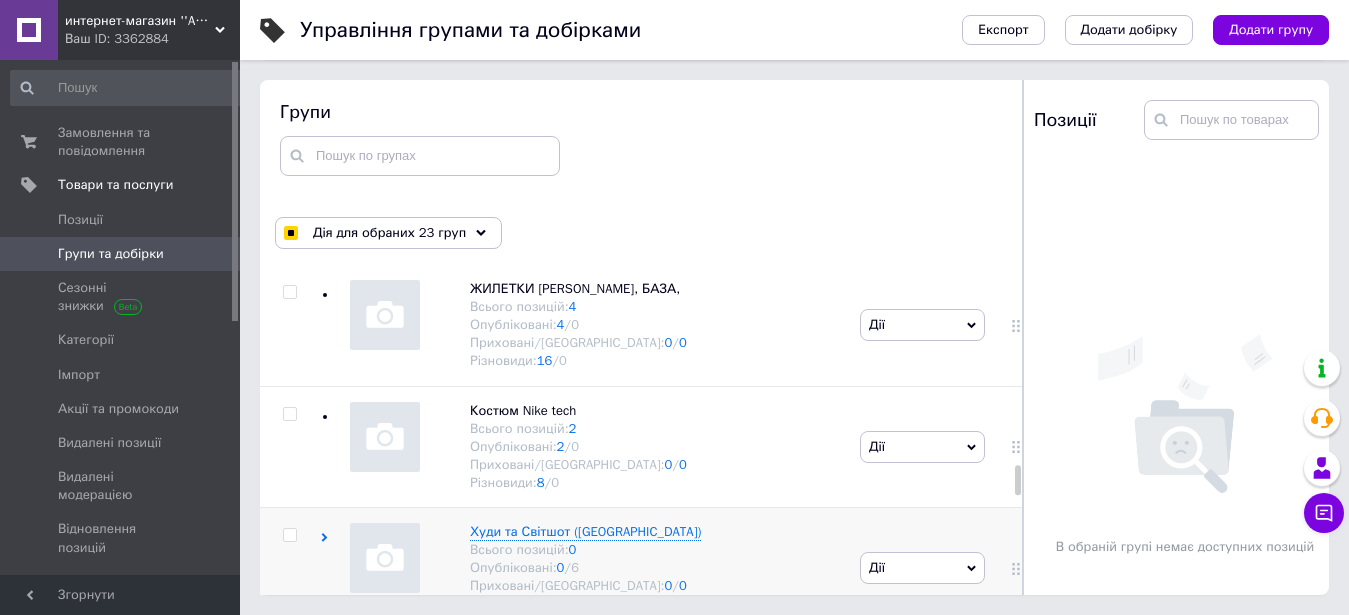 click at bounding box center (289, 535) 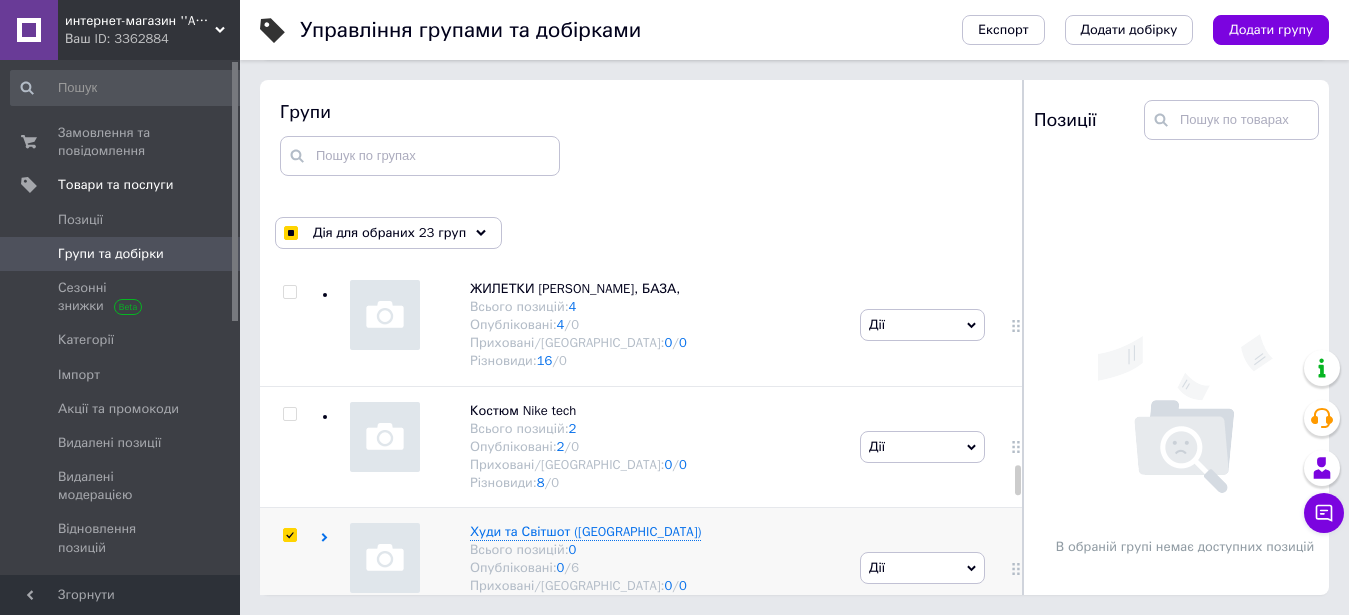 click at bounding box center [289, 535] 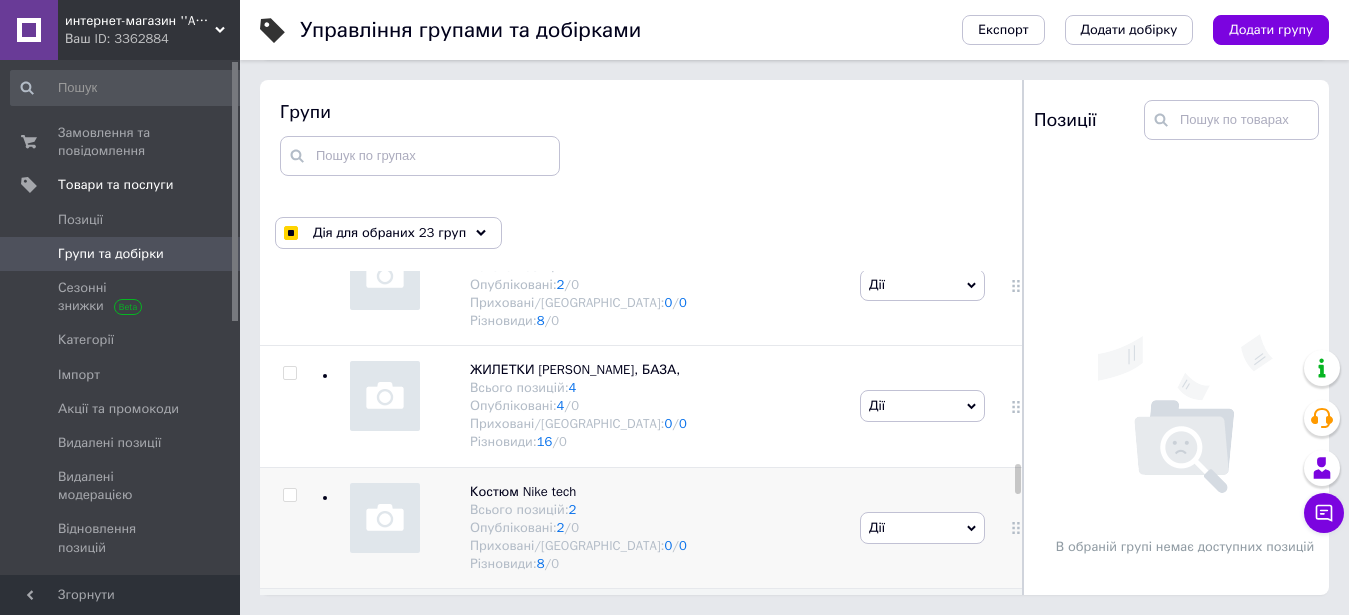 scroll, scrollTop: 5103, scrollLeft: 0, axis: vertical 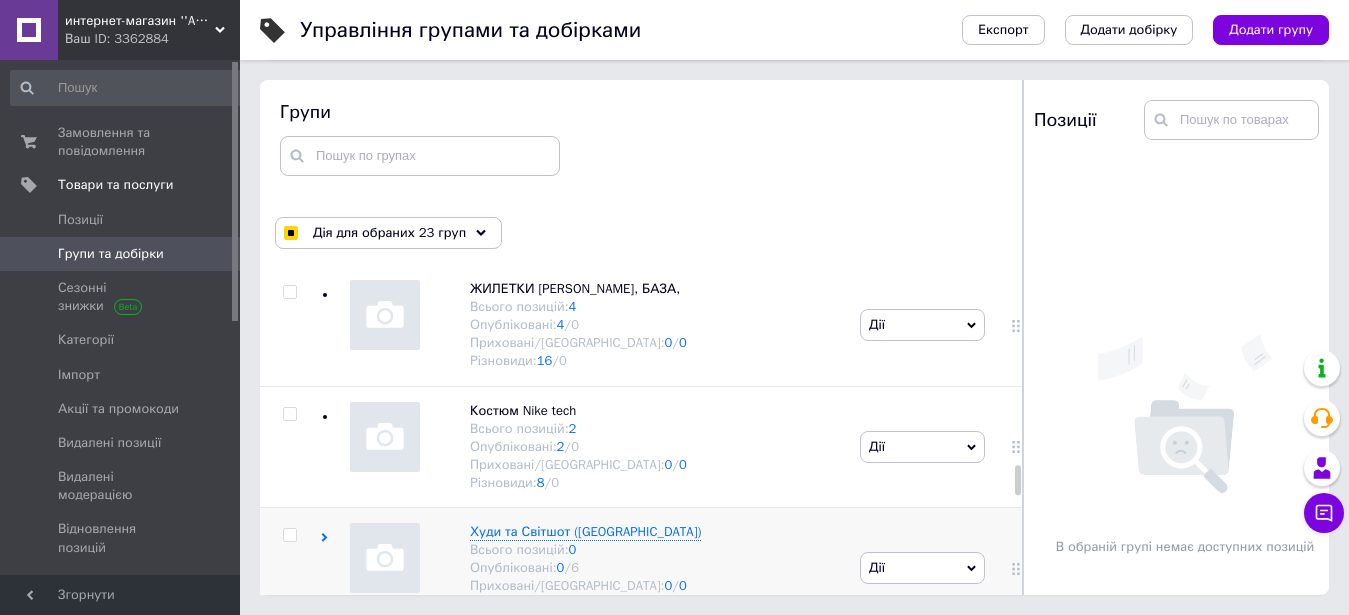 click at bounding box center (290, 567) 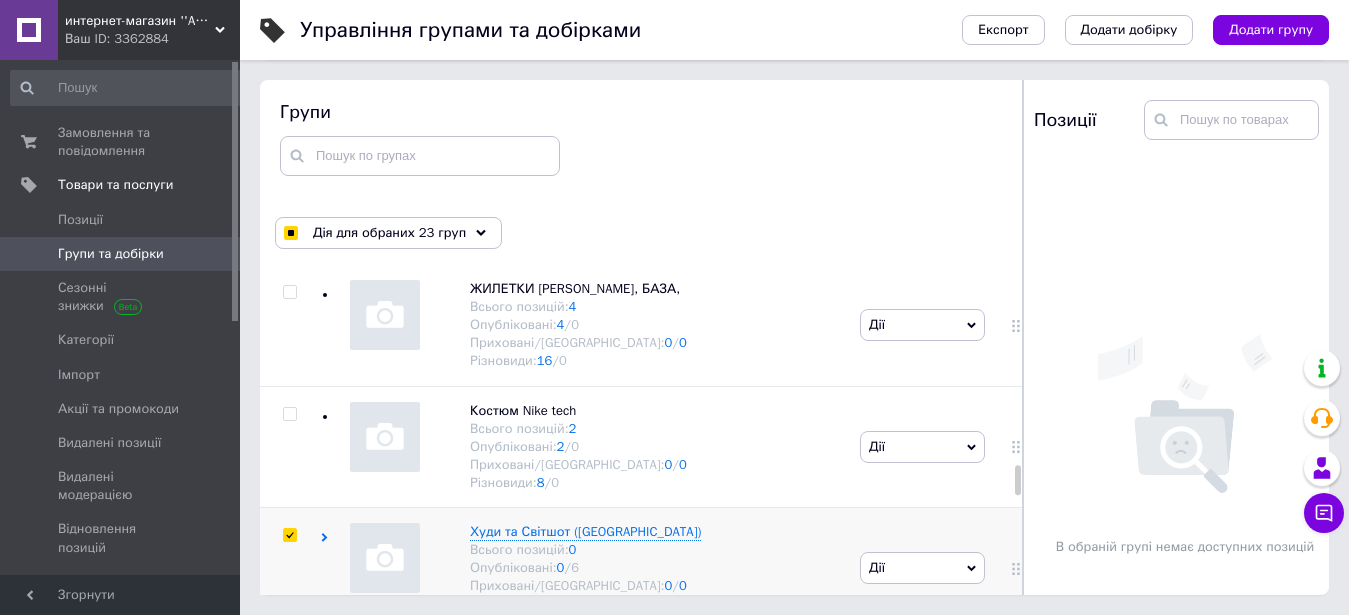 checkbox on "true" 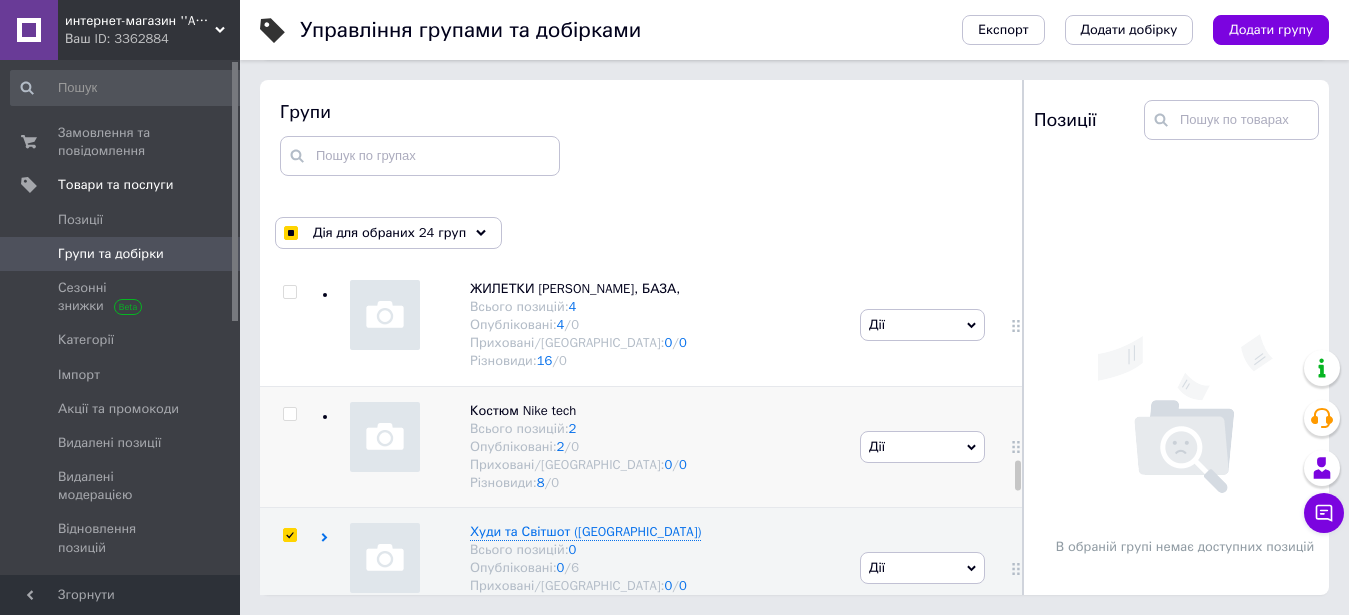scroll, scrollTop: 4865, scrollLeft: 0, axis: vertical 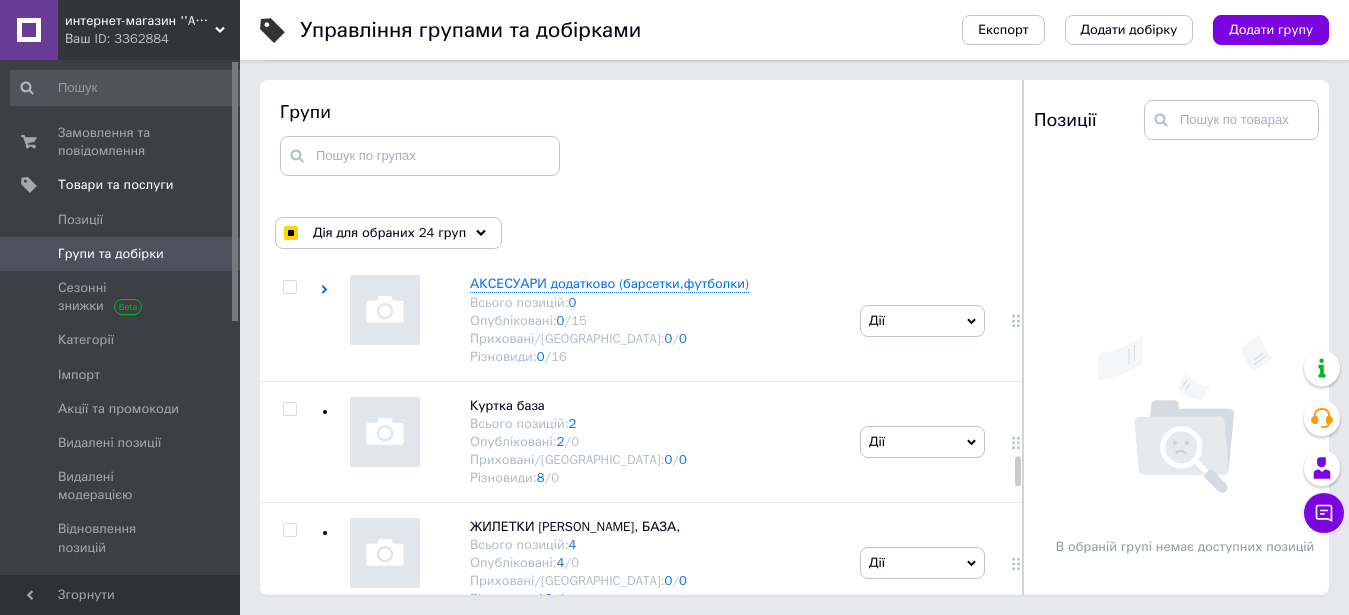 click at bounding box center [289, 652] 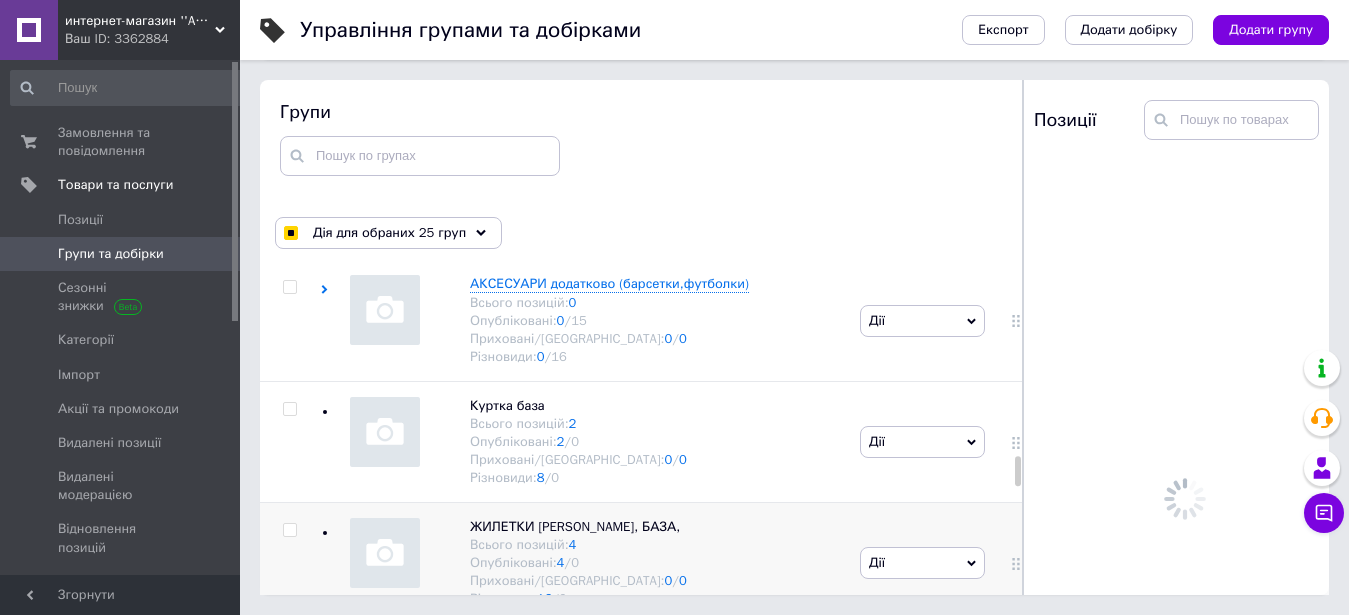 click at bounding box center (289, 530) 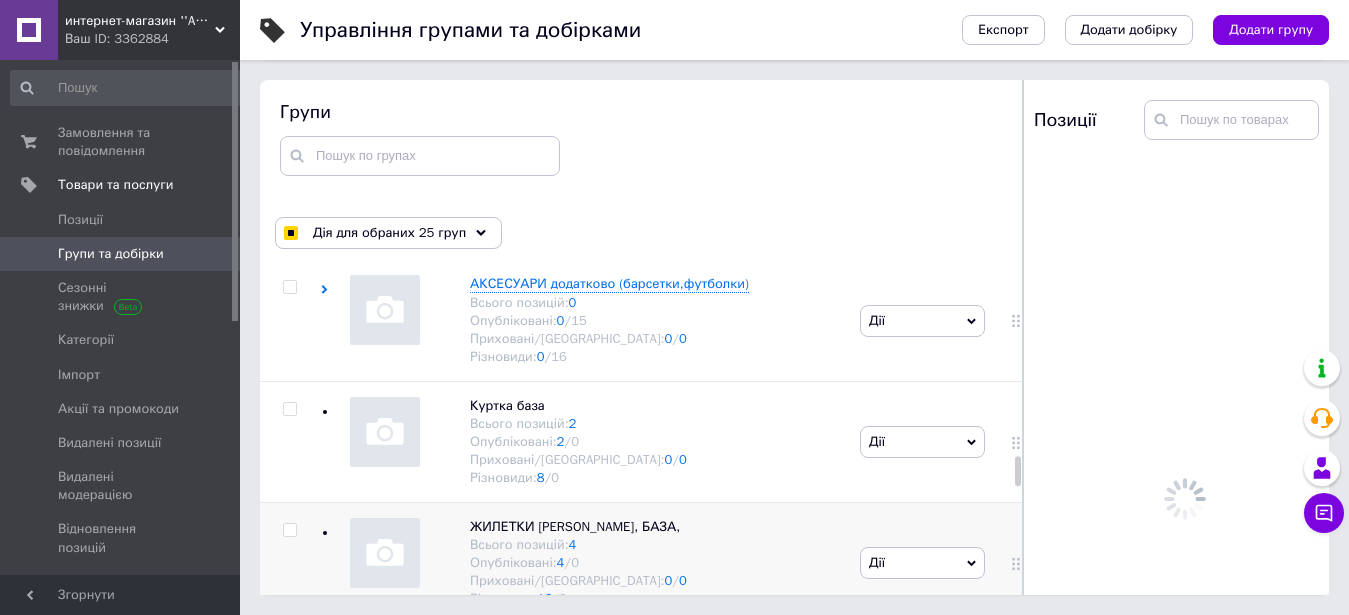 checkbox on "true" 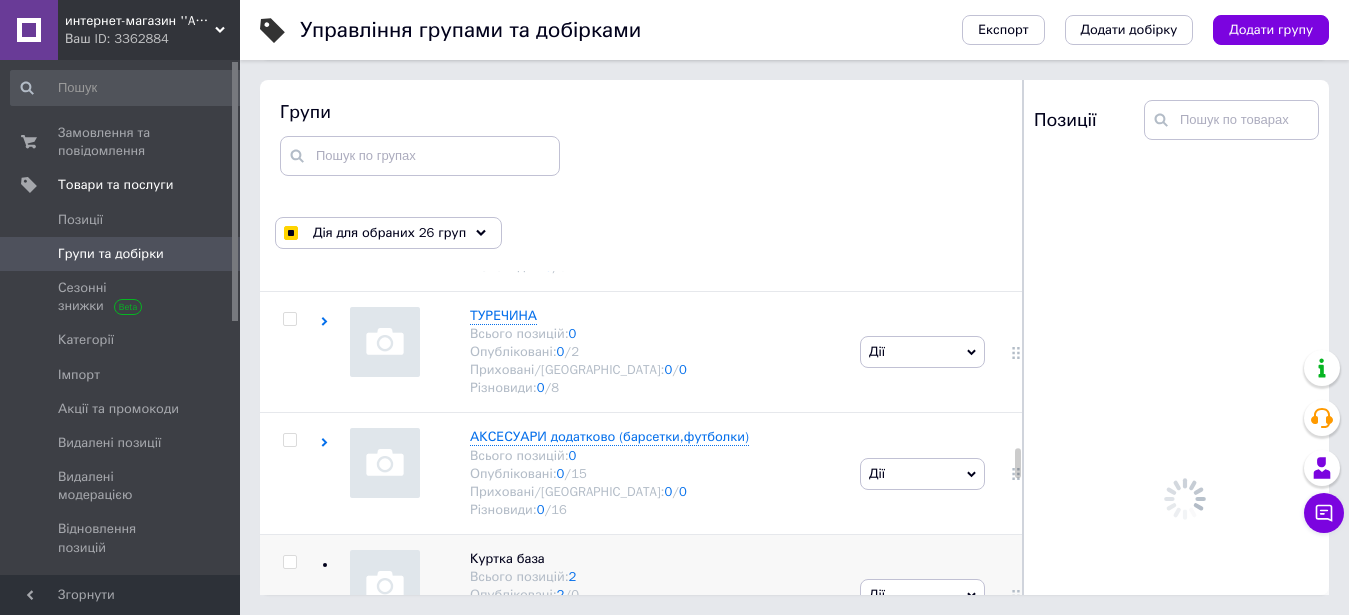 scroll, scrollTop: 4627, scrollLeft: 0, axis: vertical 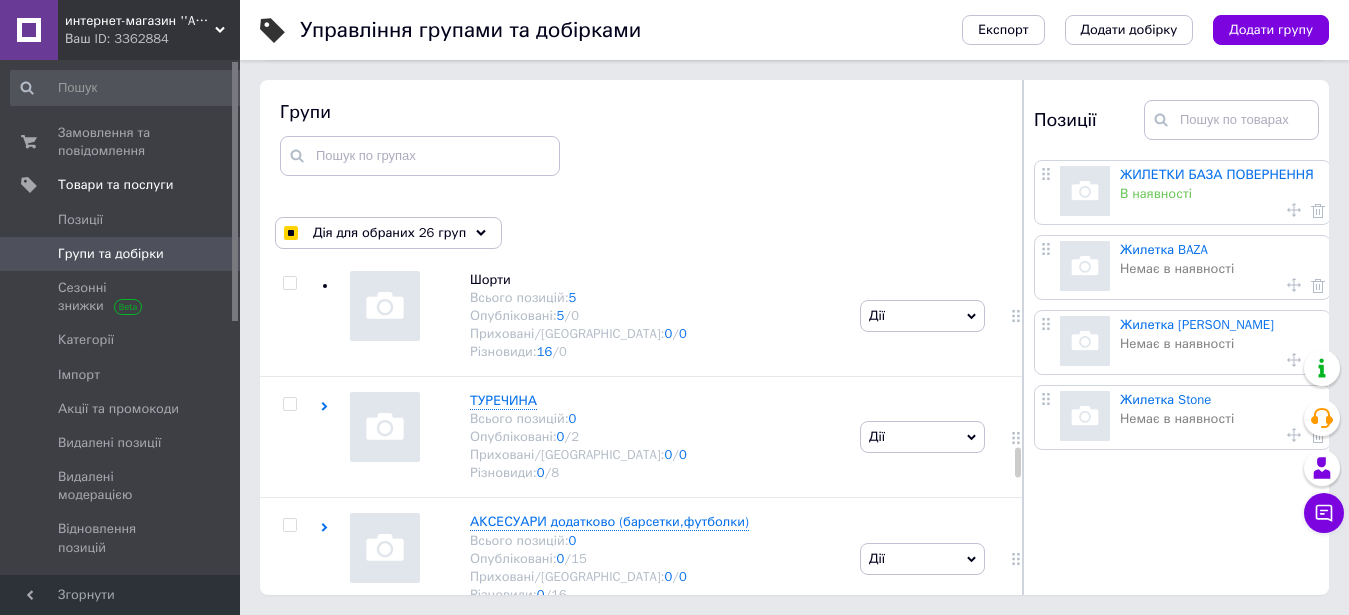 click at bounding box center [289, 647] 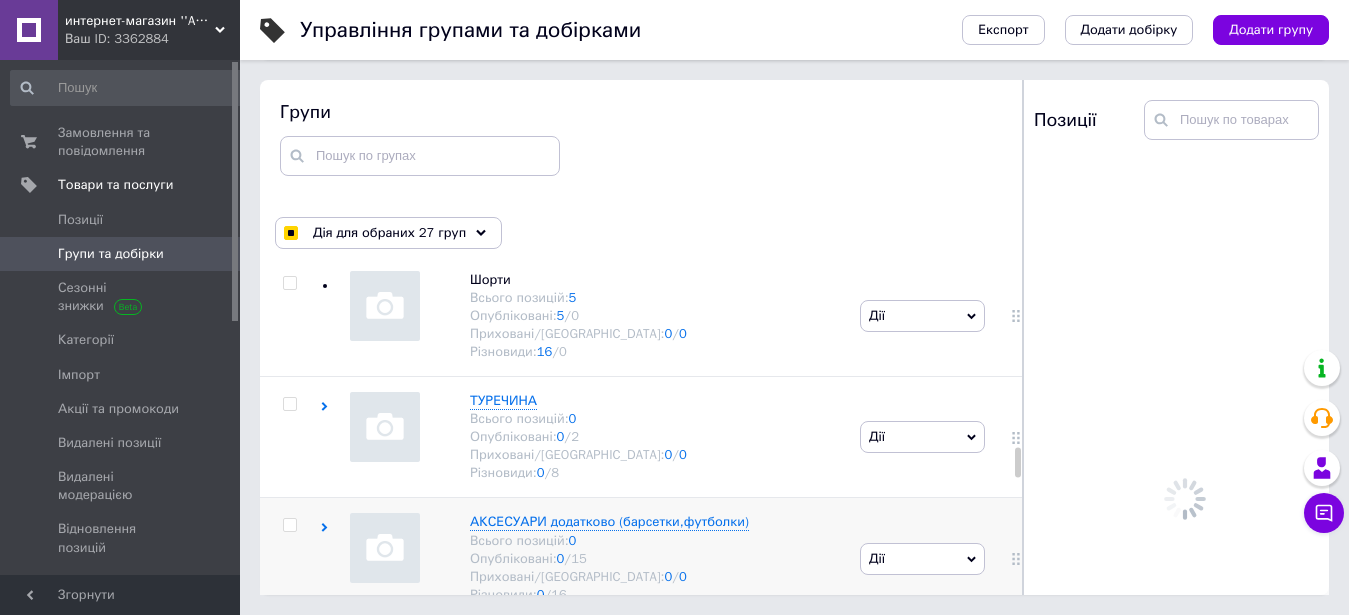 click at bounding box center [289, 525] 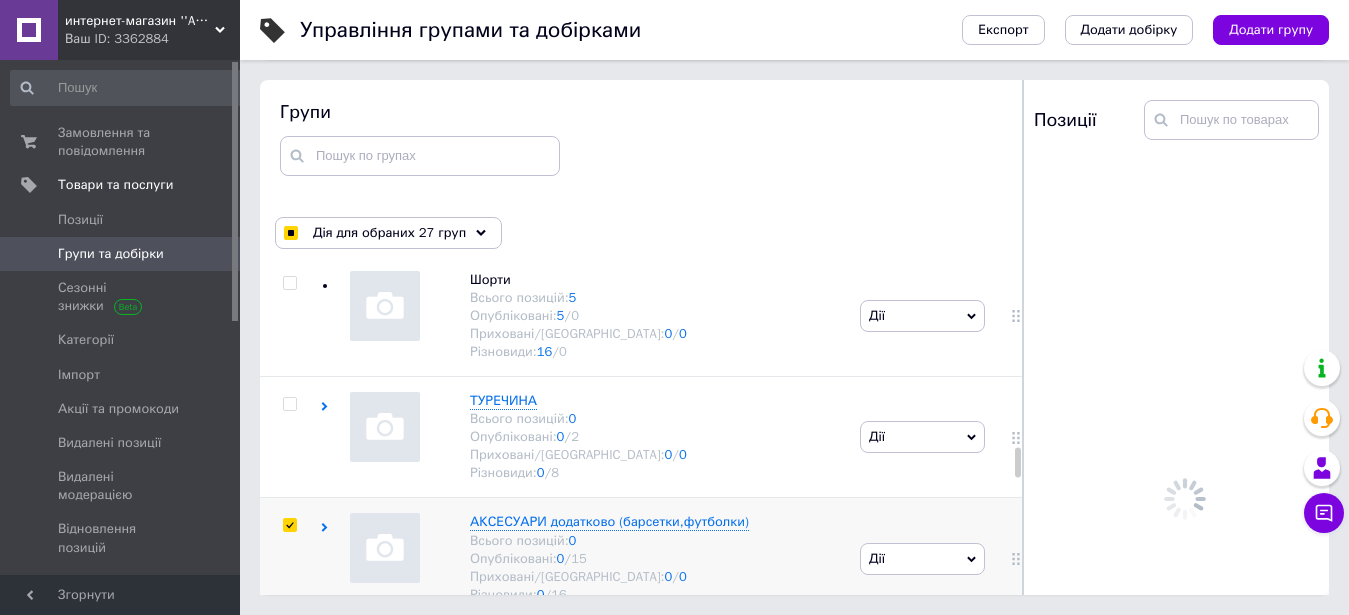 checkbox on "true" 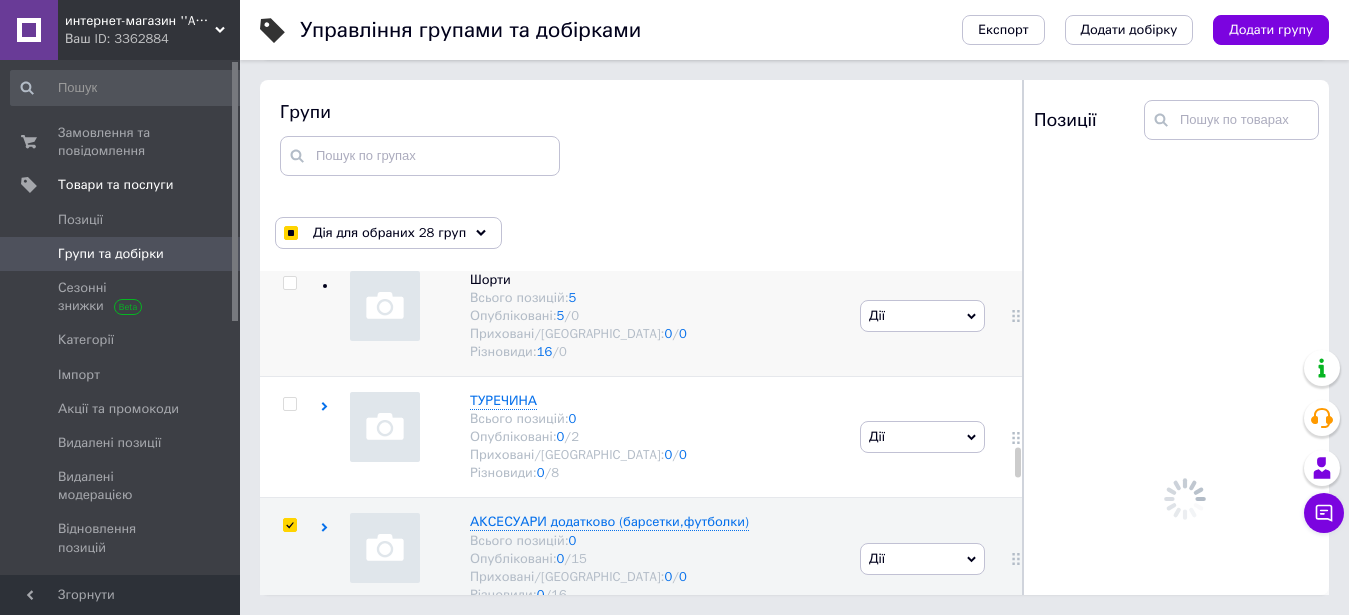 scroll, scrollTop: 4389, scrollLeft: 0, axis: vertical 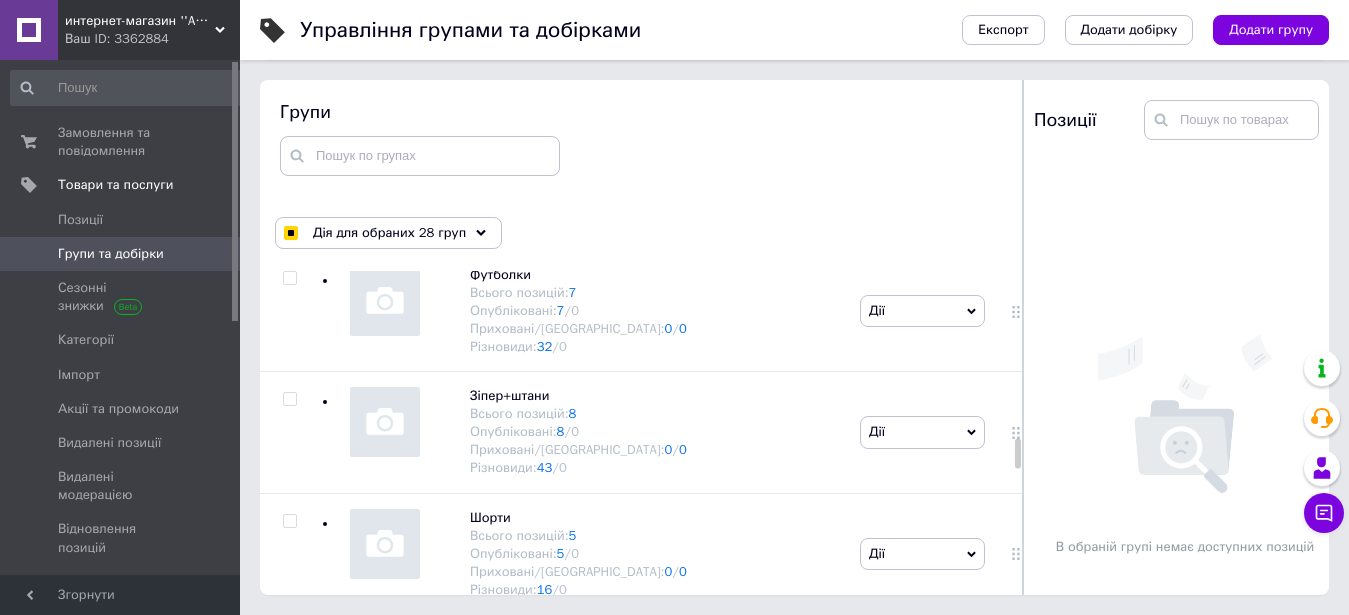 click at bounding box center [289, 642] 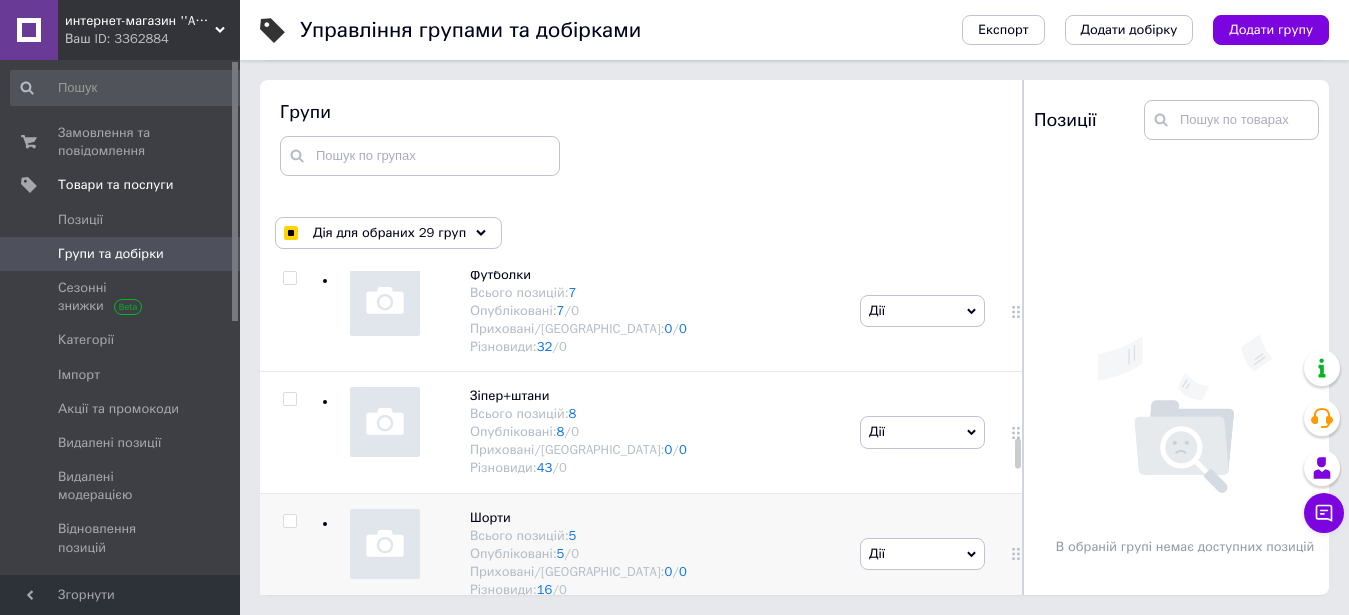 click at bounding box center (289, 521) 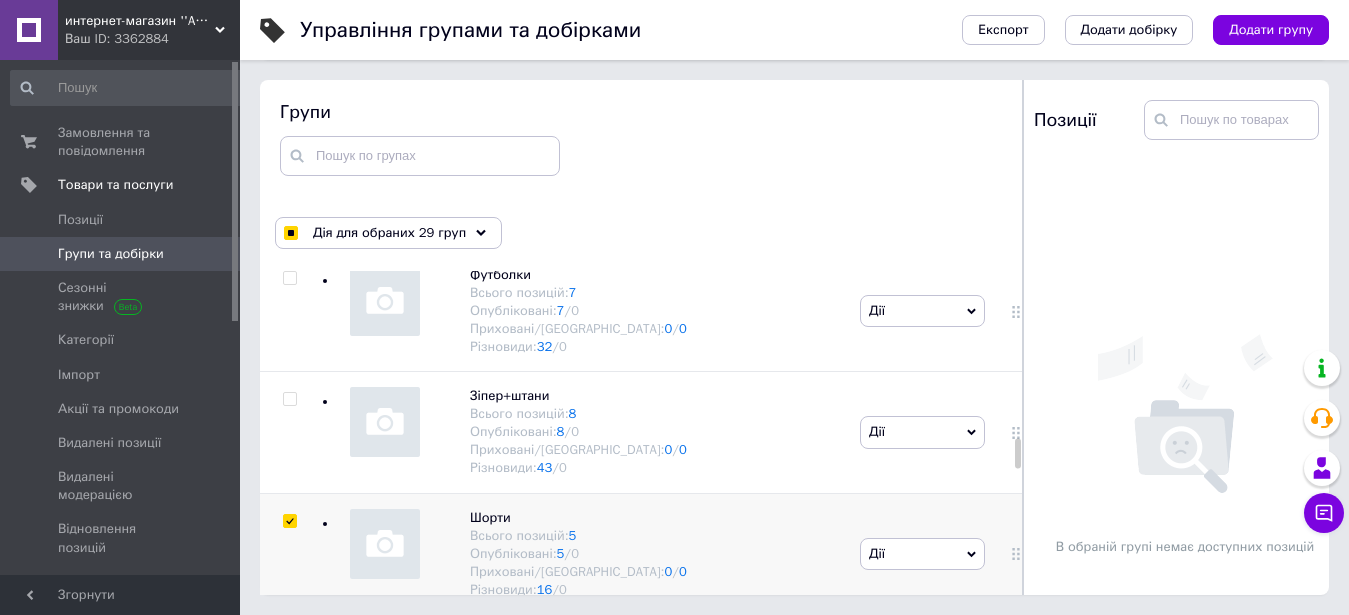 click at bounding box center [289, 521] 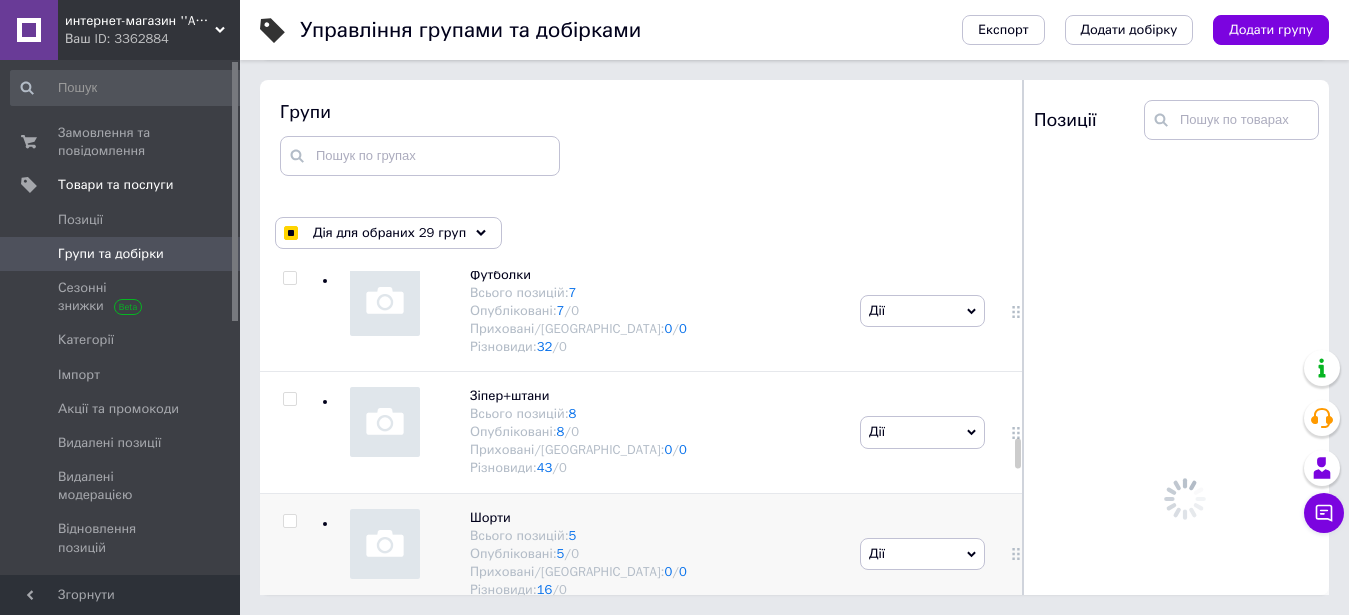 click at bounding box center (289, 521) 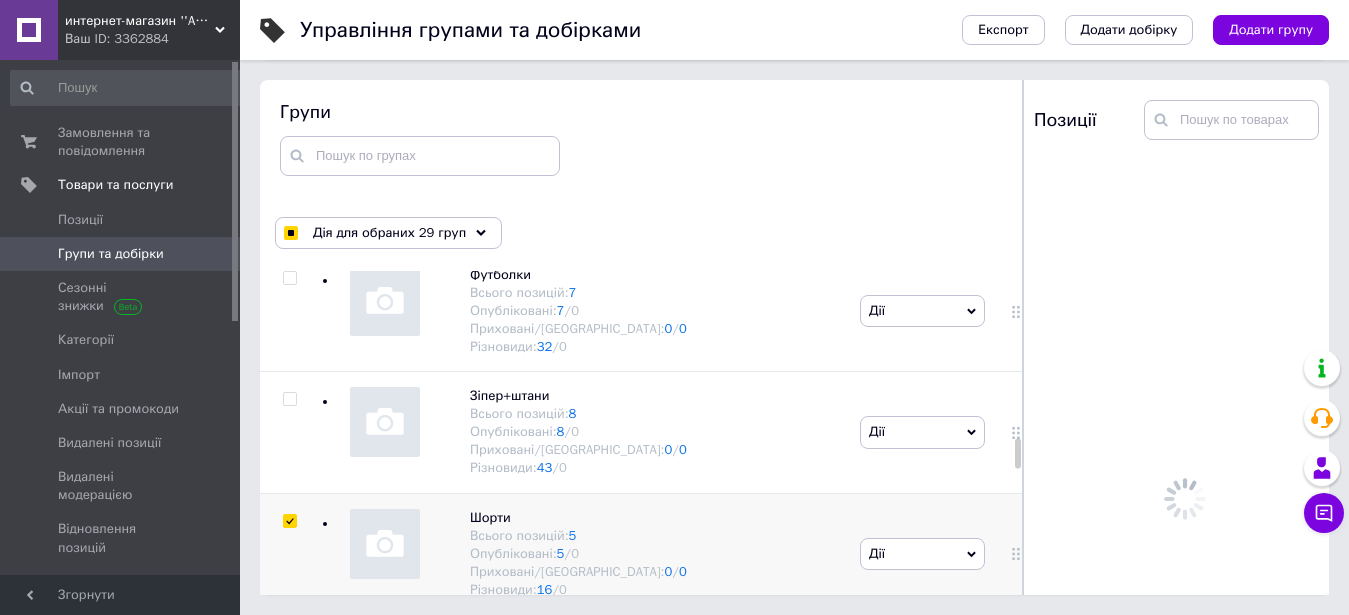 checkbox on "true" 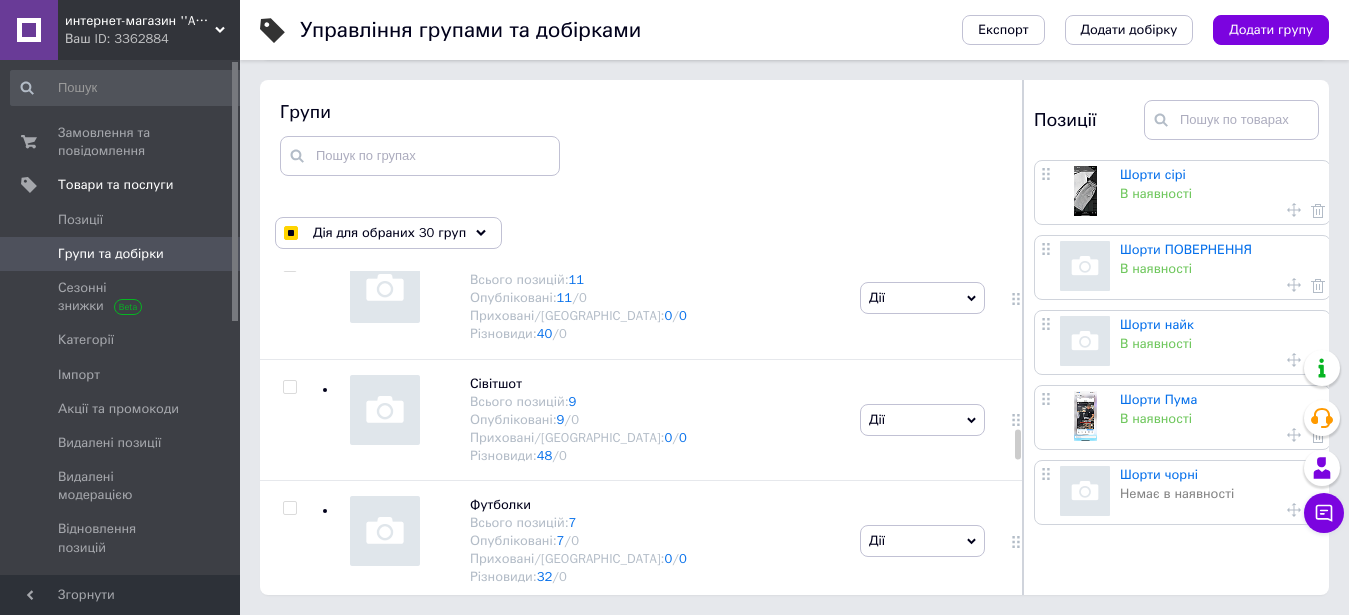 scroll, scrollTop: 4151, scrollLeft: 0, axis: vertical 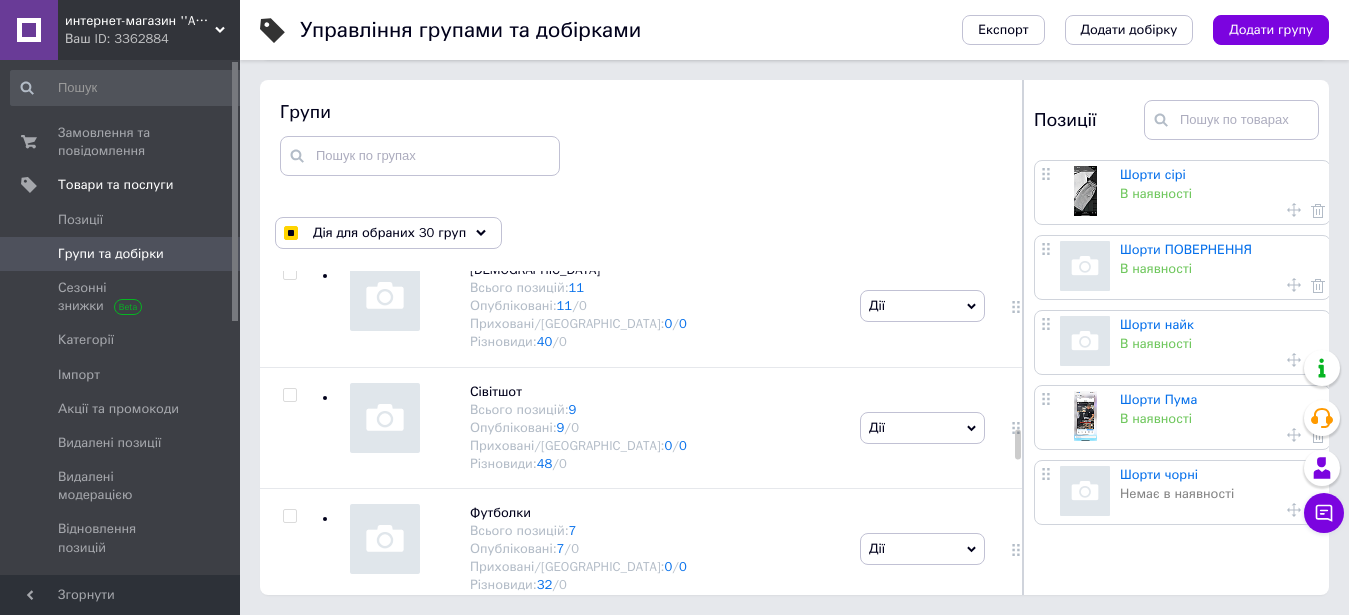click at bounding box center [289, 637] 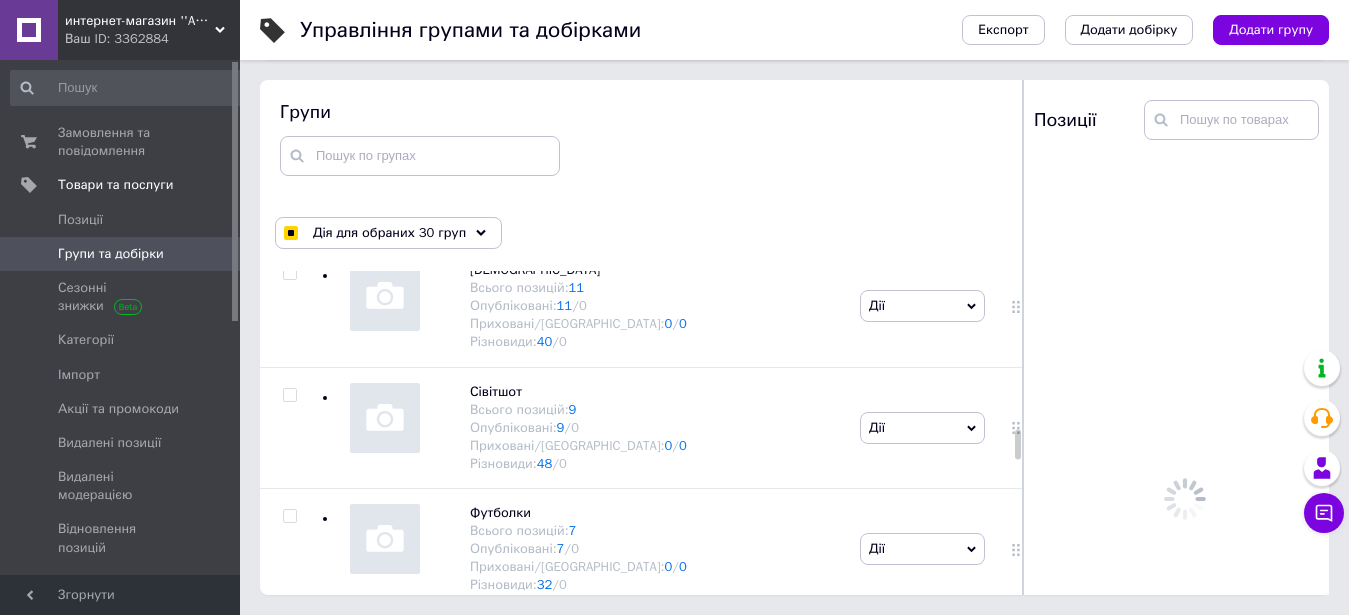 click at bounding box center (289, 637) 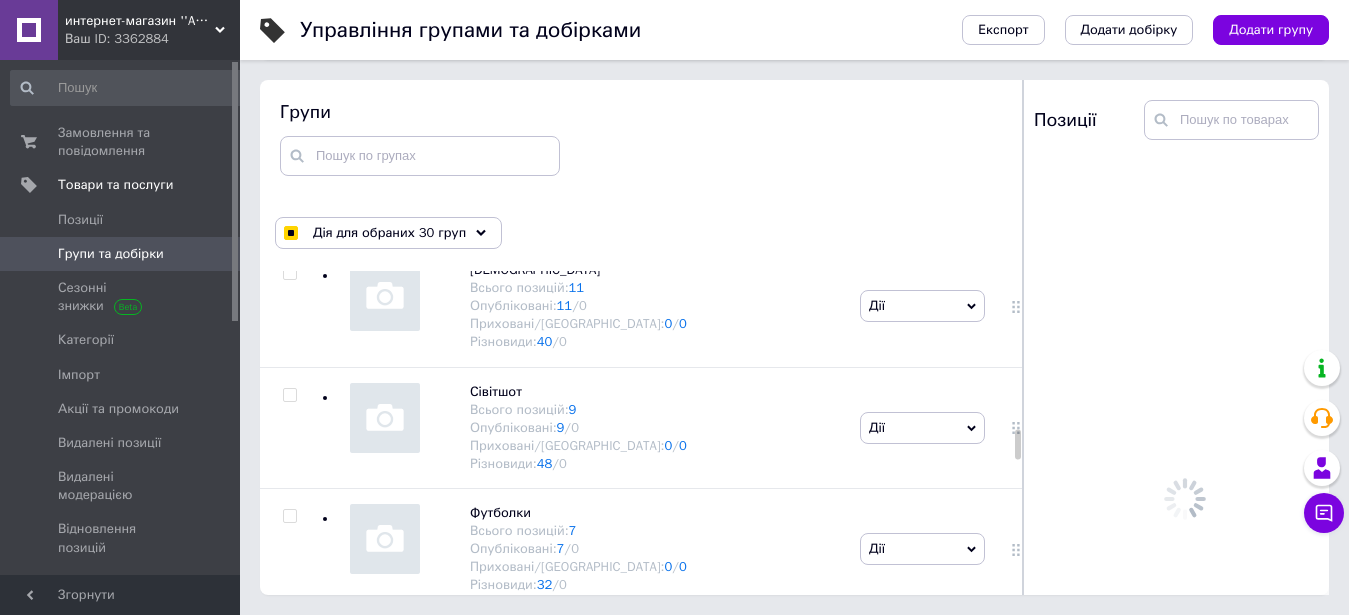 checkbox on "true" 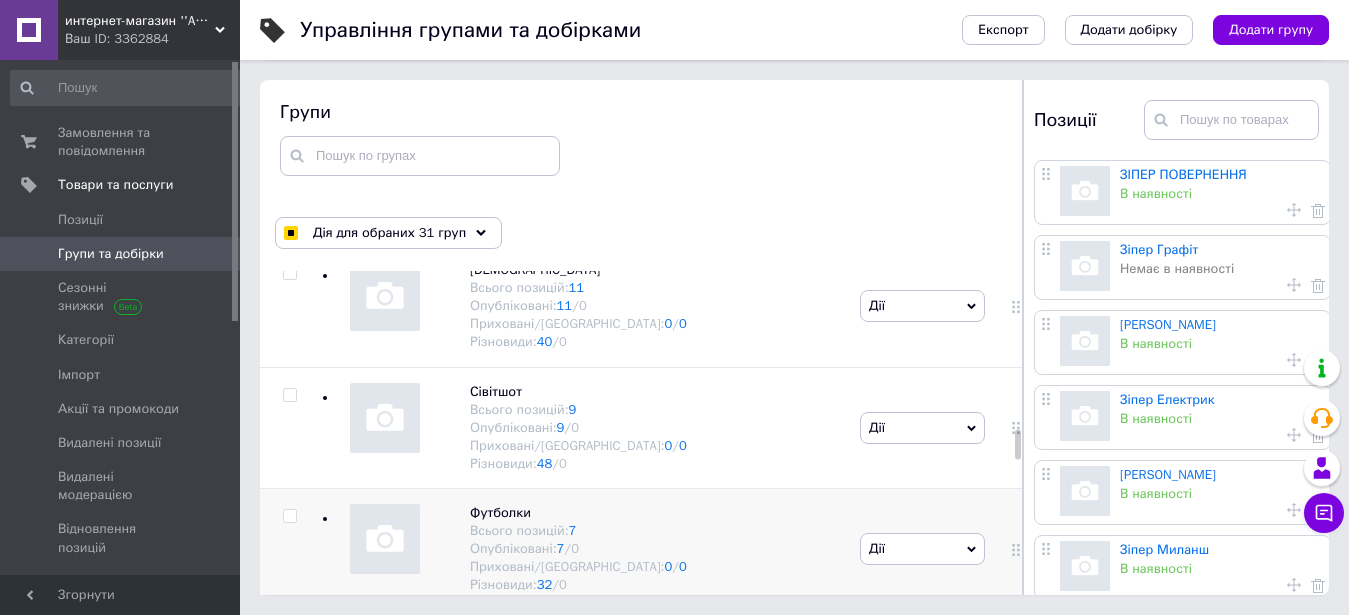 click at bounding box center [289, 516] 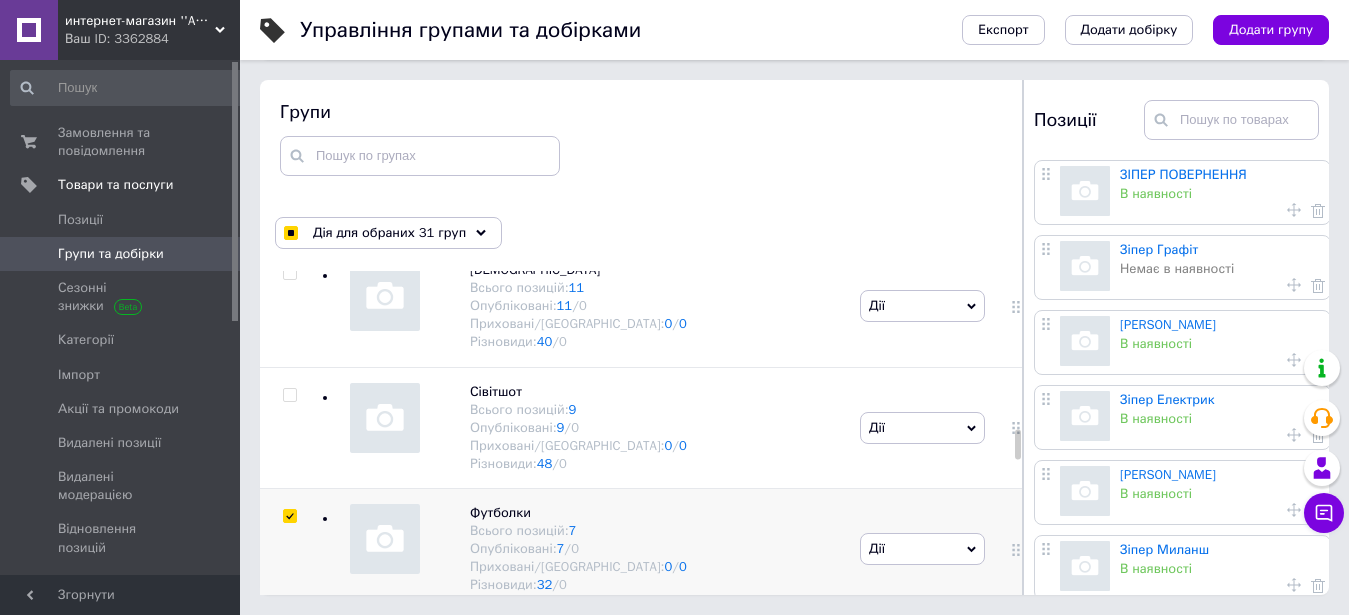 checkbox on "true" 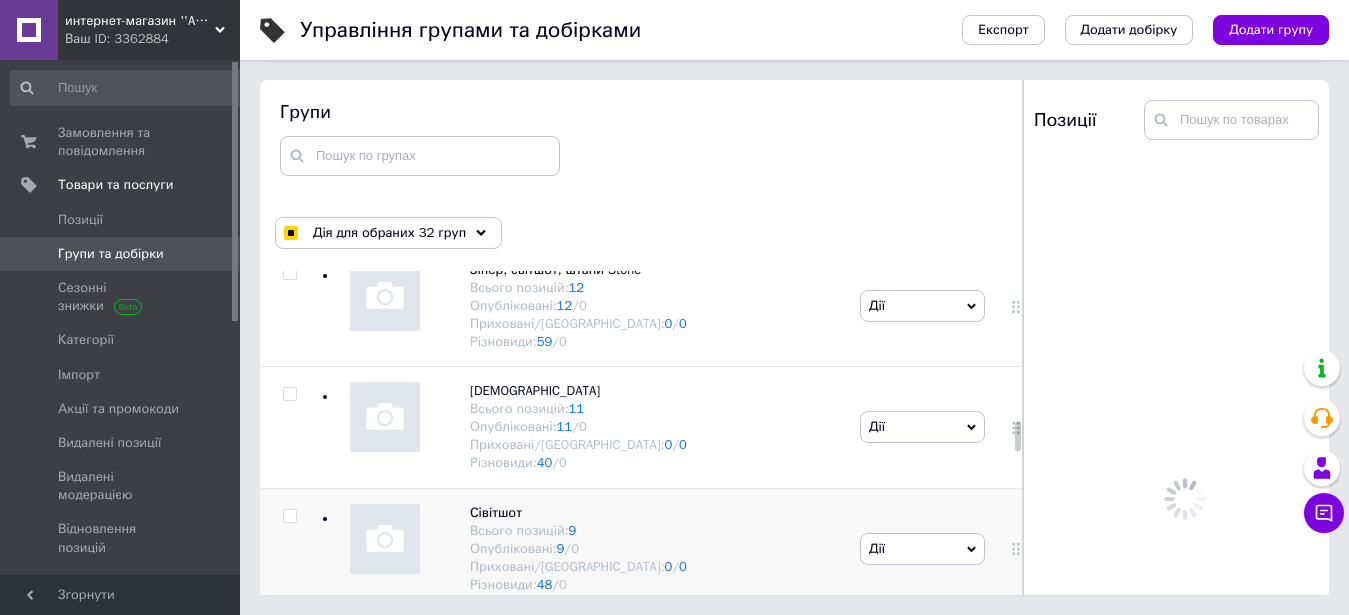 scroll, scrollTop: 3913, scrollLeft: 0, axis: vertical 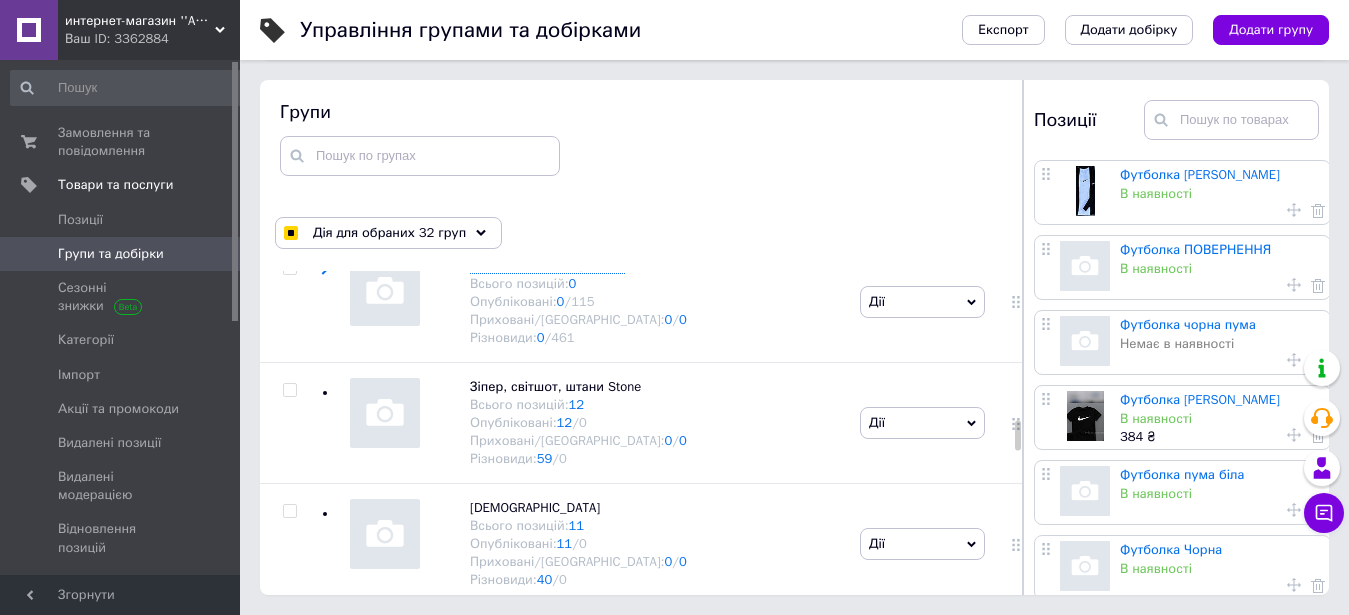 click at bounding box center [289, 633] 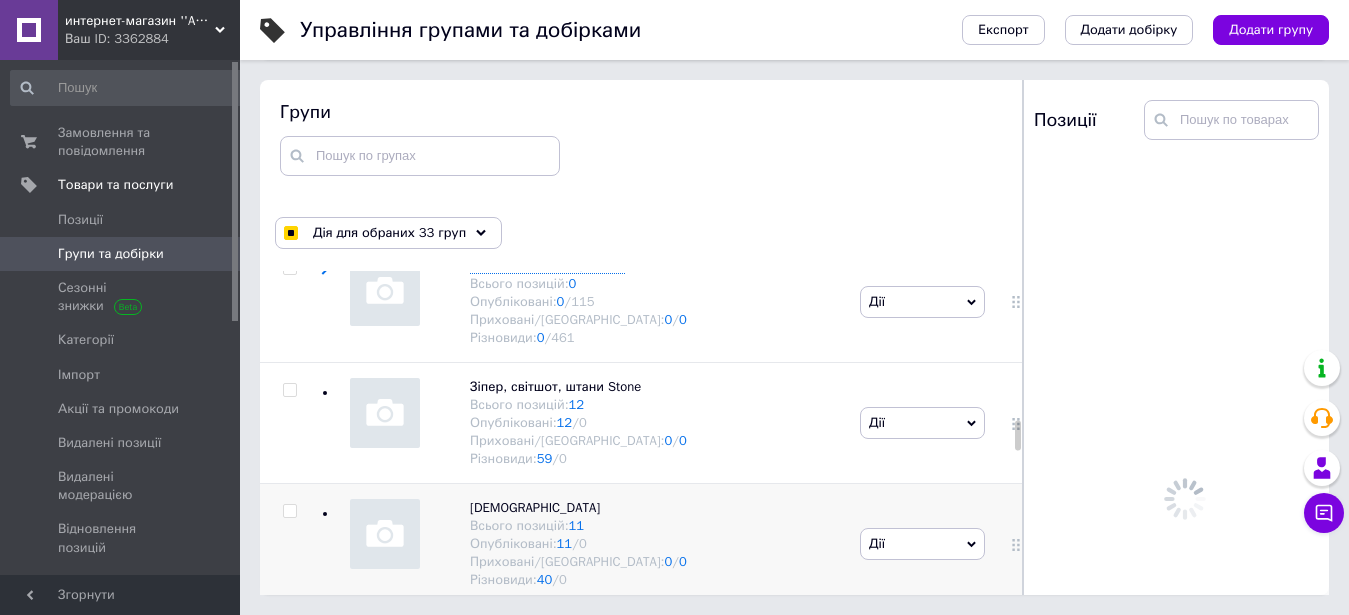 click at bounding box center (289, 511) 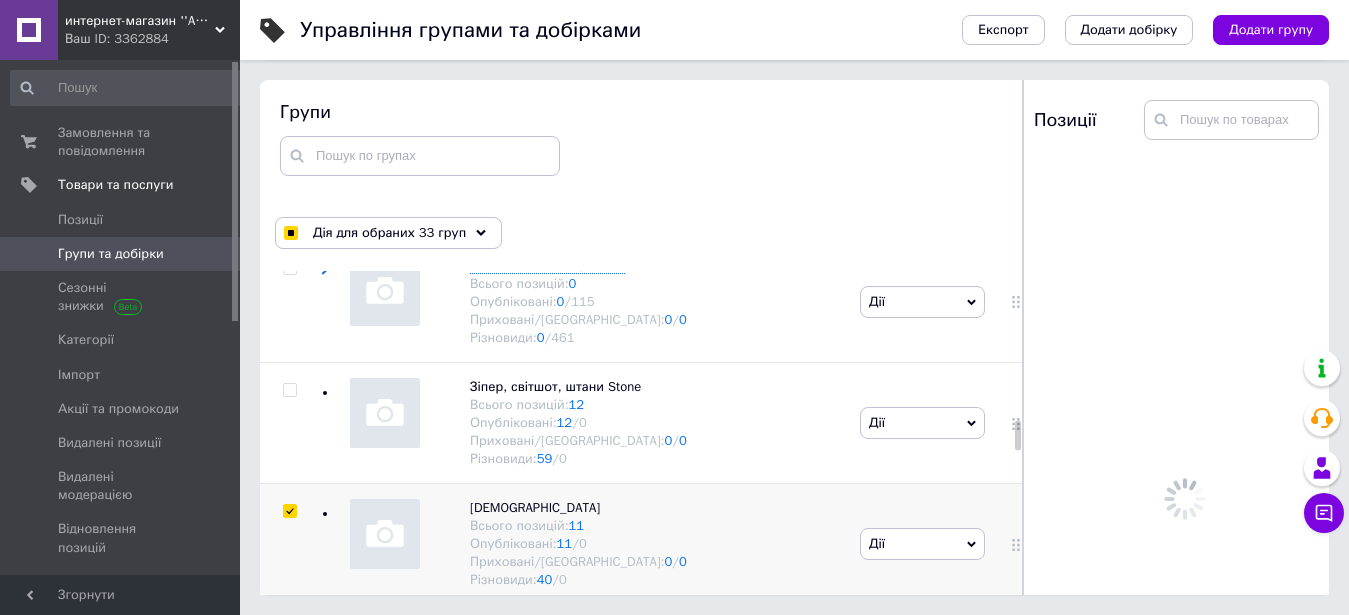 checkbox on "true" 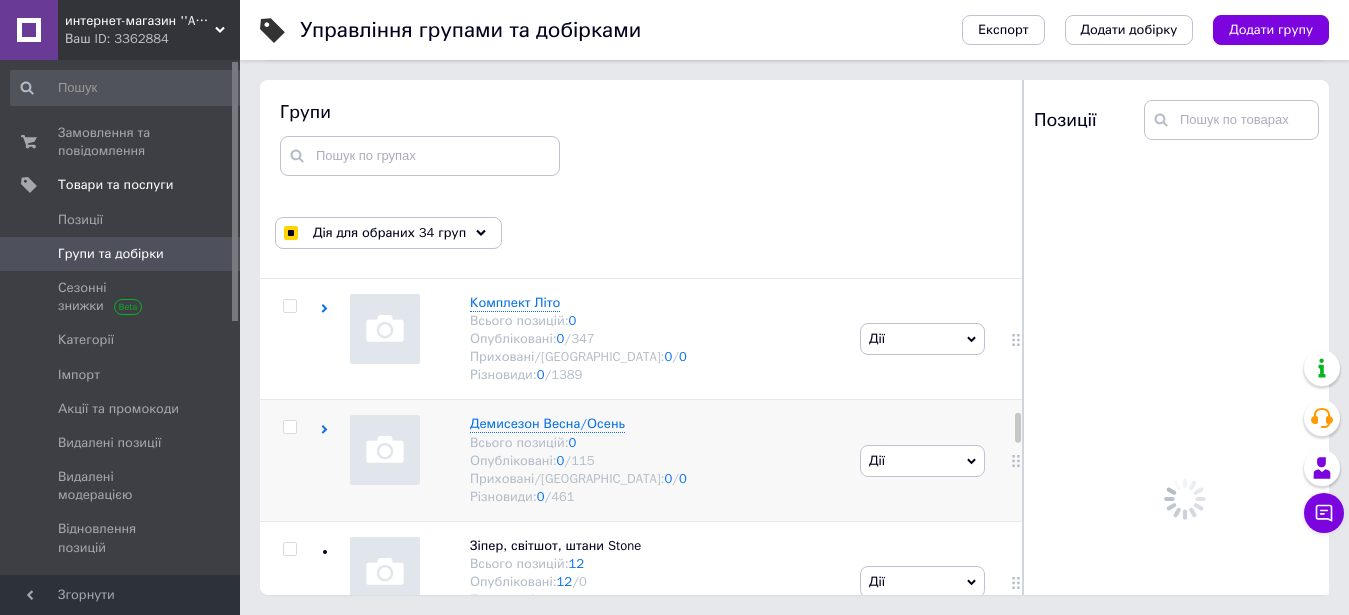 scroll, scrollTop: 3675, scrollLeft: 0, axis: vertical 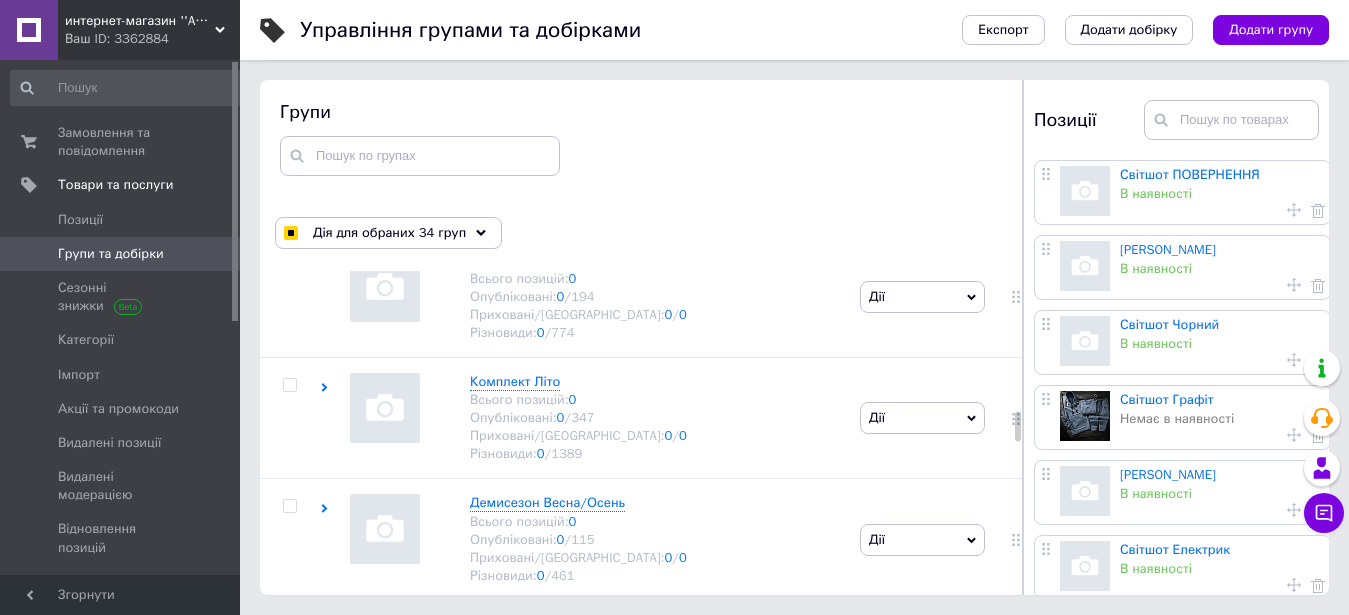 click at bounding box center [289, 628] 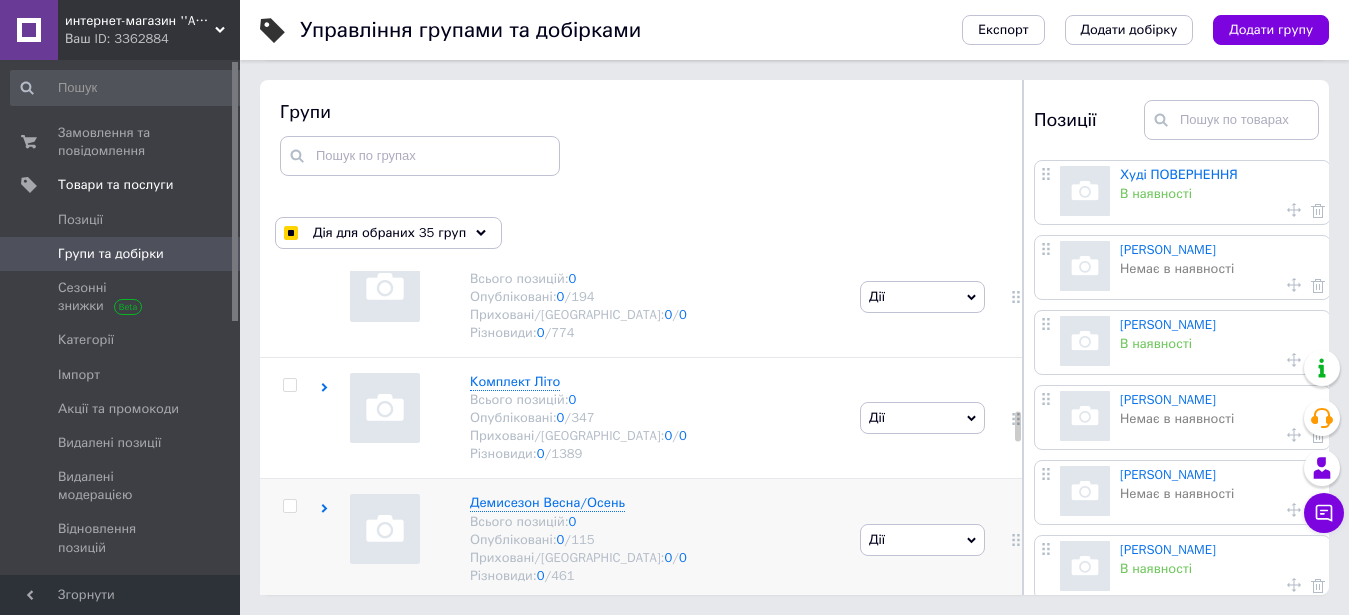 click at bounding box center (289, 506) 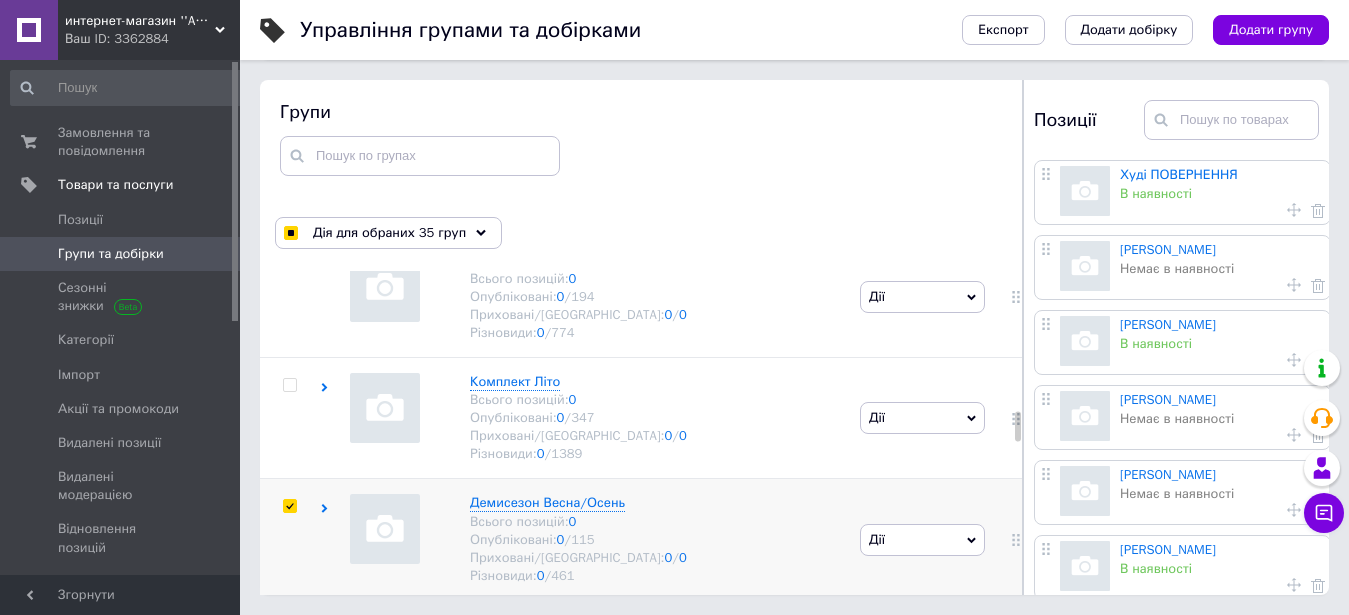 checkbox on "true" 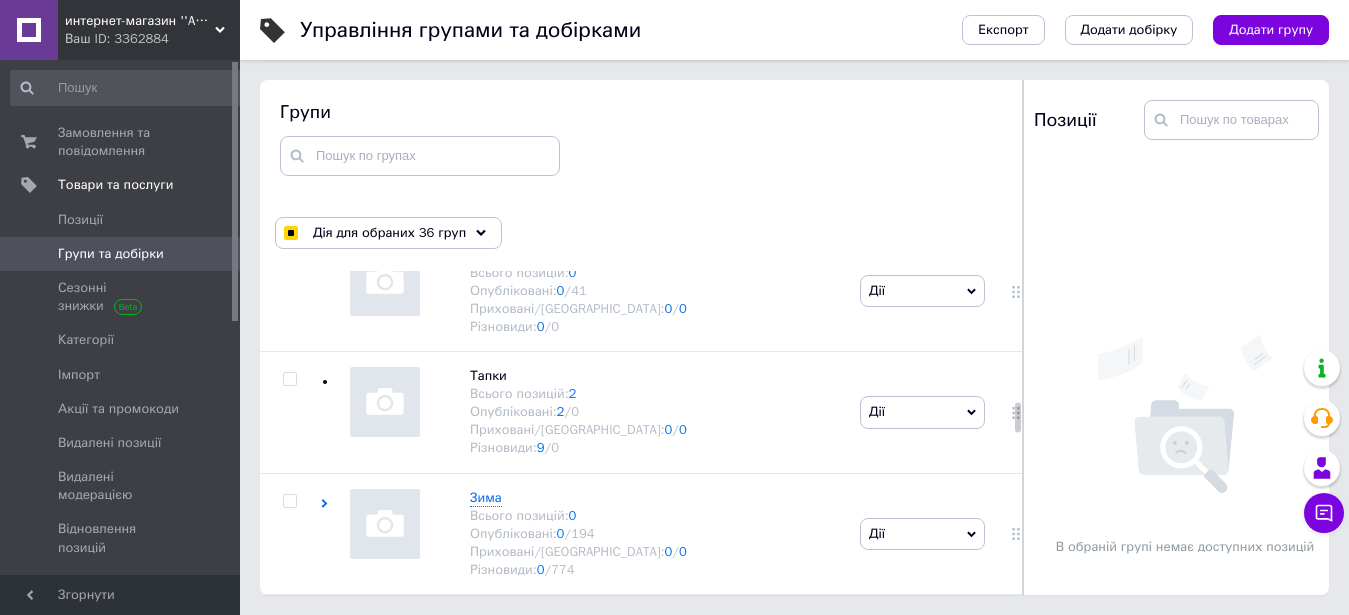 scroll, scrollTop: 3437, scrollLeft: 0, axis: vertical 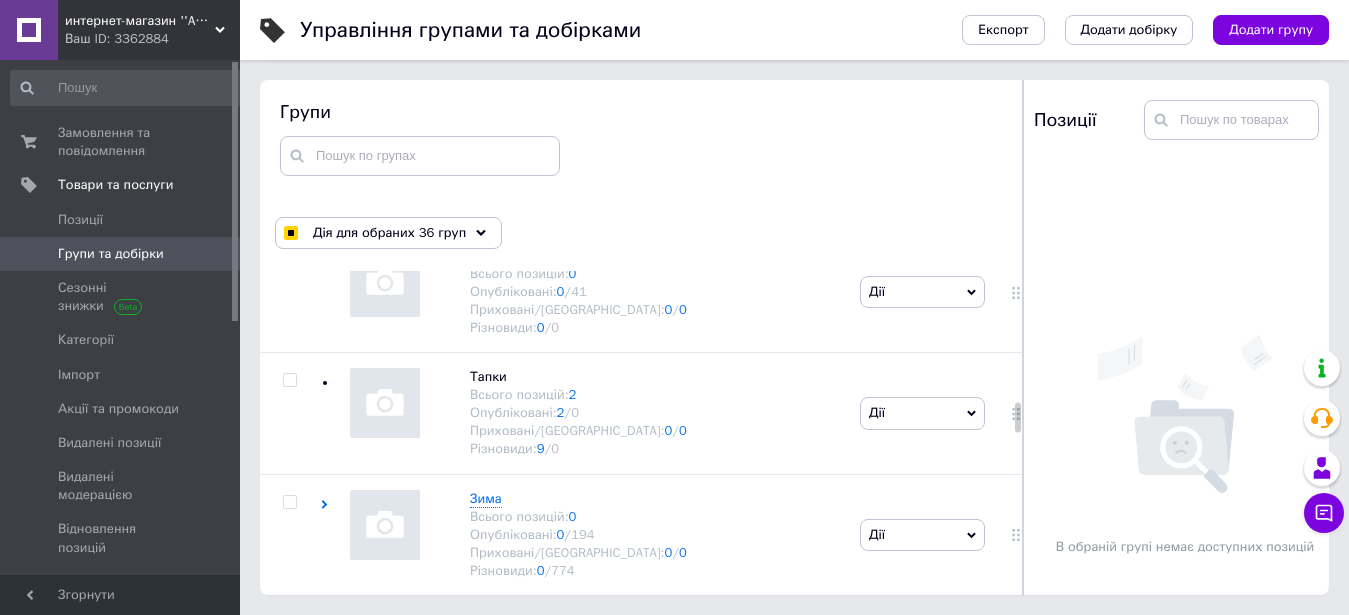 click at bounding box center (289, 623) 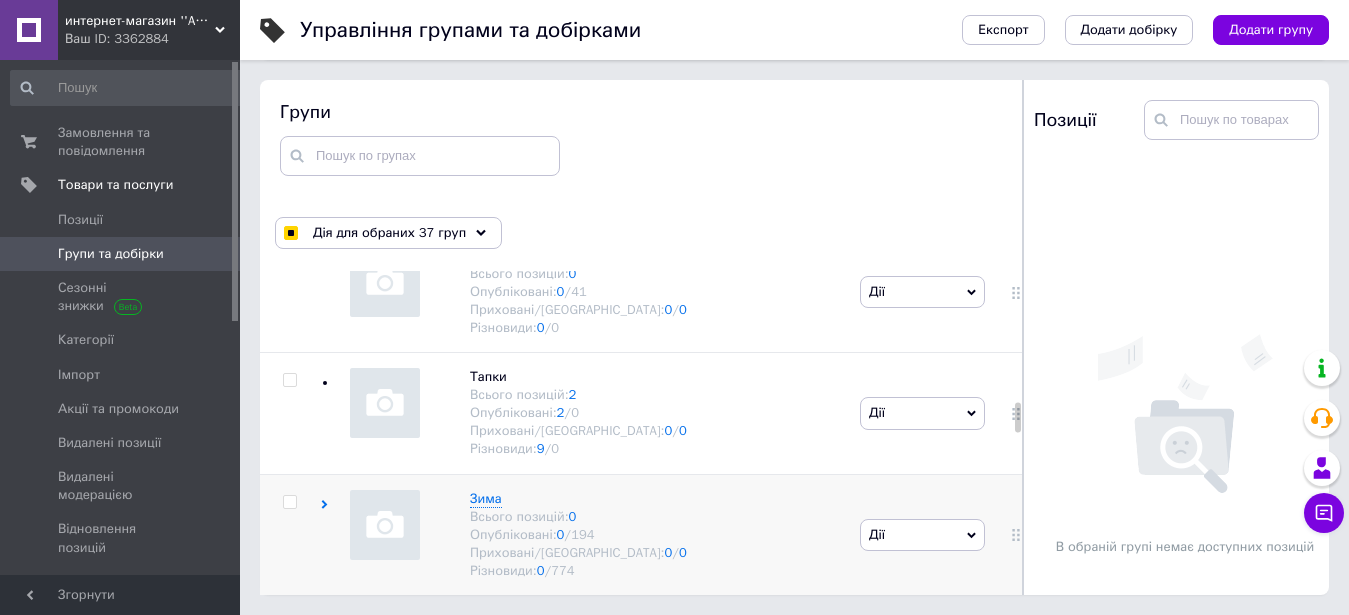 click at bounding box center (289, 502) 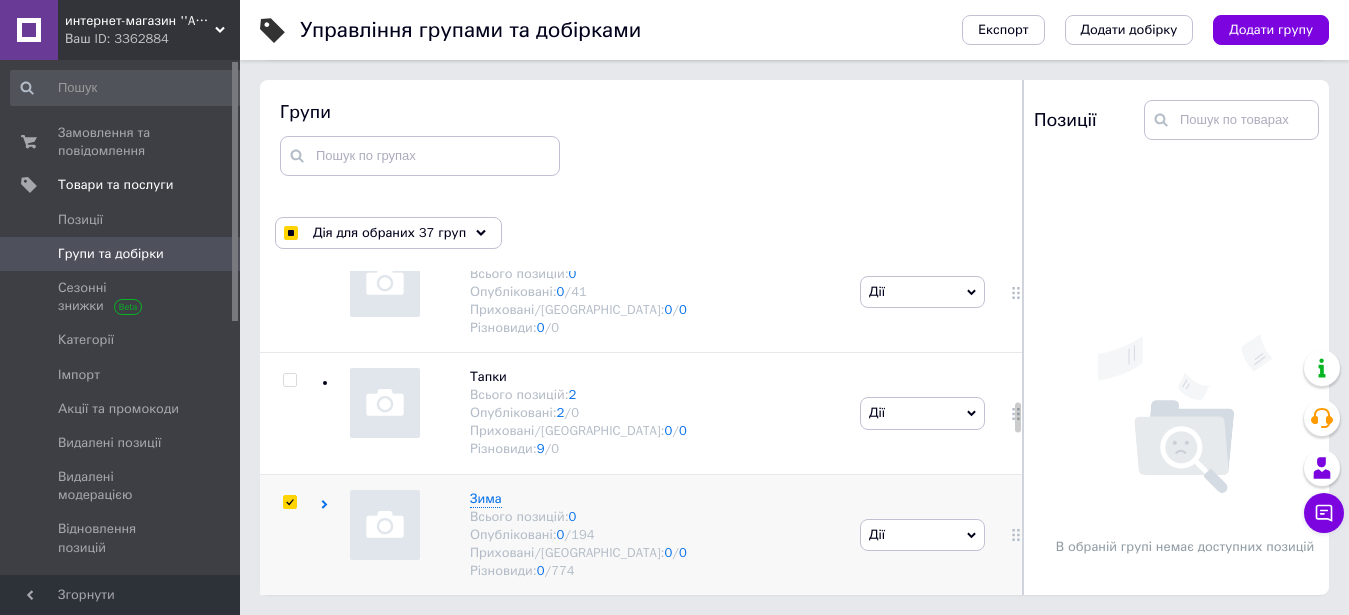 click at bounding box center (289, 502) 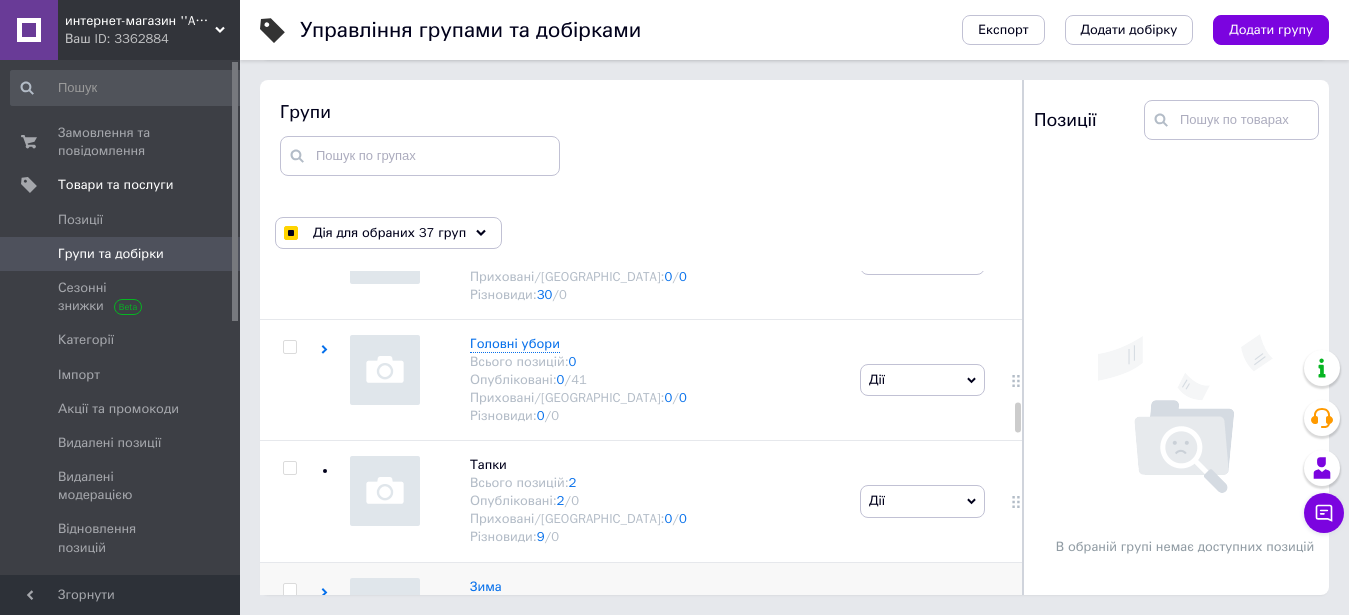 scroll, scrollTop: 3437, scrollLeft: 0, axis: vertical 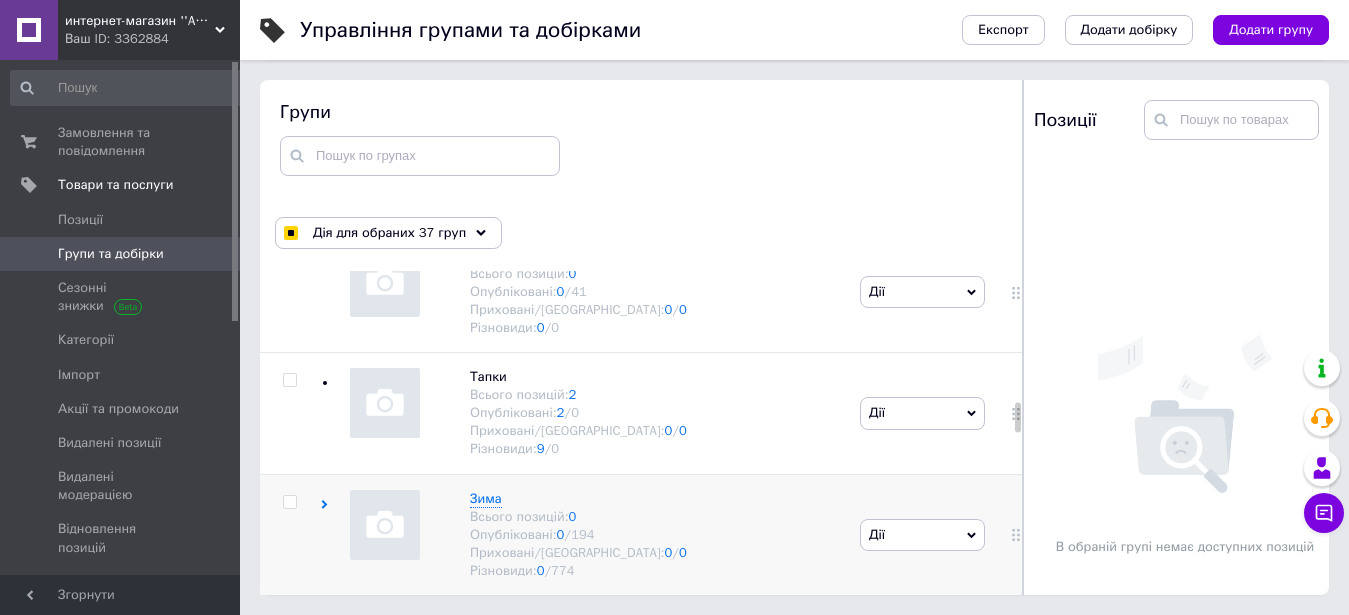 click at bounding box center (289, 502) 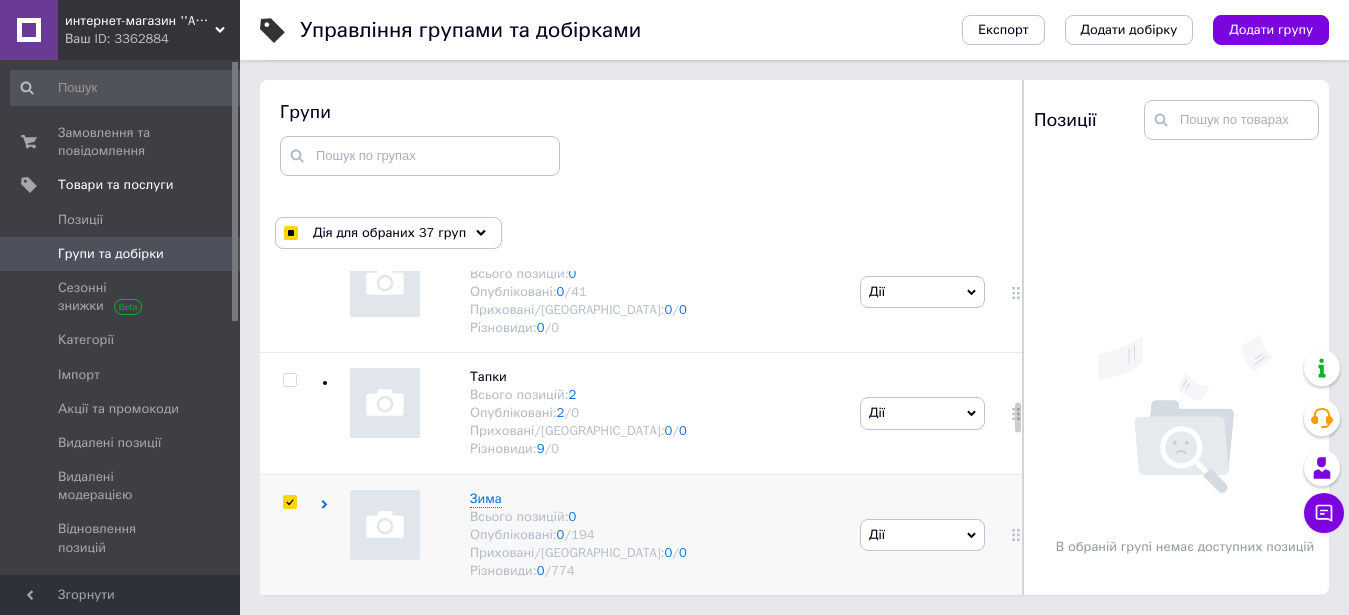 checkbox on "true" 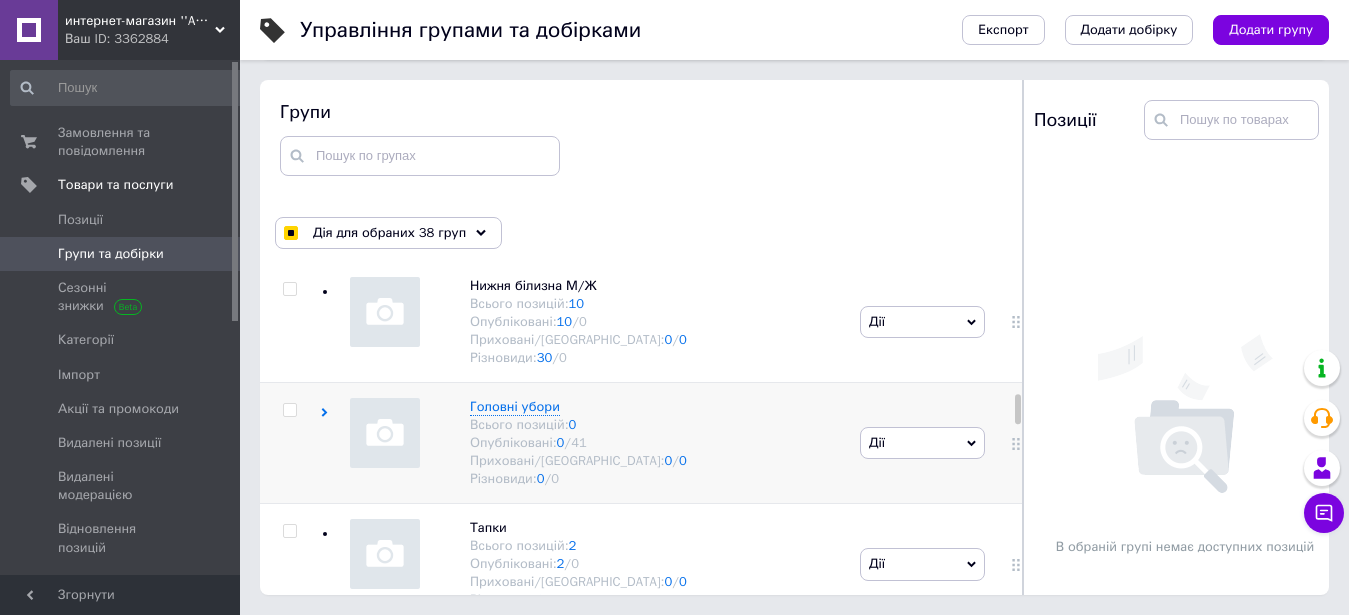 scroll, scrollTop: 3199, scrollLeft: 0, axis: vertical 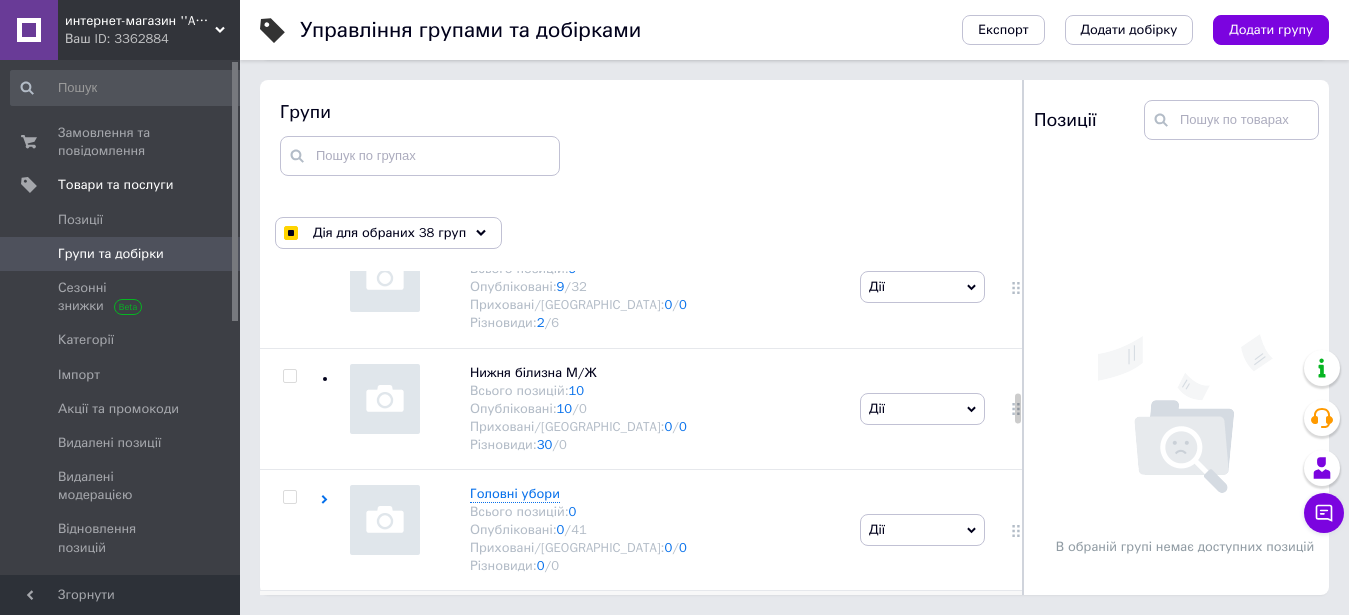 click at bounding box center [290, 651] 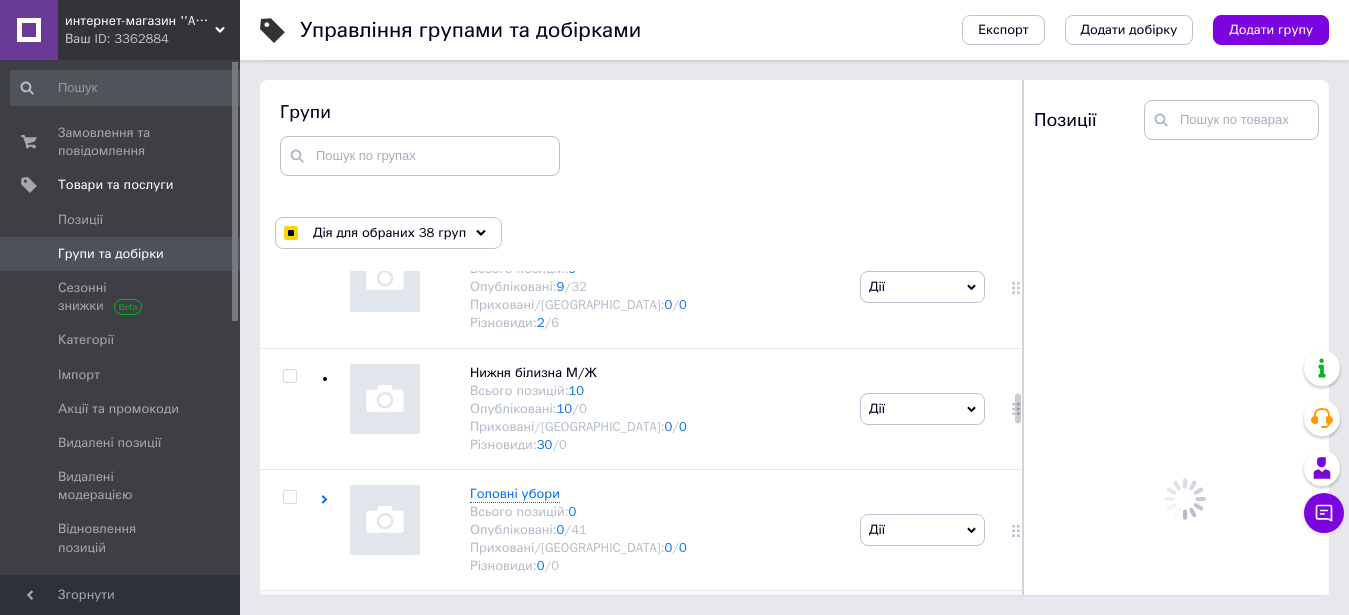 click at bounding box center [289, 618] 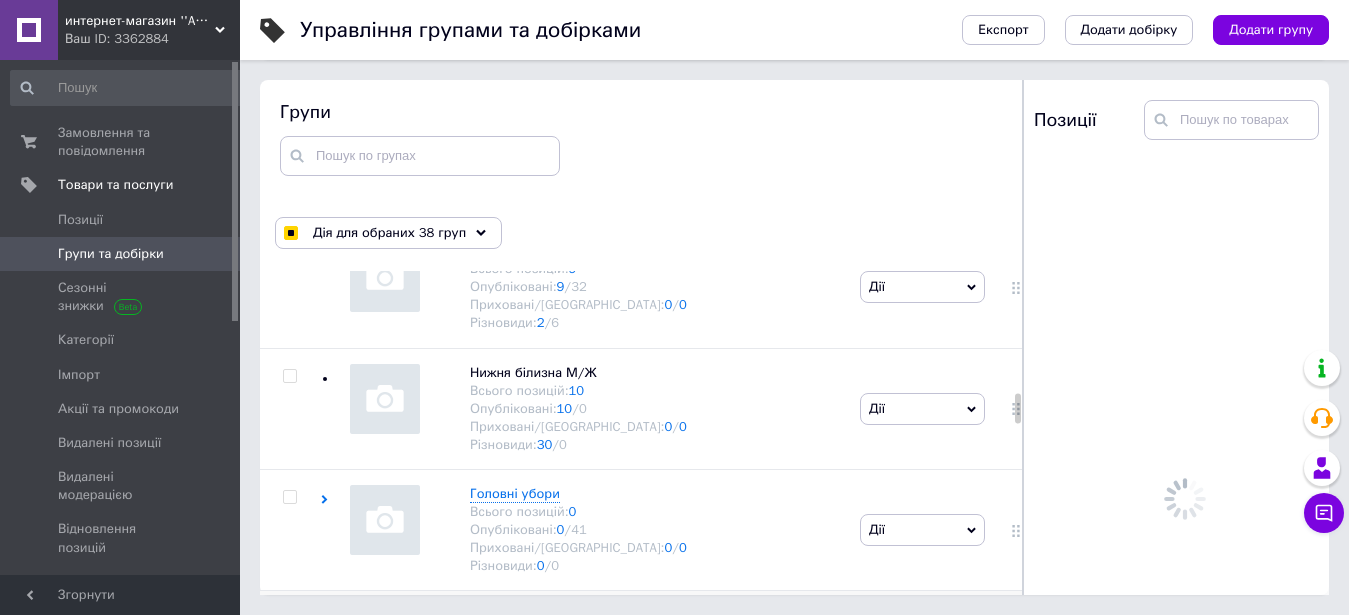 checkbox on "true" 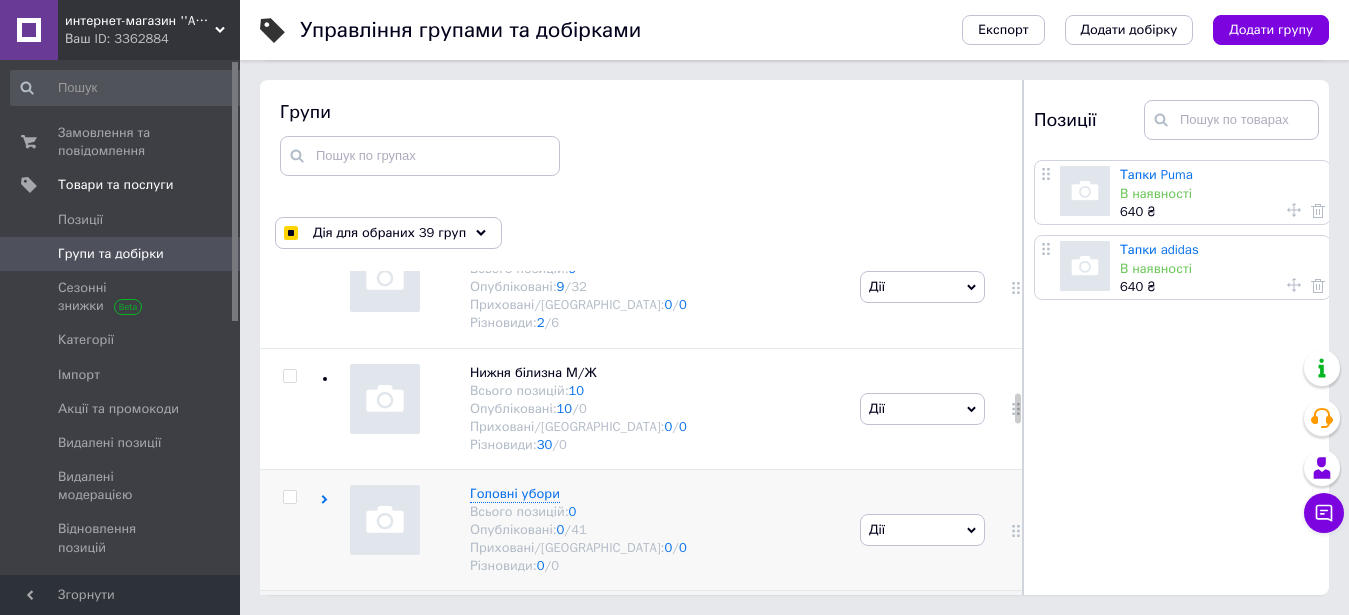 click at bounding box center (289, 497) 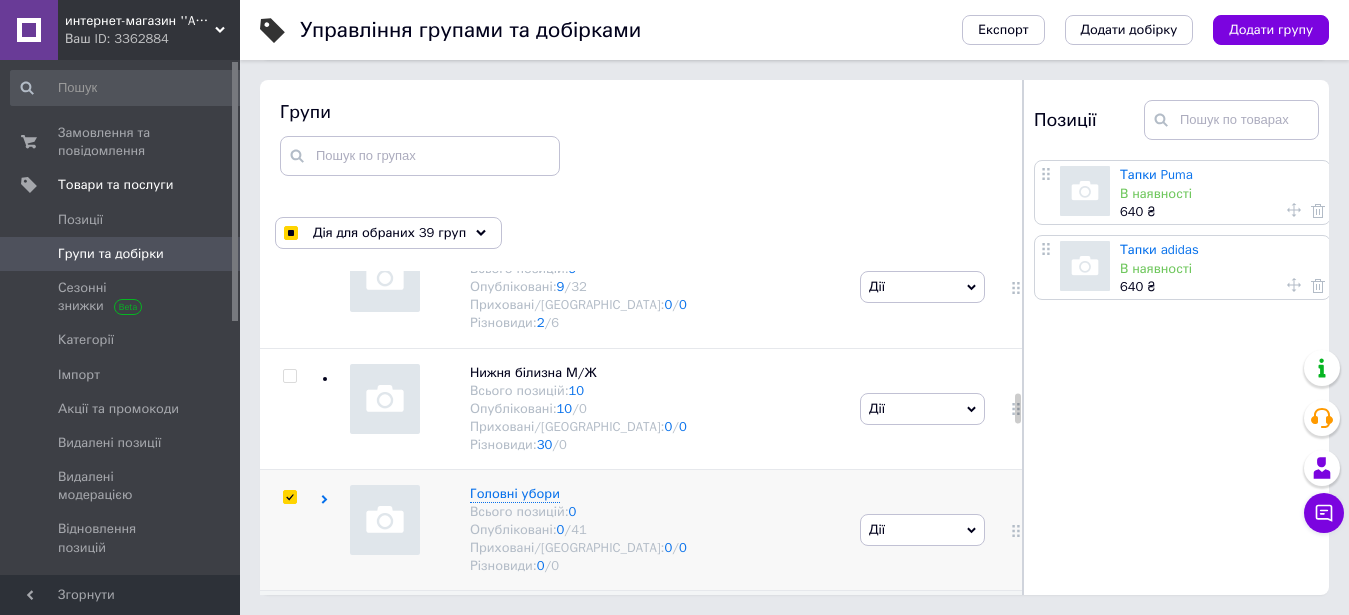 checkbox on "true" 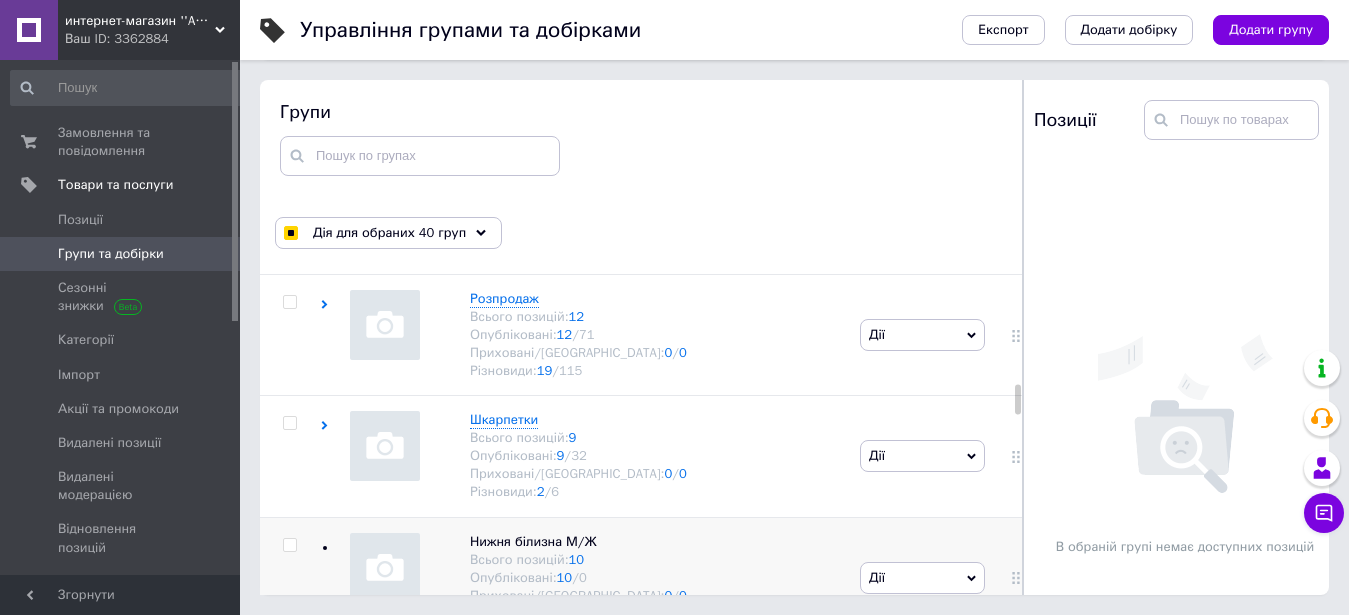 scroll, scrollTop: 2961, scrollLeft: 0, axis: vertical 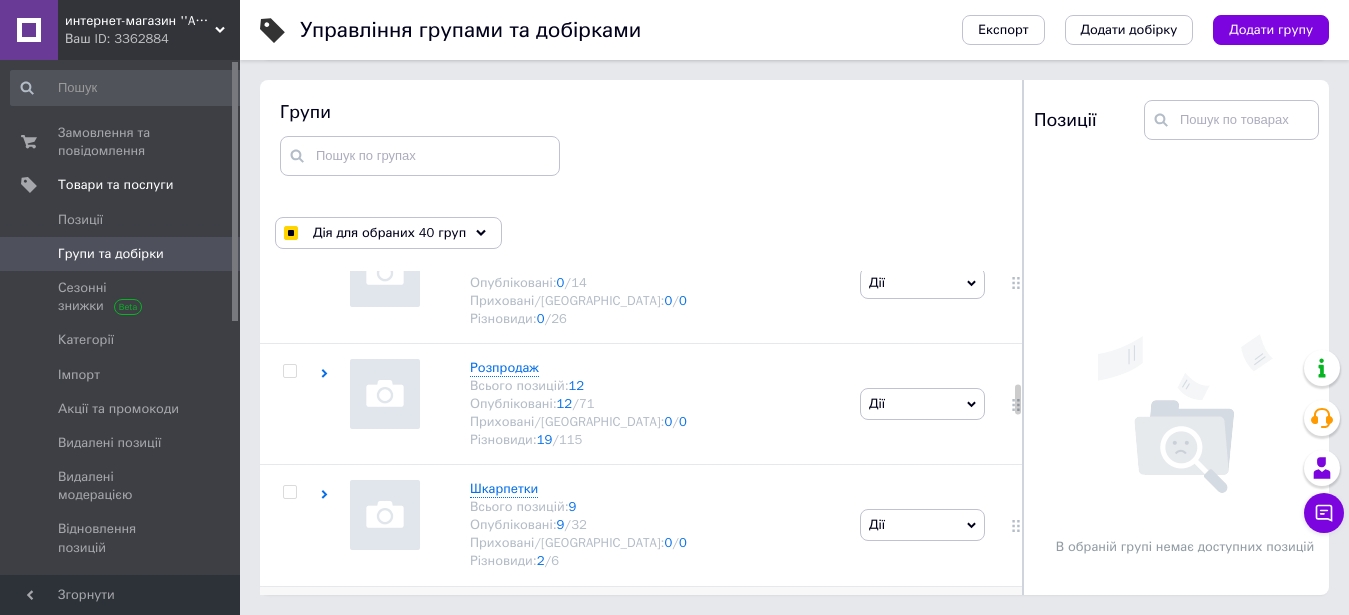 click at bounding box center (289, 614) 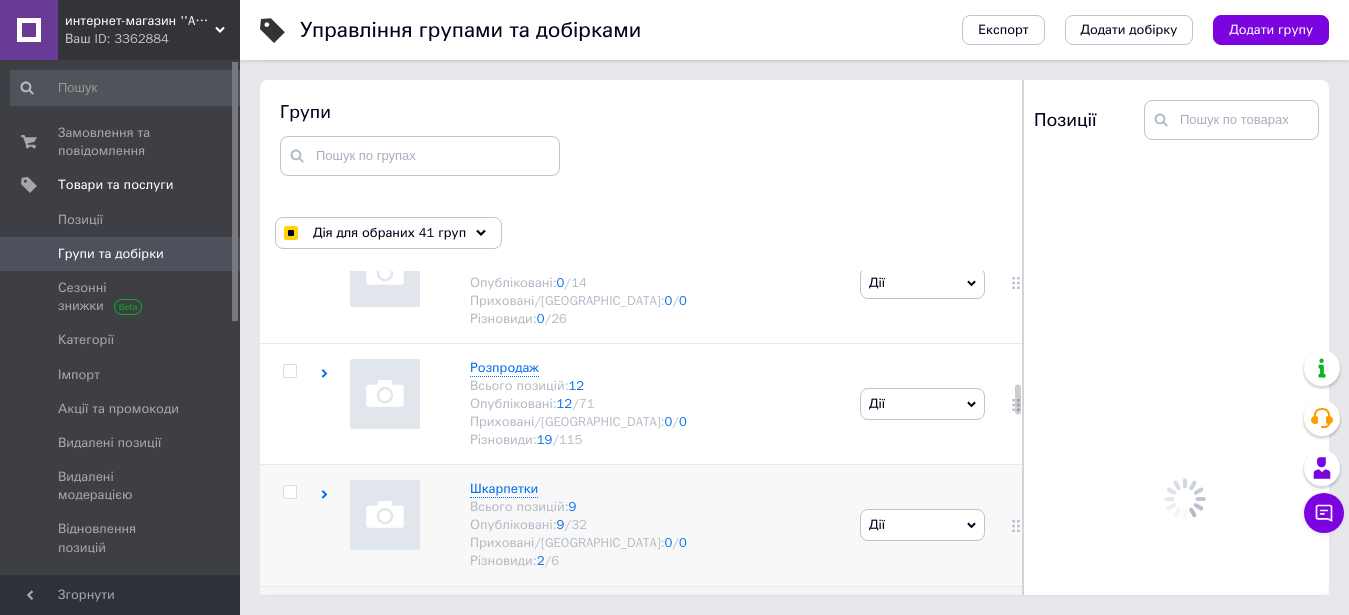 click at bounding box center (289, 492) 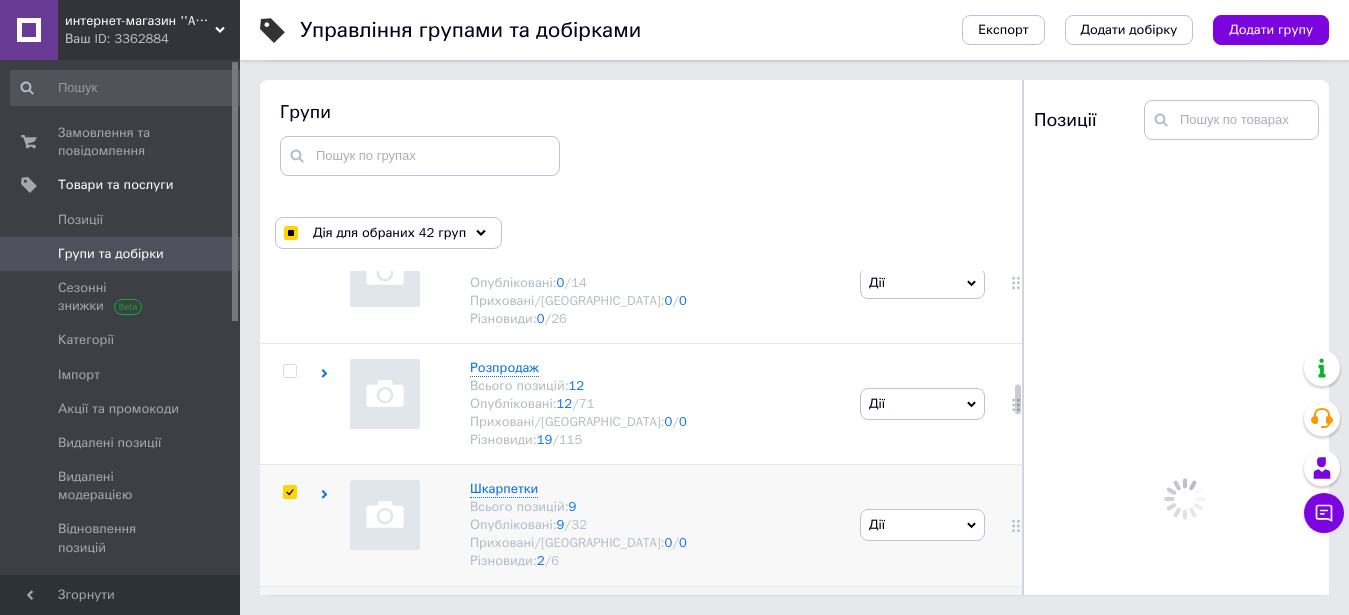 click at bounding box center (289, 492) 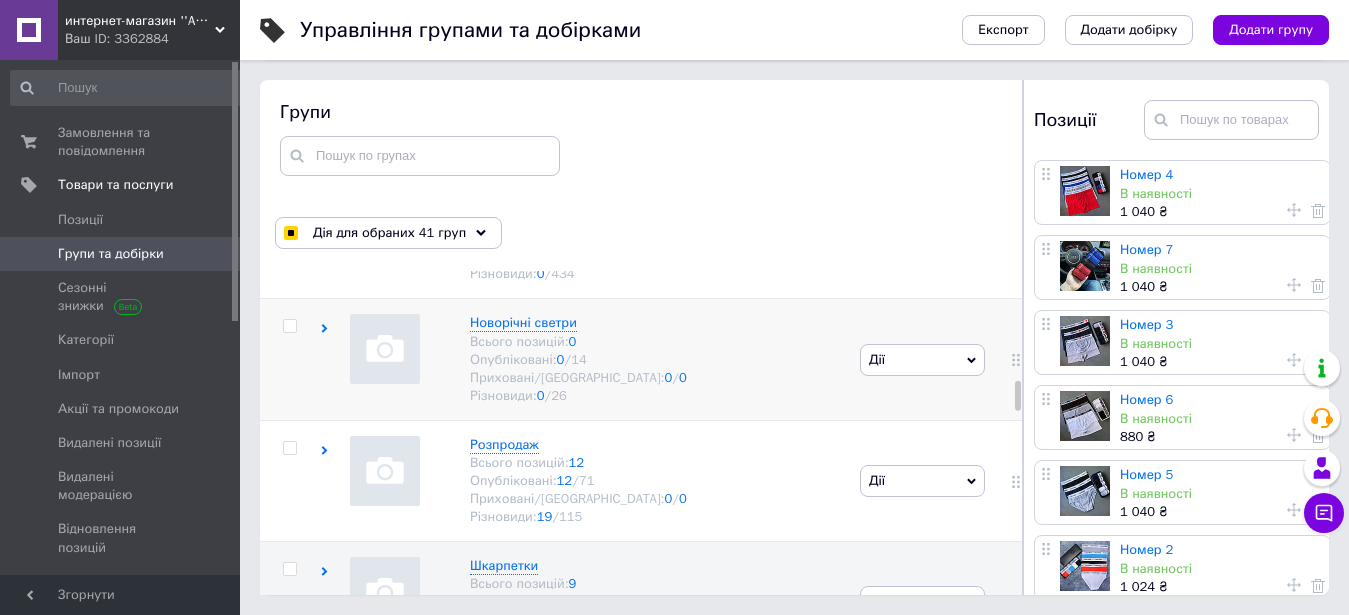 scroll, scrollTop: 2961, scrollLeft: 0, axis: vertical 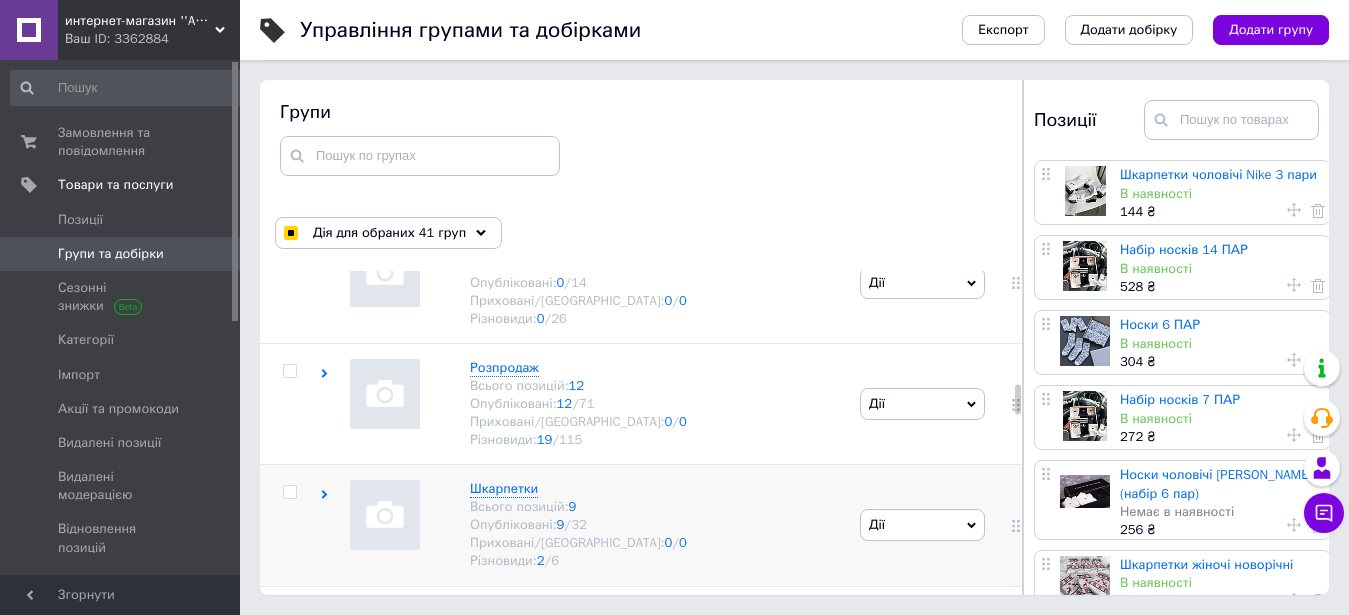 click at bounding box center [289, 492] 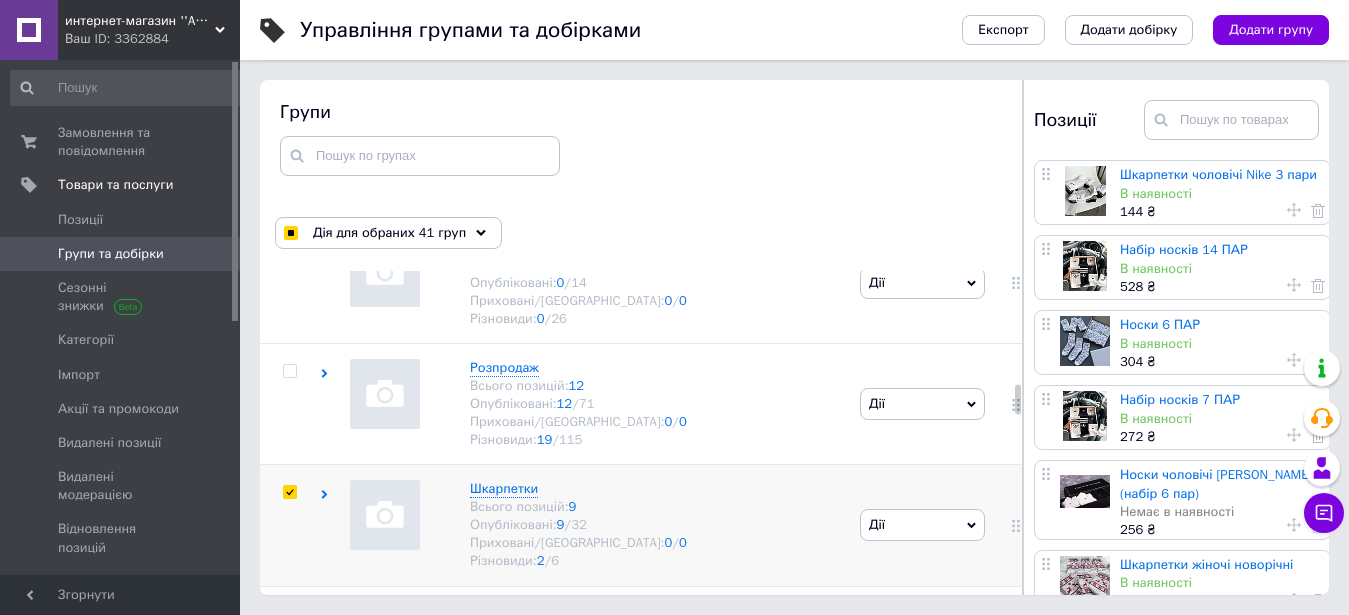 checkbox on "true" 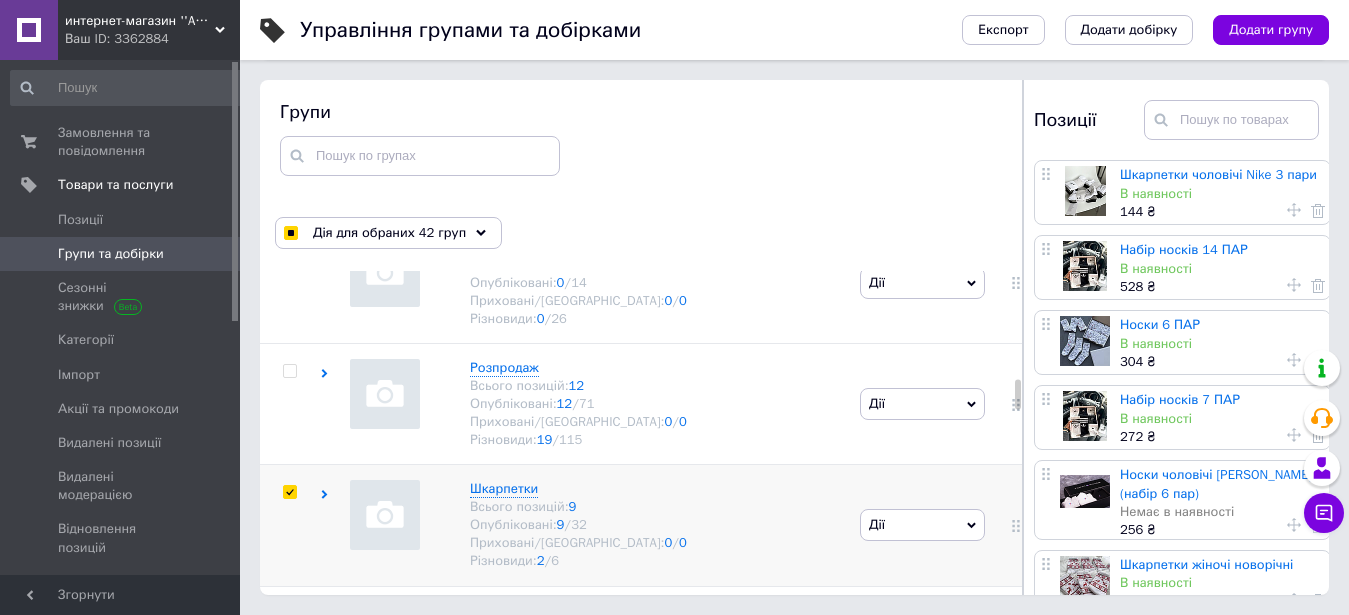 scroll, scrollTop: 2723, scrollLeft: 0, axis: vertical 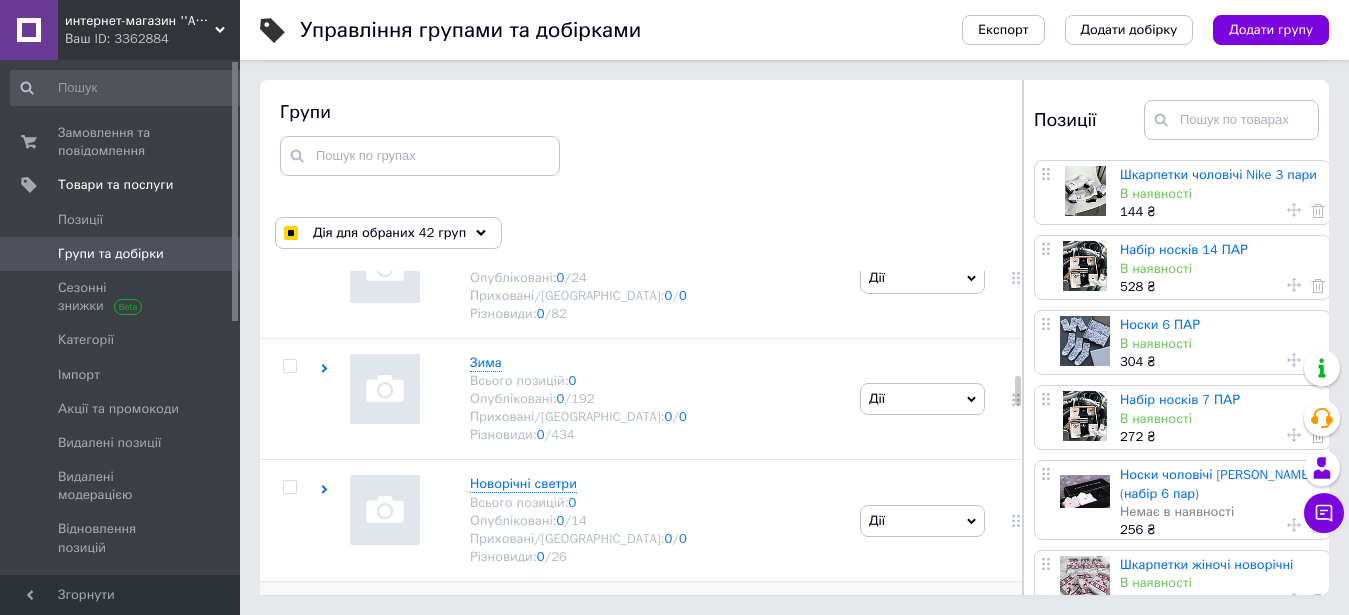 click at bounding box center [290, 609] 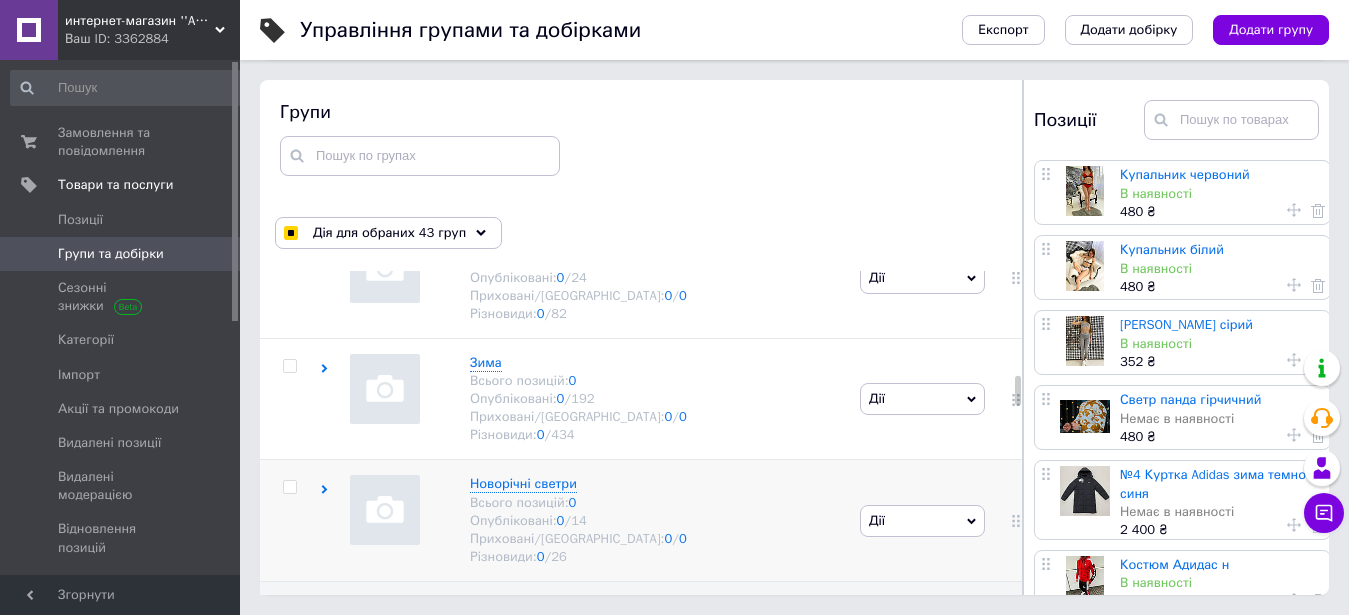 click at bounding box center [289, 487] 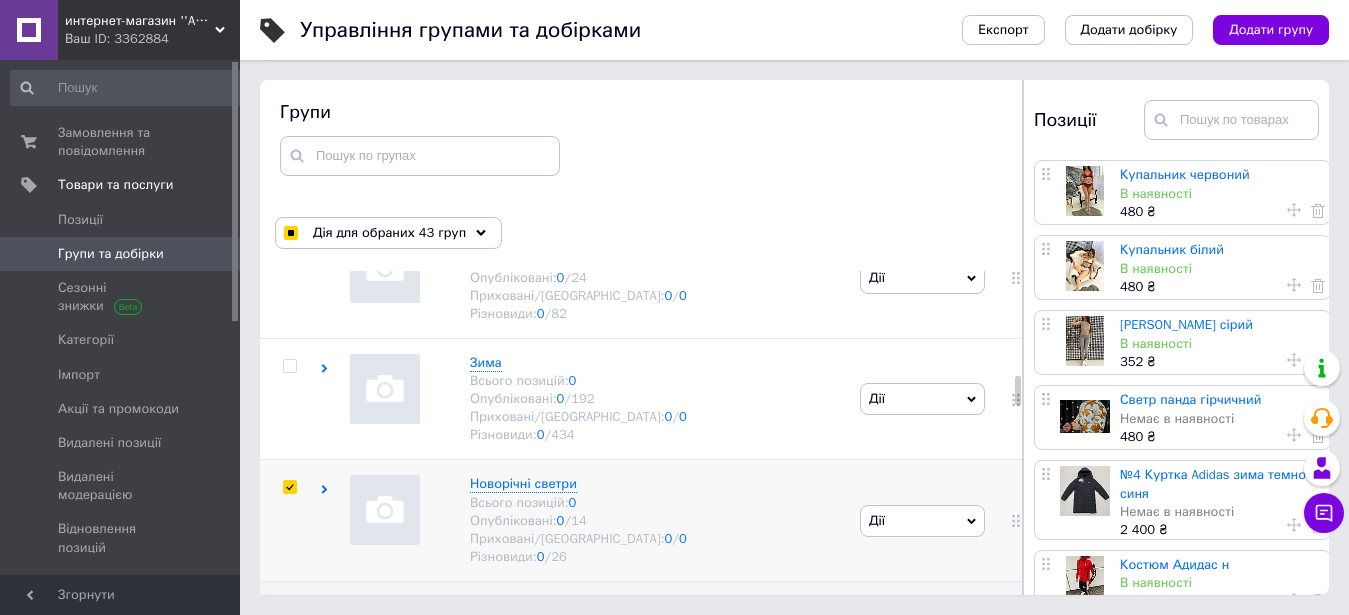 click at bounding box center (289, 487) 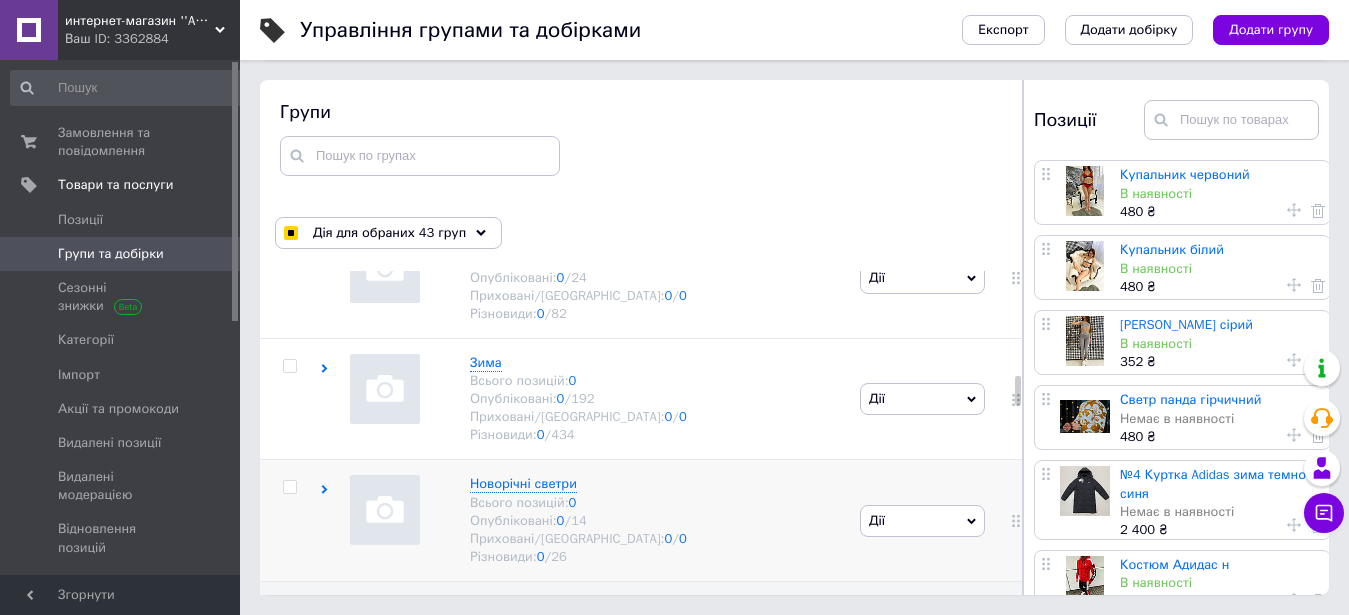 checkbox on "false" 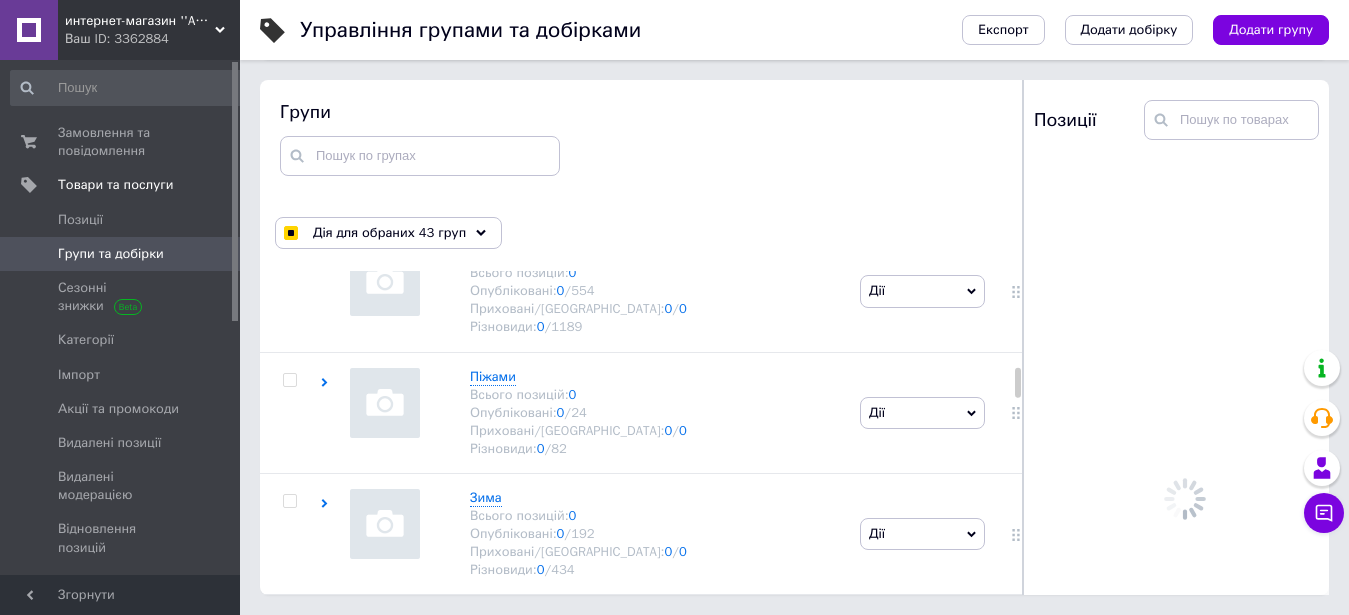 scroll, scrollTop: 2485, scrollLeft: 0, axis: vertical 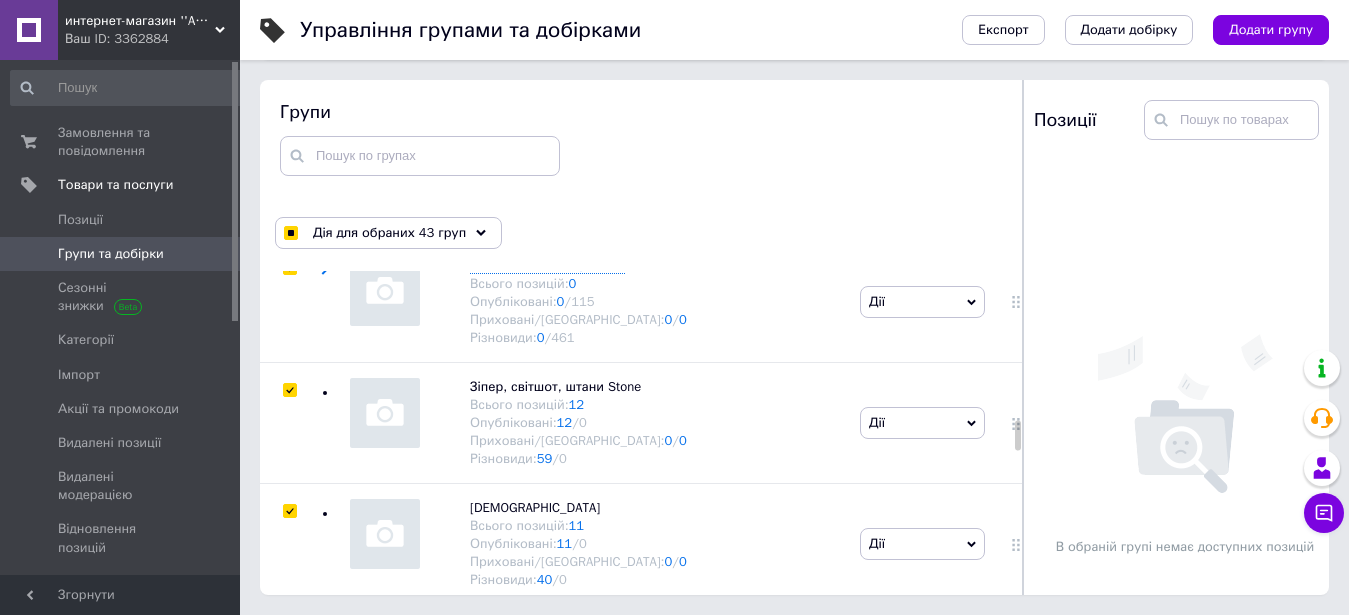 click on "Сівітшот" at bounding box center [496, 629] 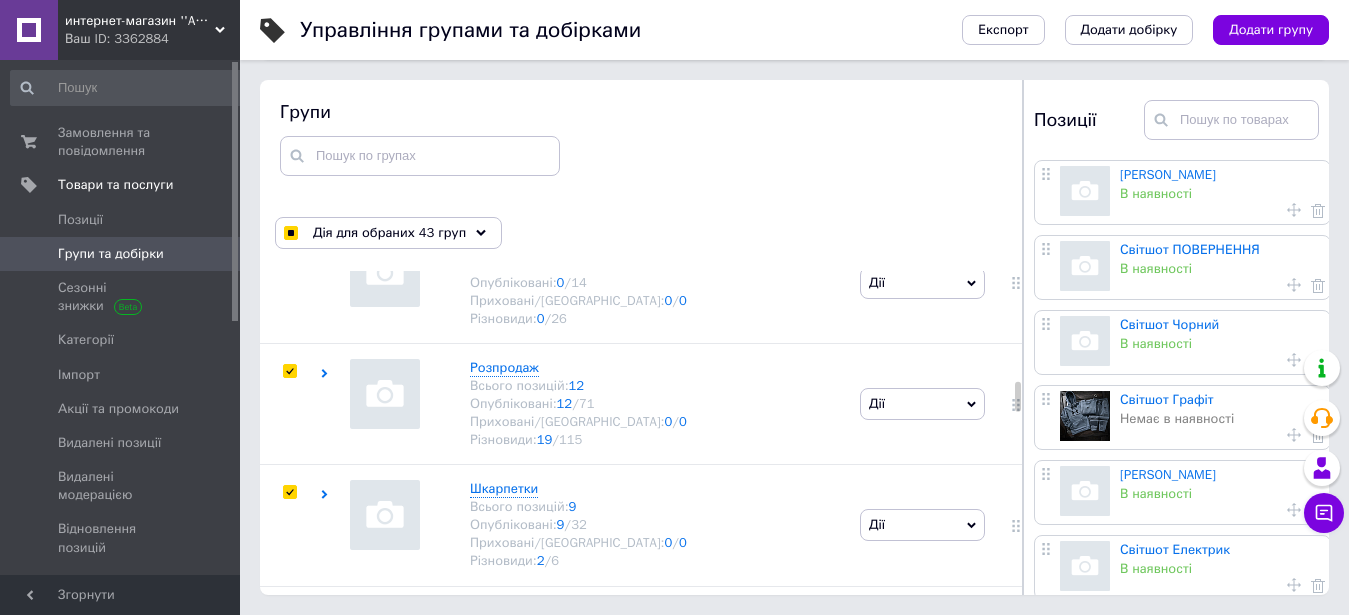 scroll, scrollTop: 2723, scrollLeft: 0, axis: vertical 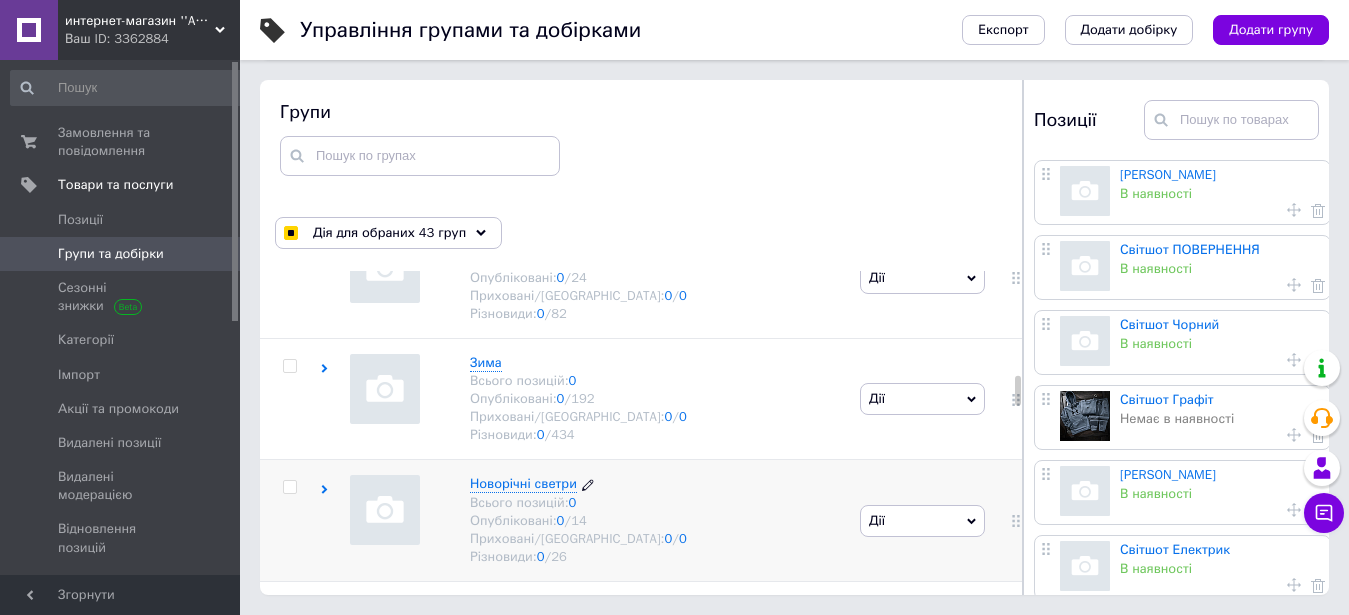 click on "Новорічні светри" at bounding box center [523, 483] 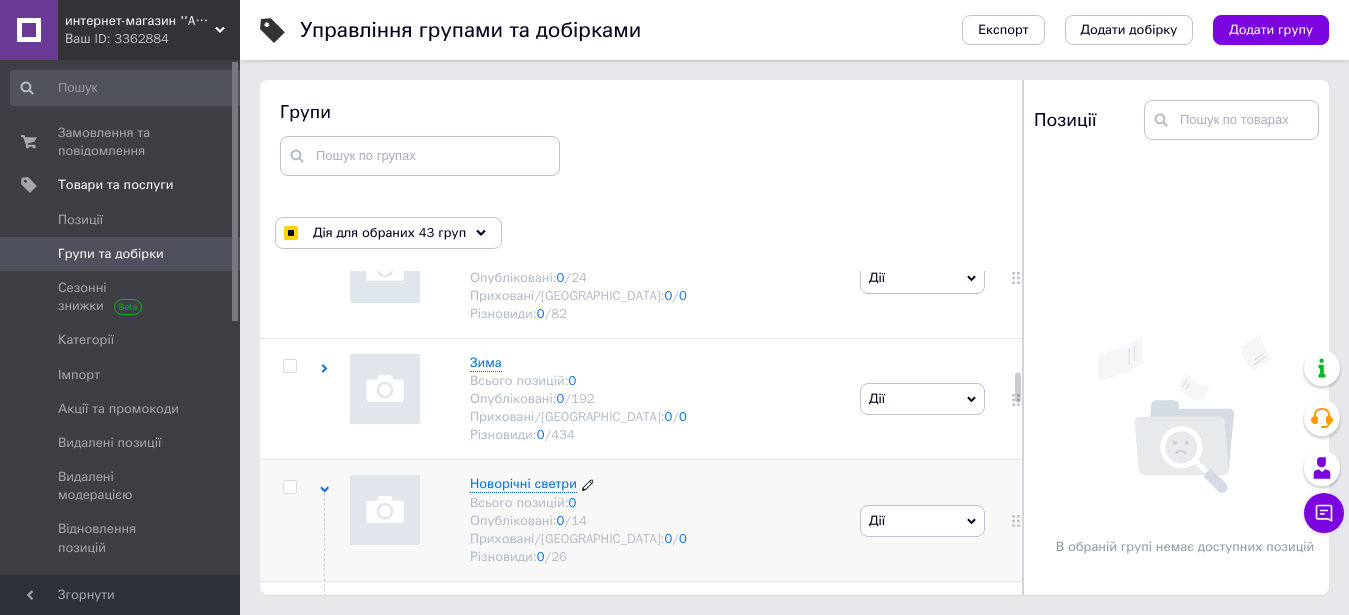 click on "Новорічні светри" at bounding box center (523, 483) 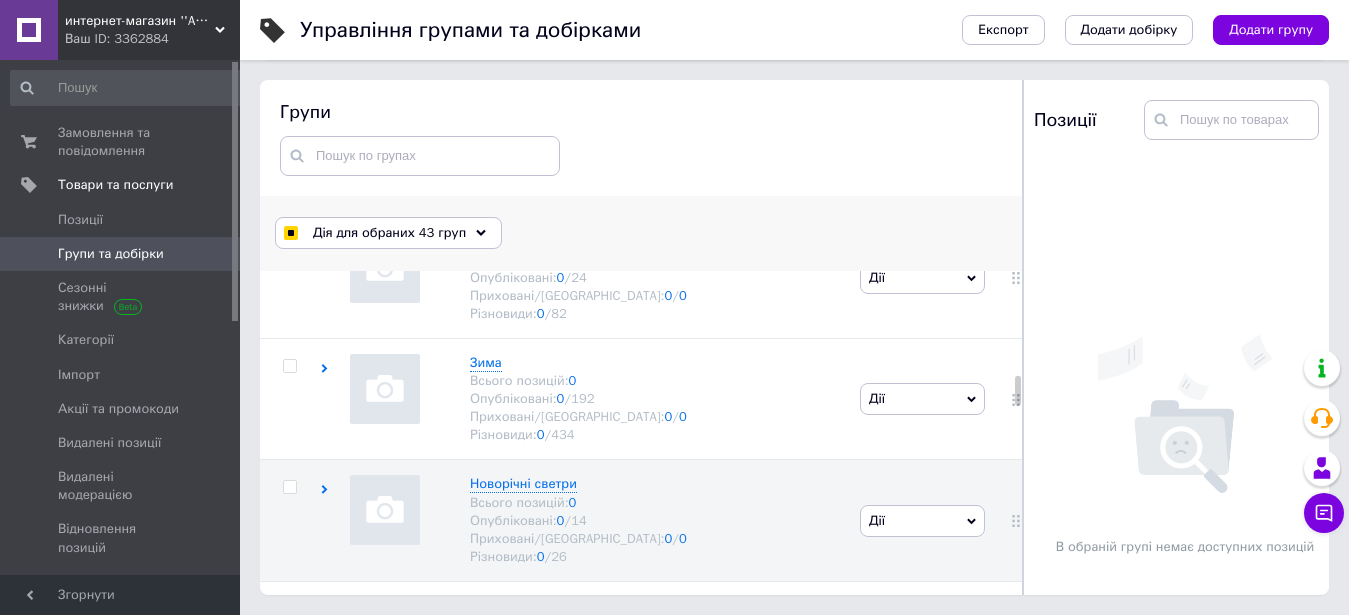 click on "Дія для обраних 43 груп" at bounding box center [389, 233] 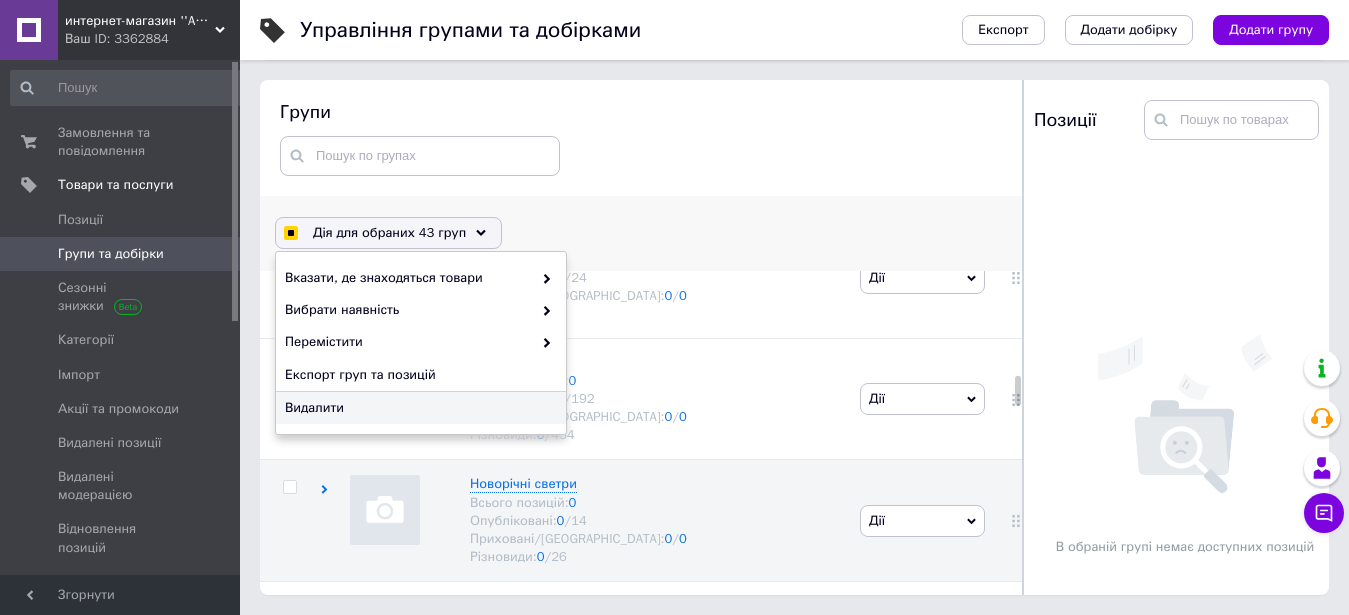 click on "Видалити" at bounding box center [418, 408] 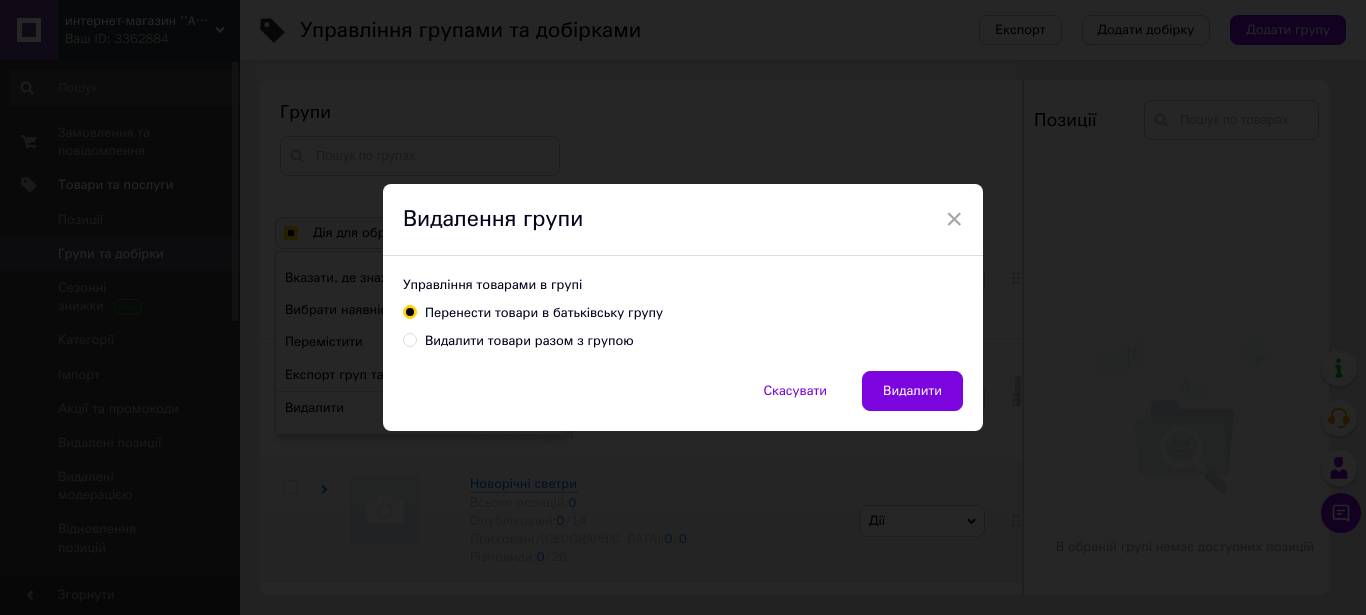click on "Видалити товари разом з групою" at bounding box center [529, 341] 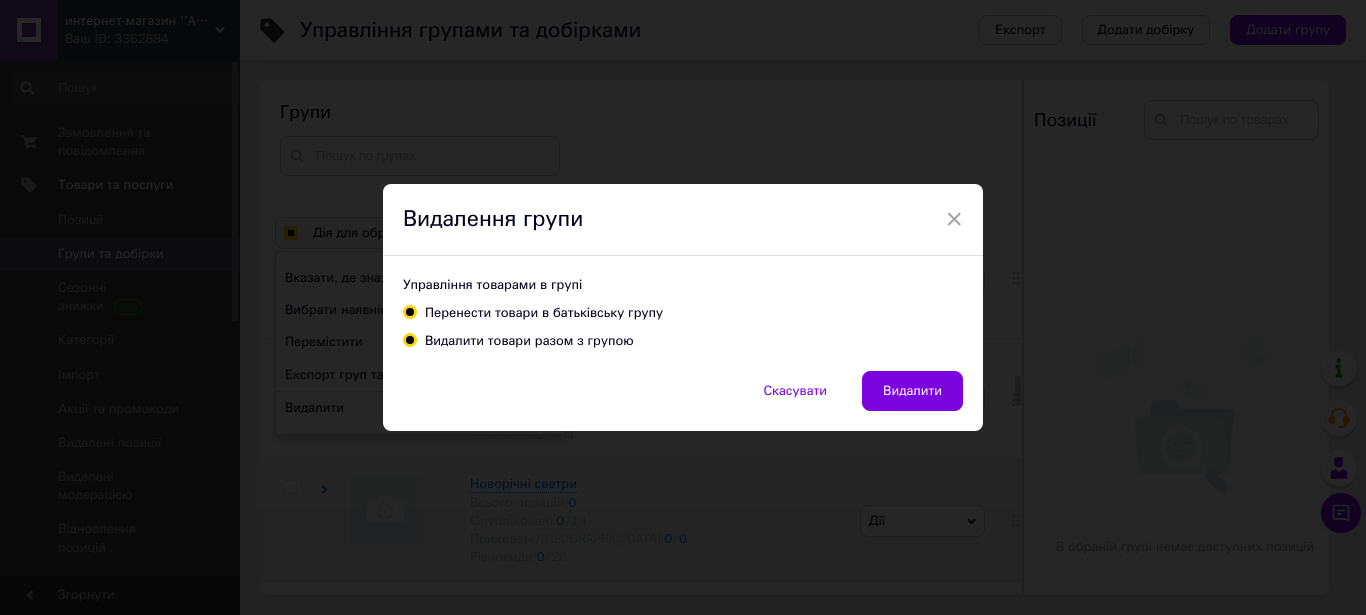 radio on "true" 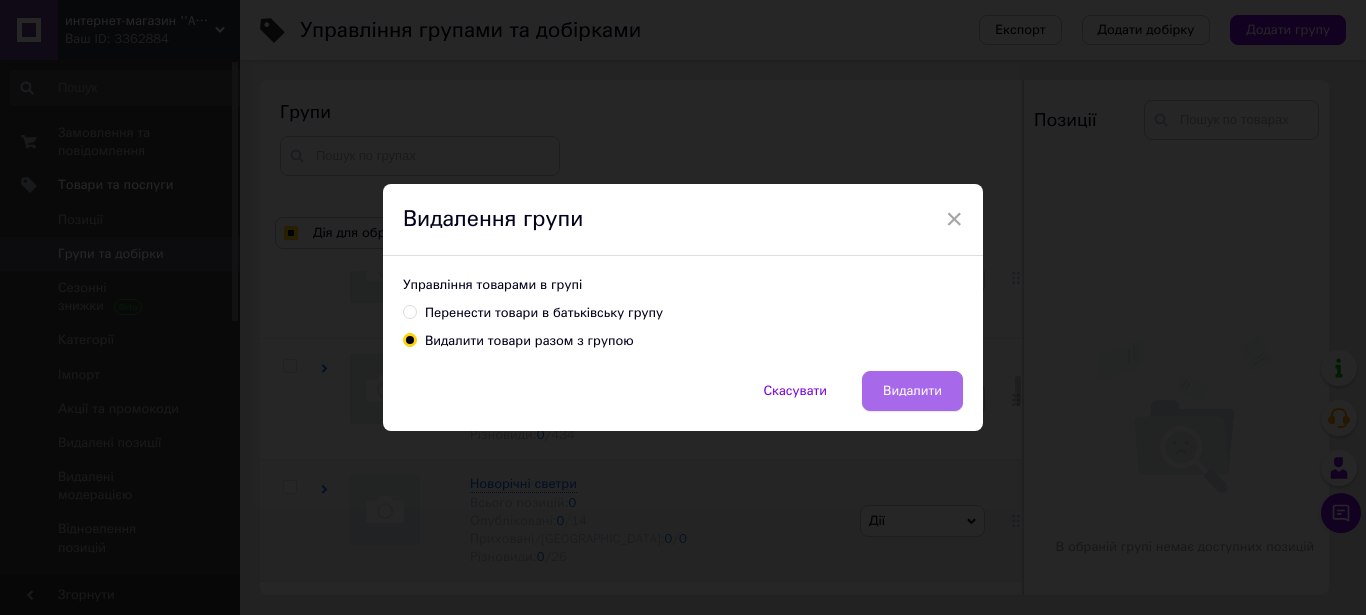 click on "Видалити" at bounding box center [912, 391] 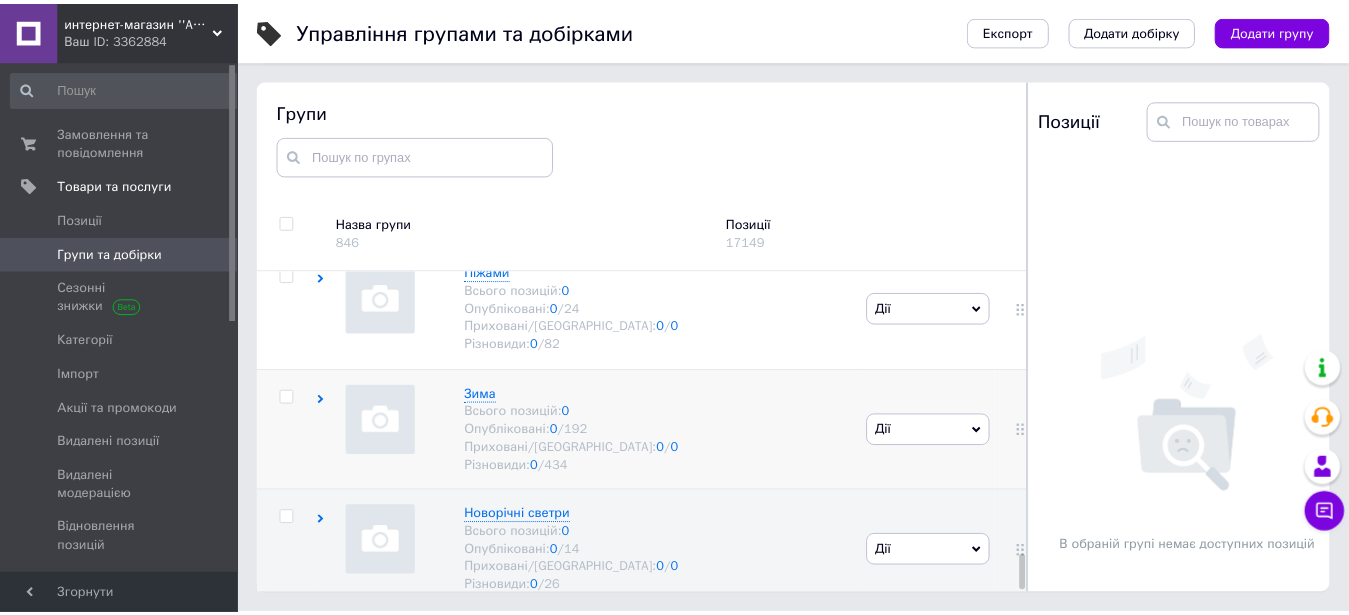 scroll, scrollTop: 2620, scrollLeft: 0, axis: vertical 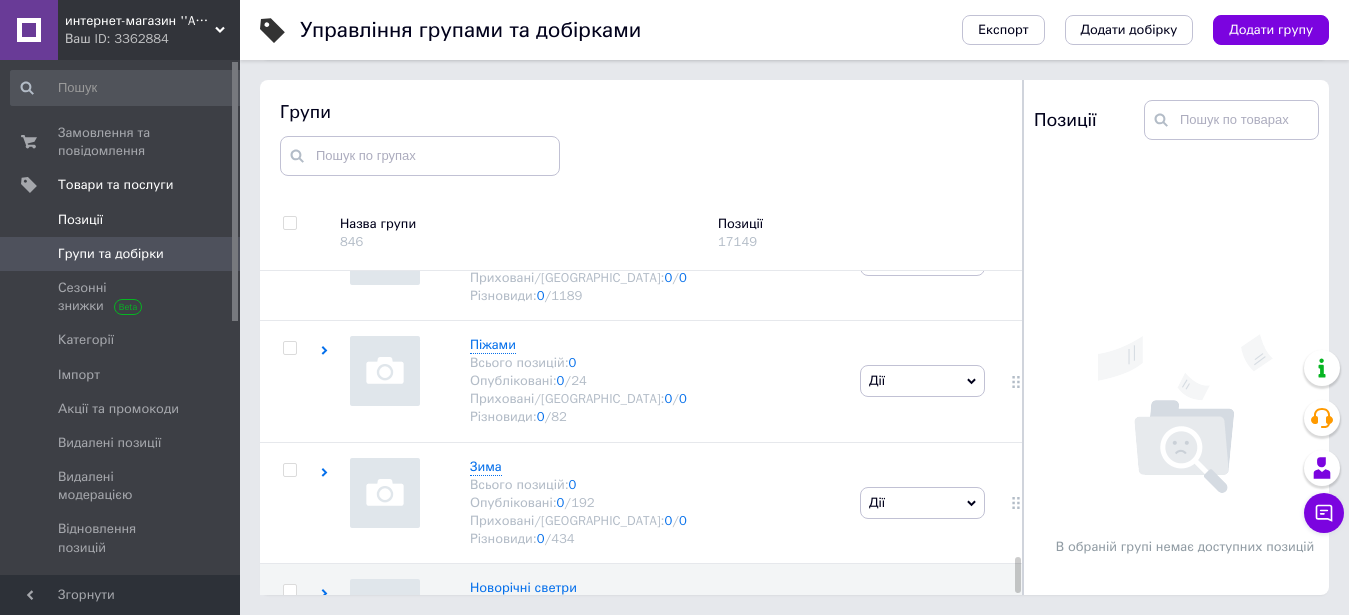 click on "Позиції" at bounding box center [80, 220] 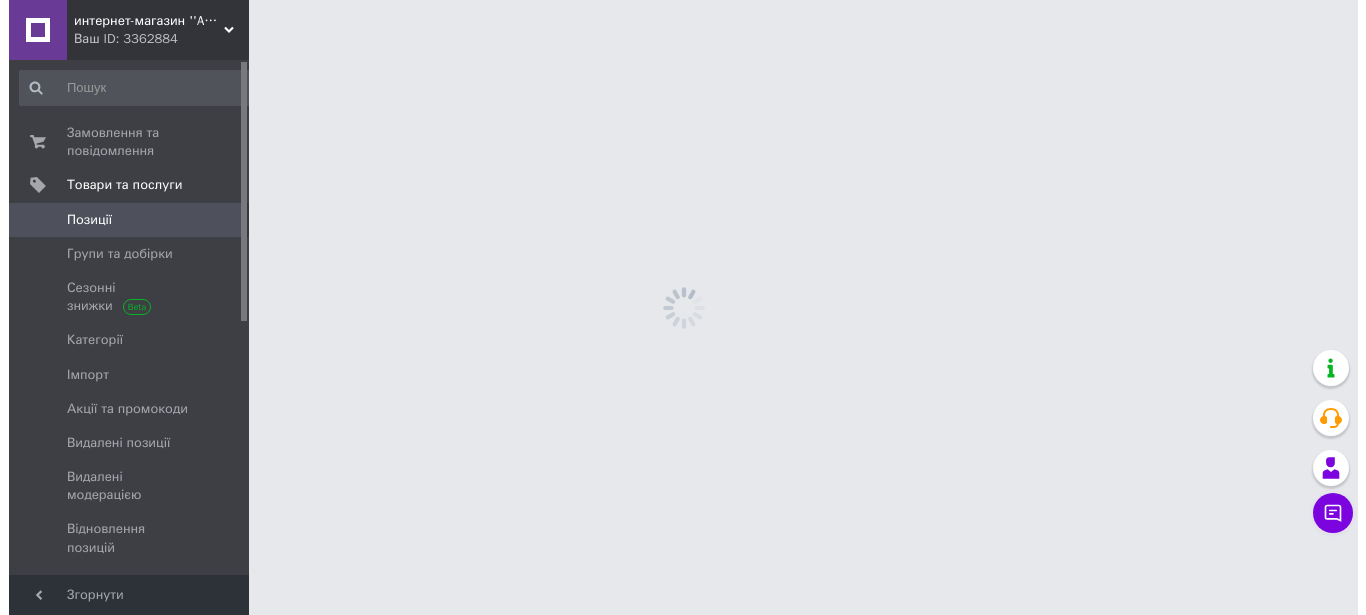 scroll, scrollTop: 0, scrollLeft: 0, axis: both 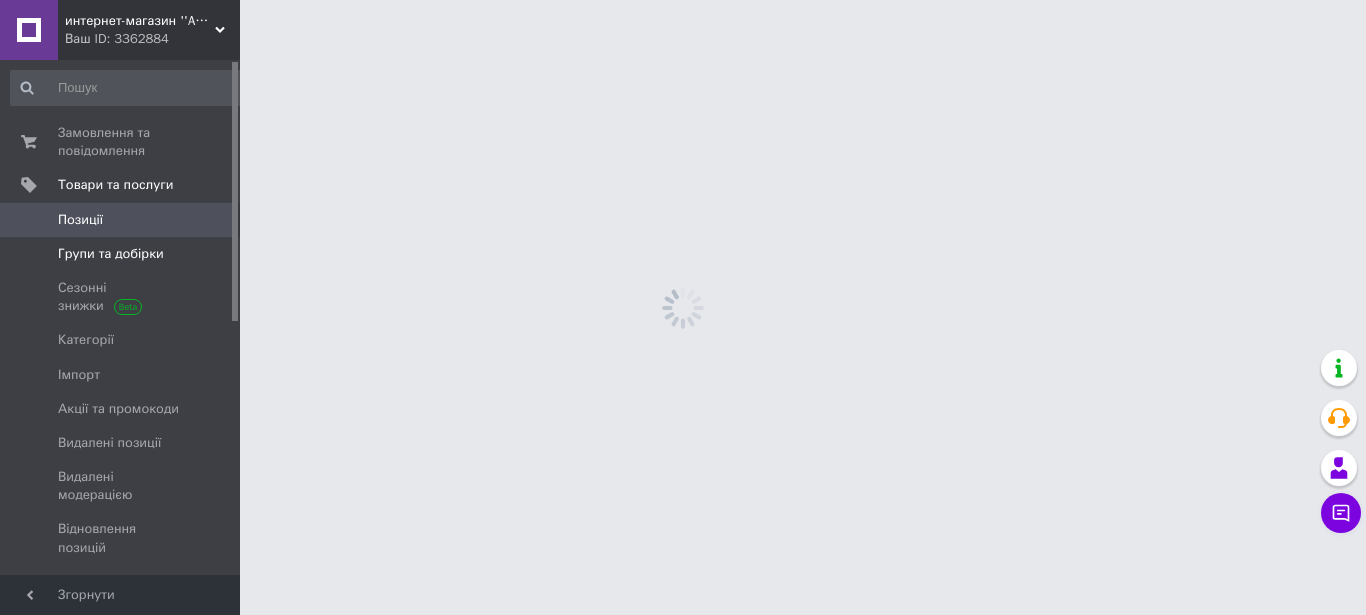 click on "Групи та добірки" at bounding box center (111, 254) 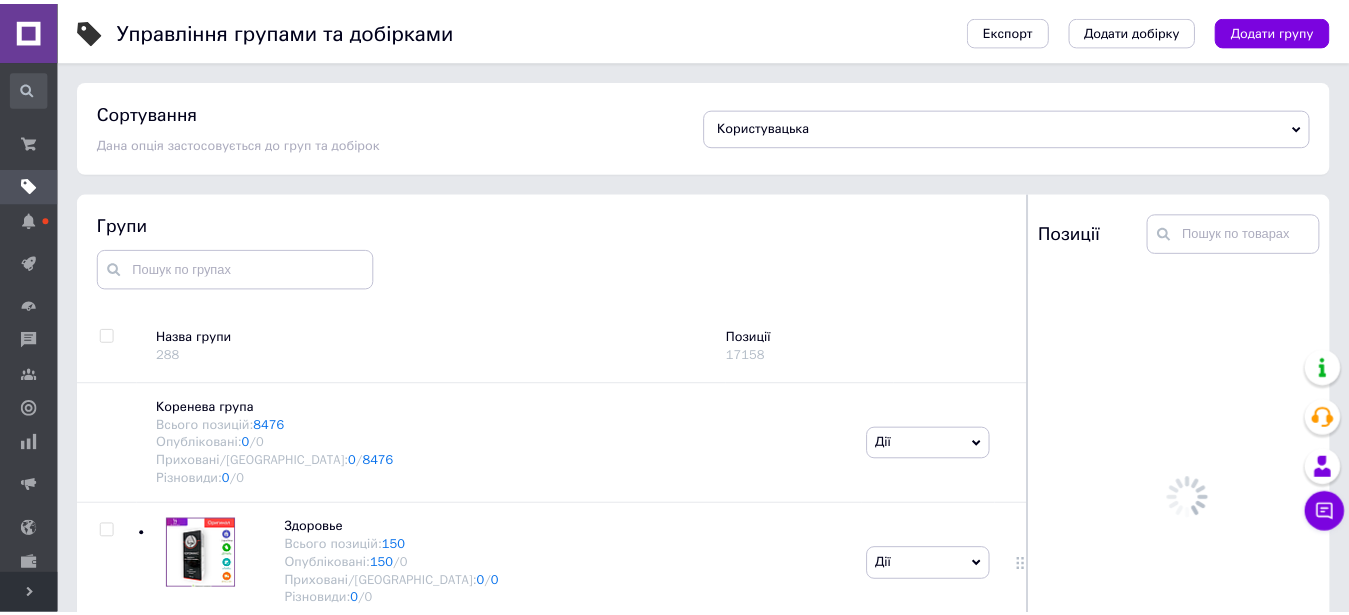 scroll, scrollTop: 113, scrollLeft: 0, axis: vertical 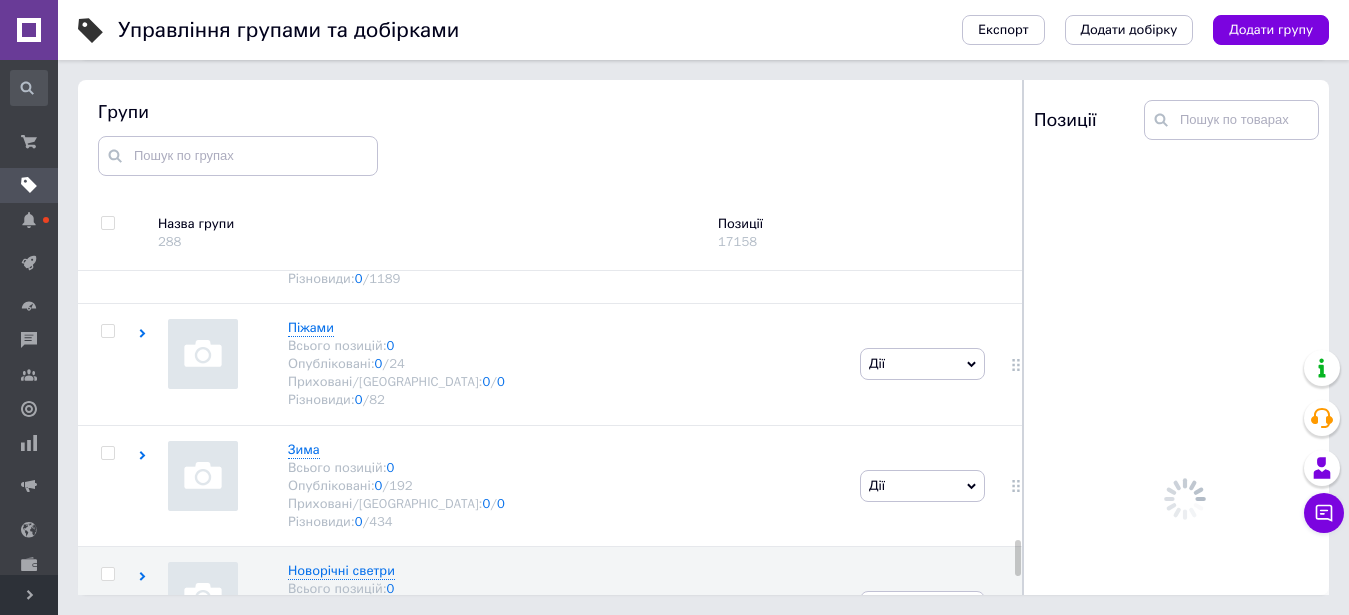 click on "Розгорнути" at bounding box center [29, 595] 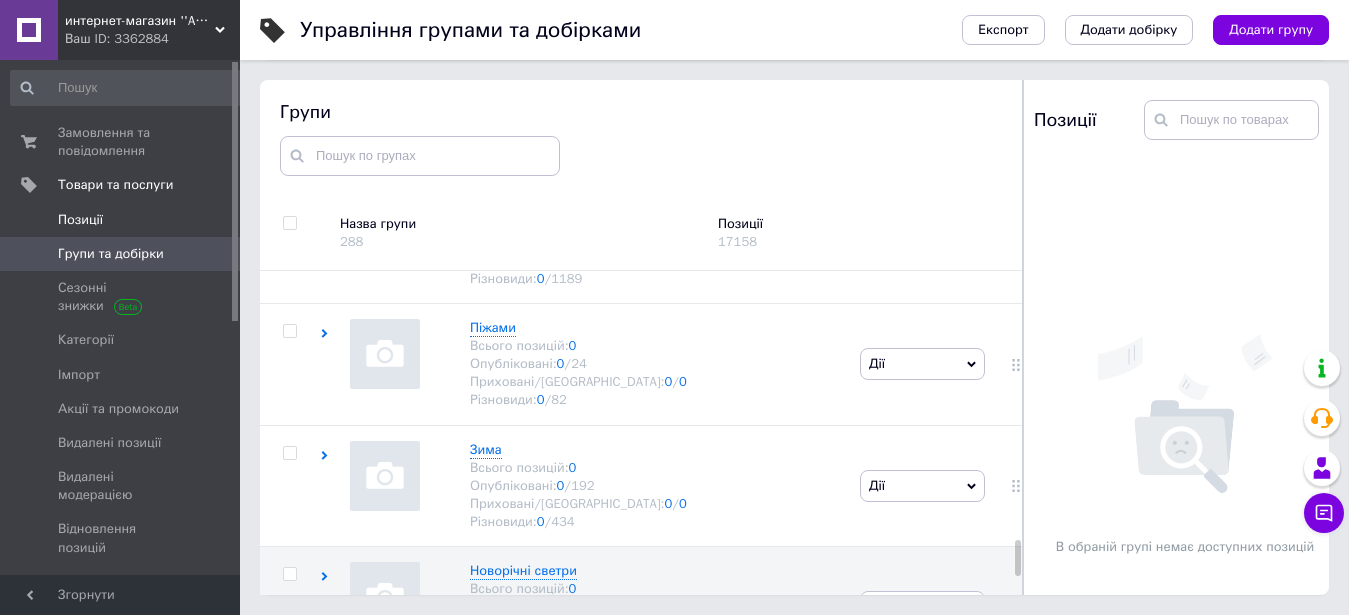 click on "Позиції" at bounding box center [128, 220] 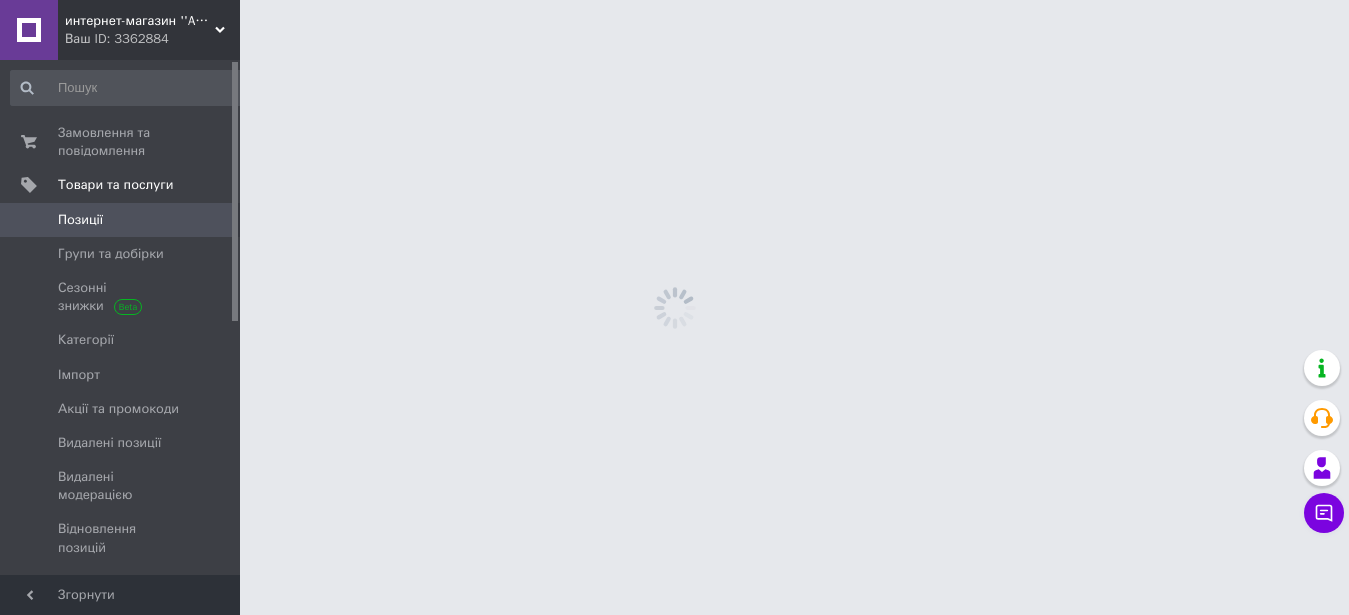 scroll, scrollTop: 0, scrollLeft: 0, axis: both 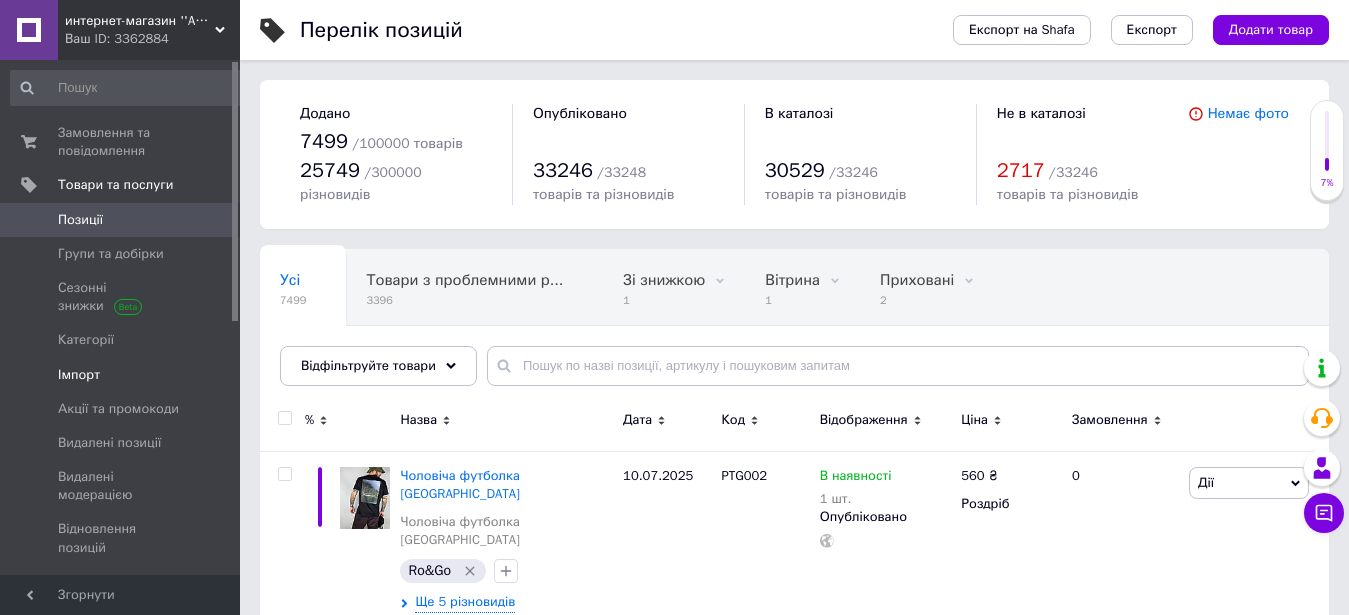 click on "Імпорт" at bounding box center (121, 375) 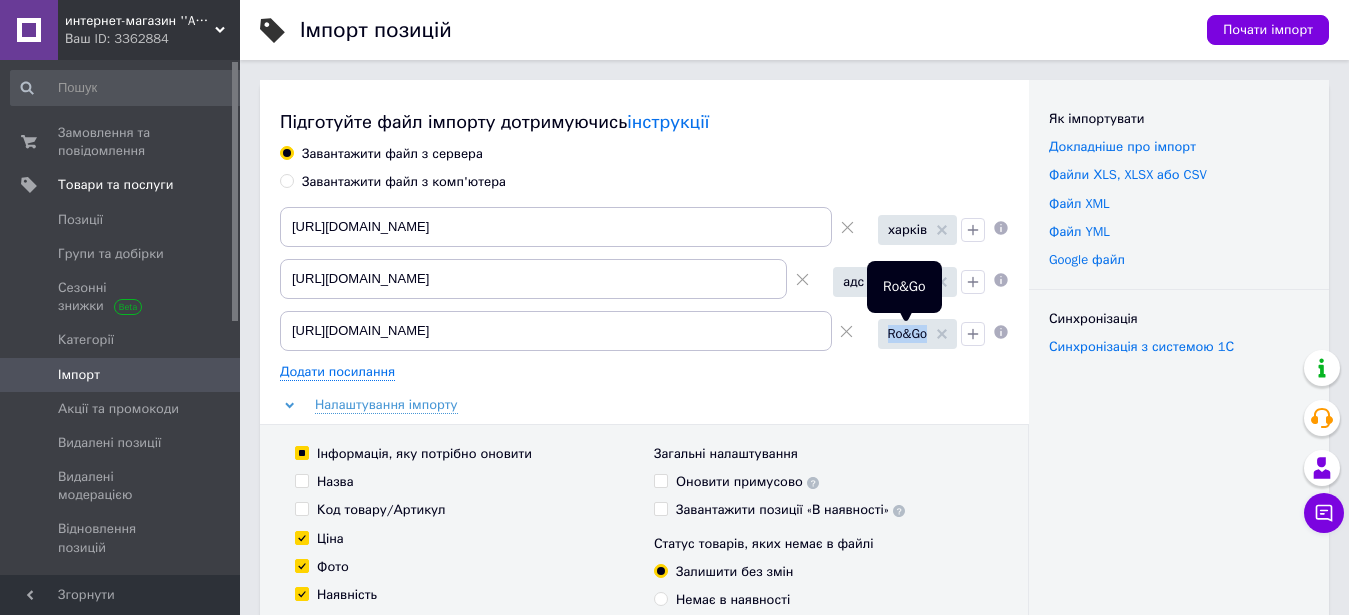 copy on "Ro&Go" 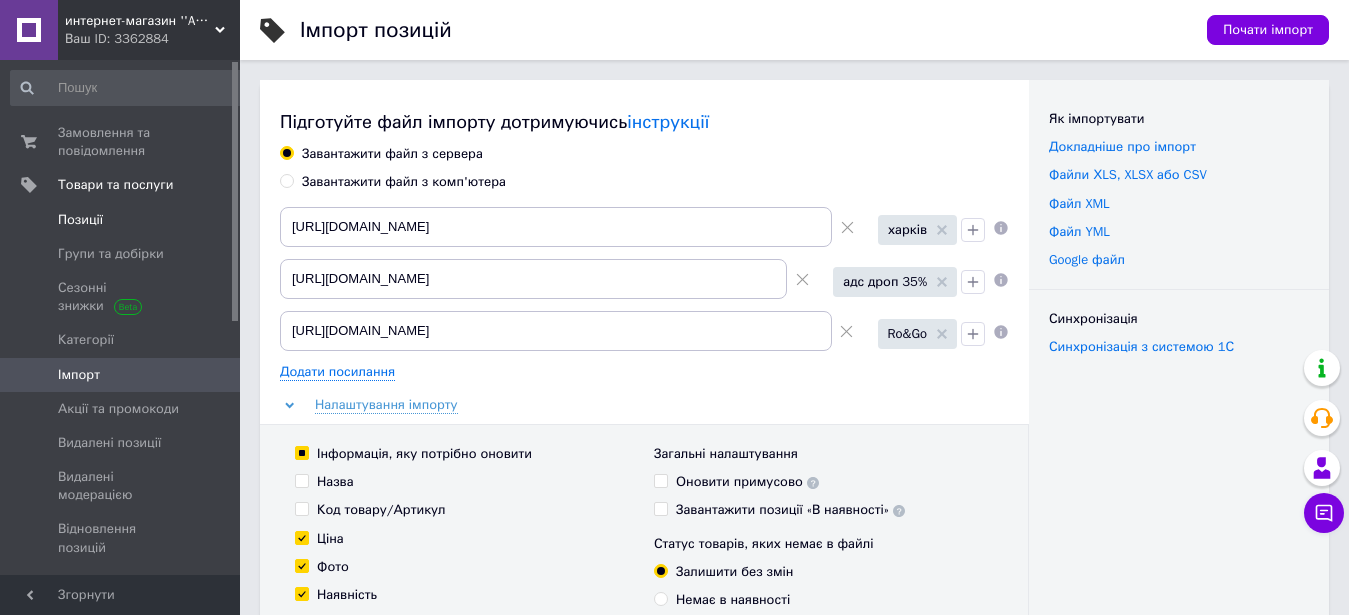 click on "Позиції" at bounding box center [80, 220] 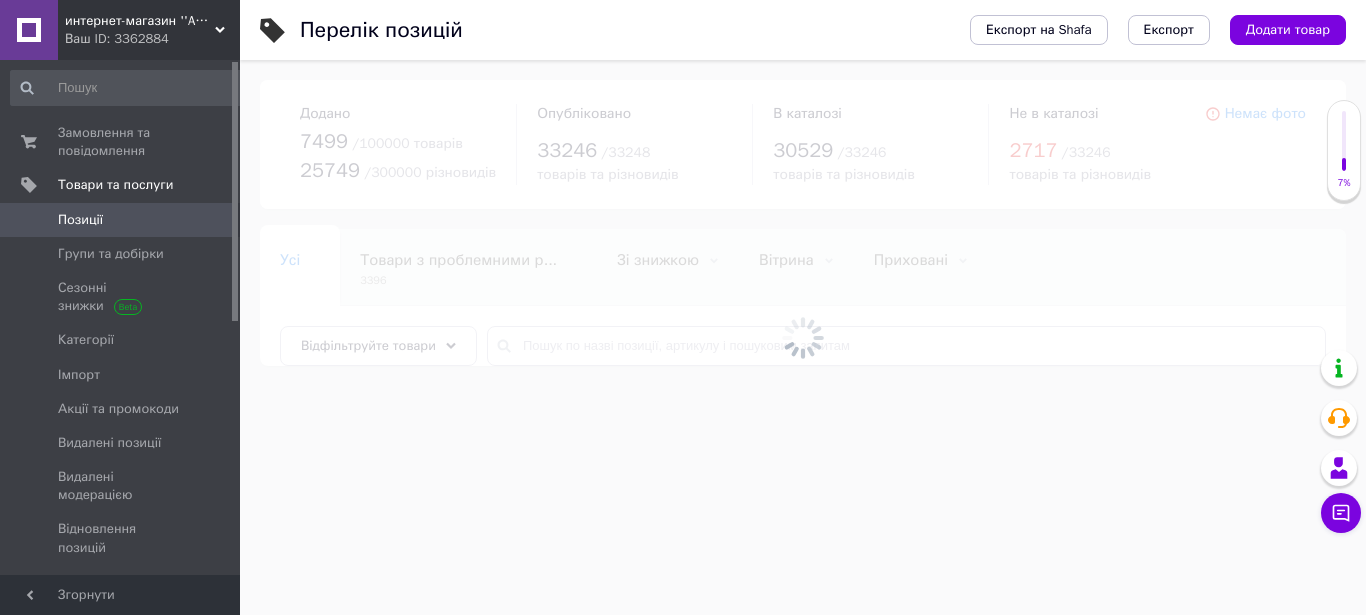 click at bounding box center (803, 337) 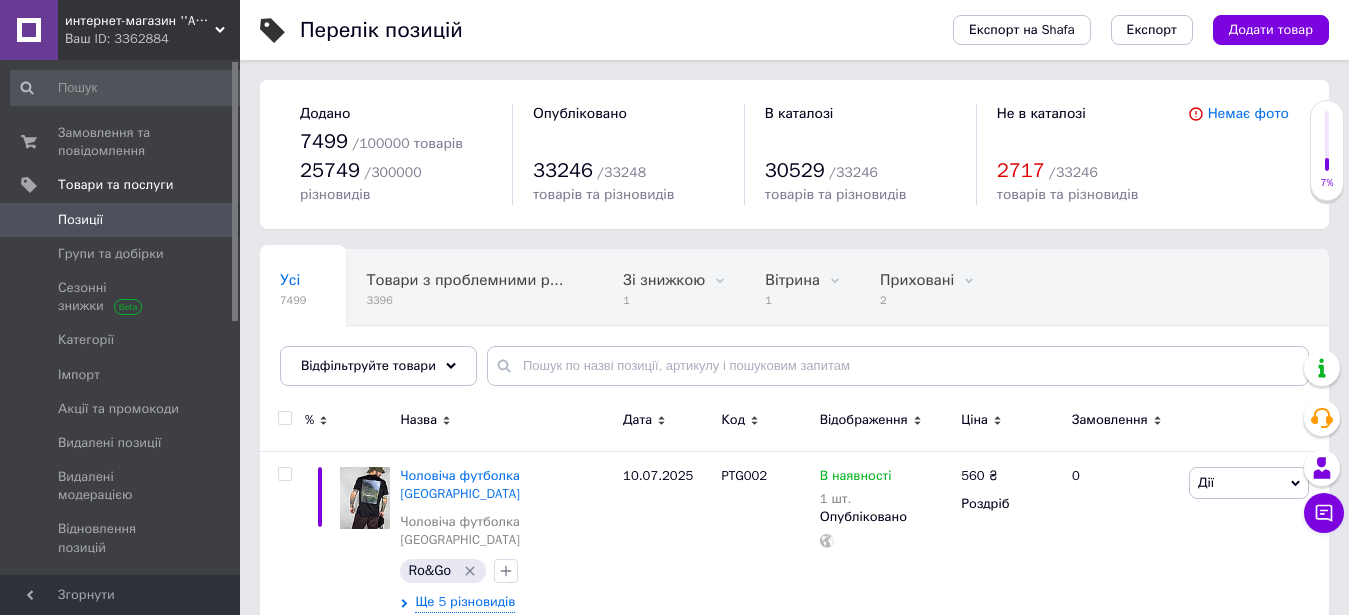 click on "Відфільтруйте товари" at bounding box center (378, 366) 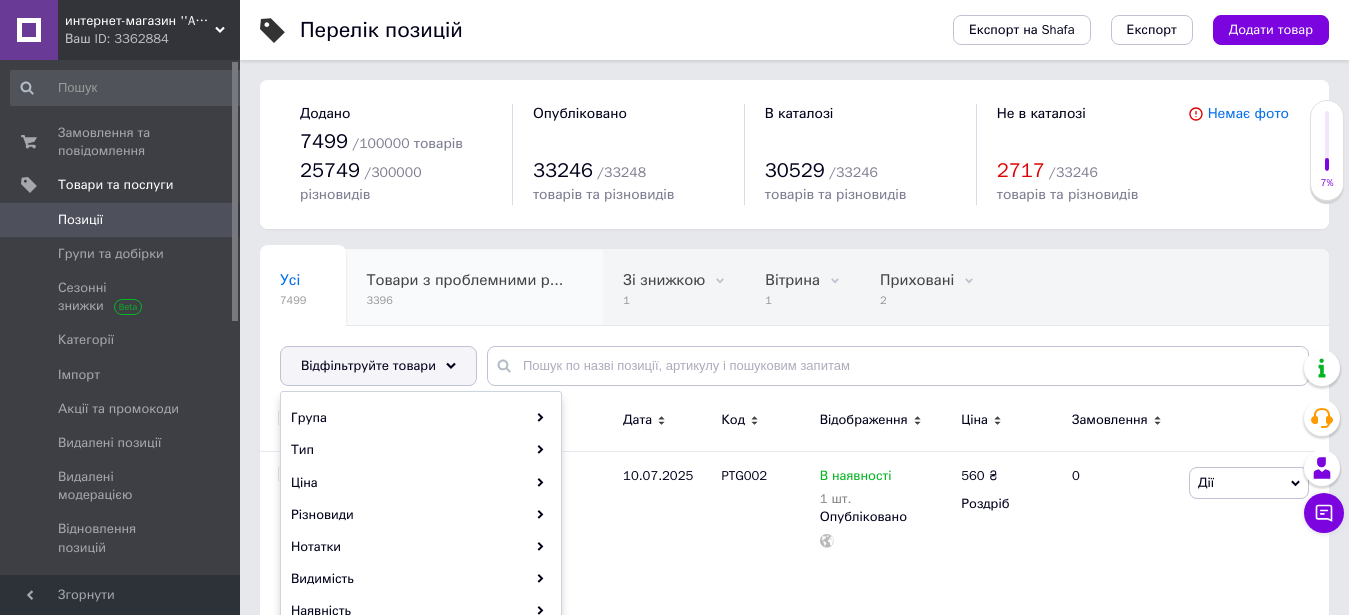 scroll, scrollTop: 238, scrollLeft: 0, axis: vertical 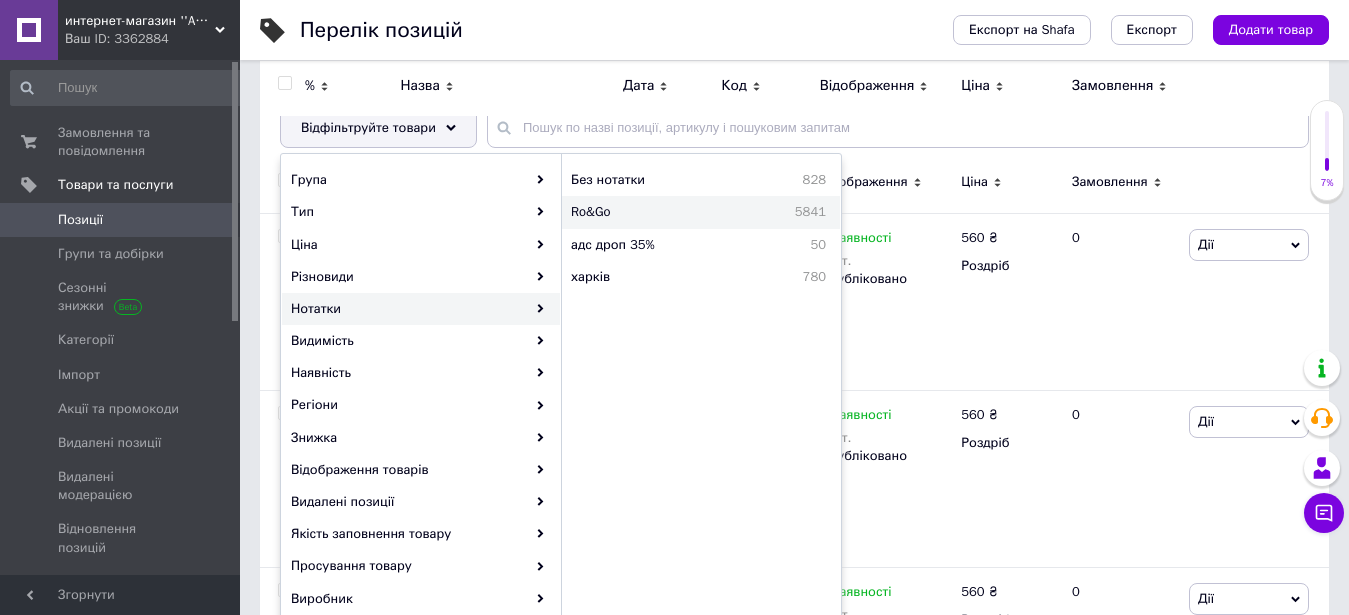 click on "Ro&Go" at bounding box center [633, 212] 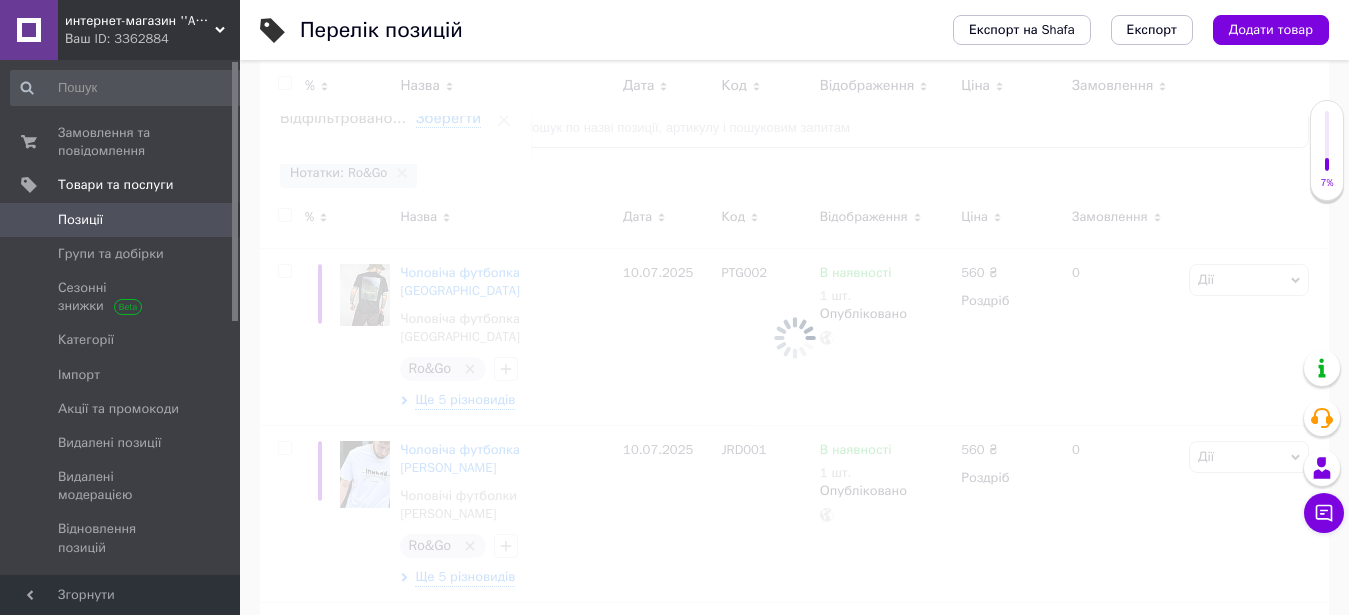 scroll, scrollTop: 0, scrollLeft: 238, axis: horizontal 